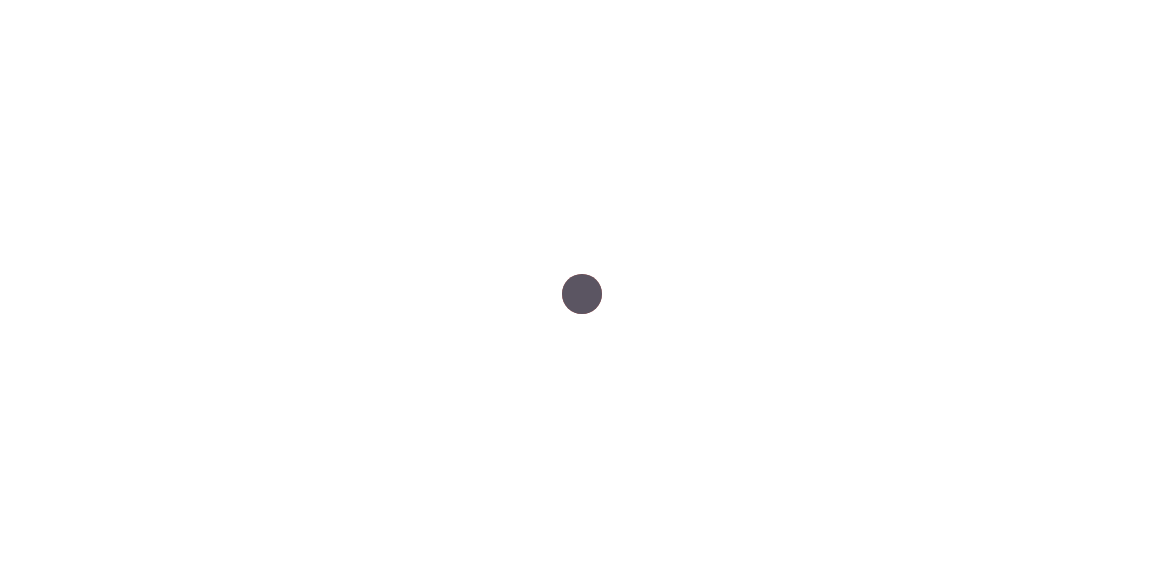 scroll, scrollTop: 0, scrollLeft: 0, axis: both 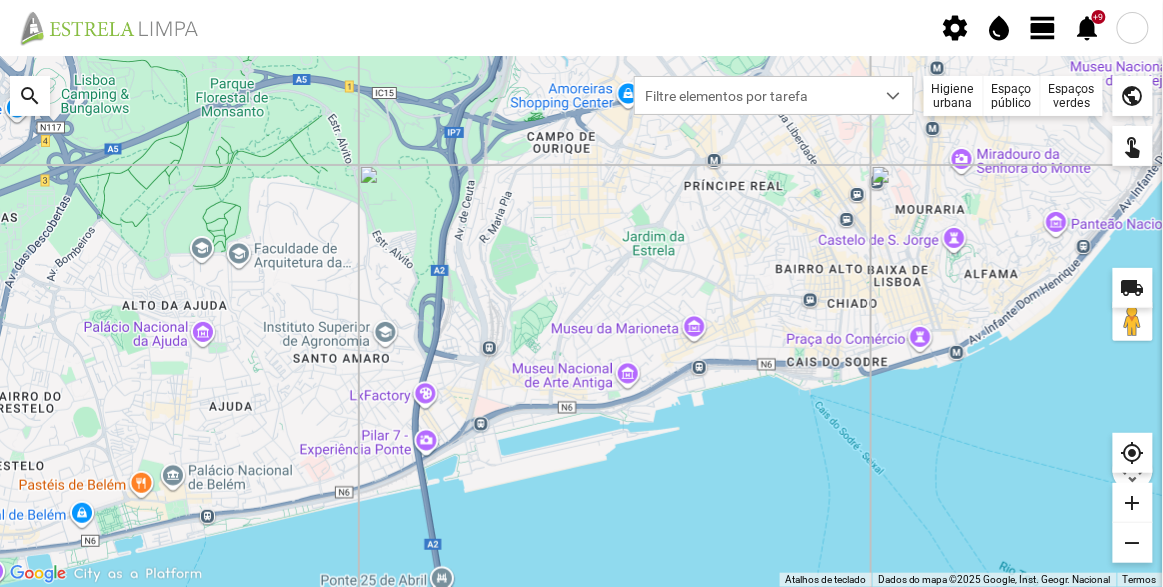 click on "Espaços verdes" 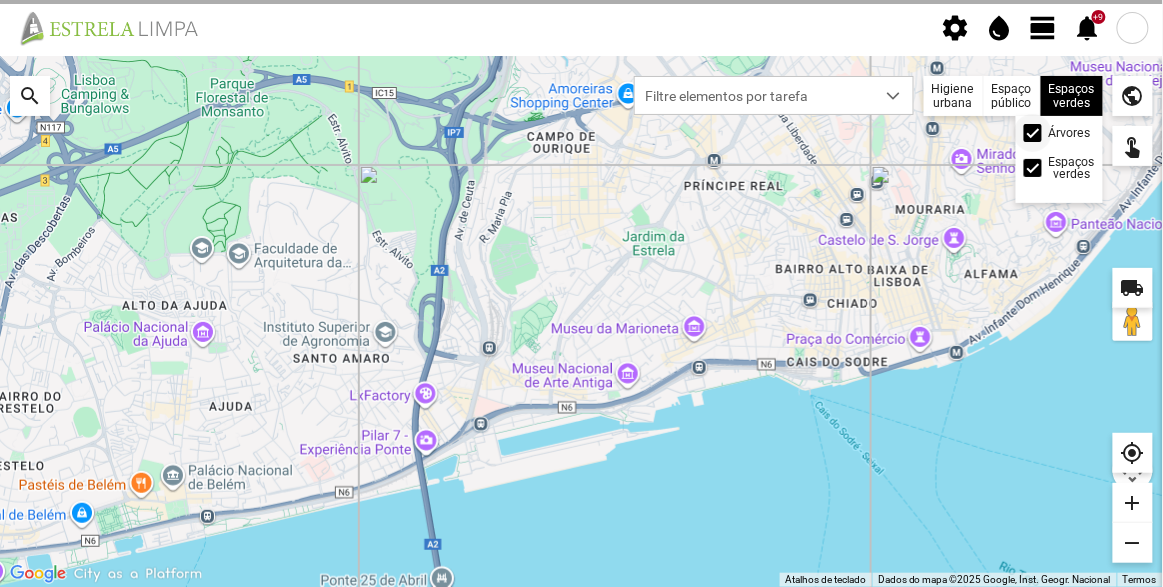 click 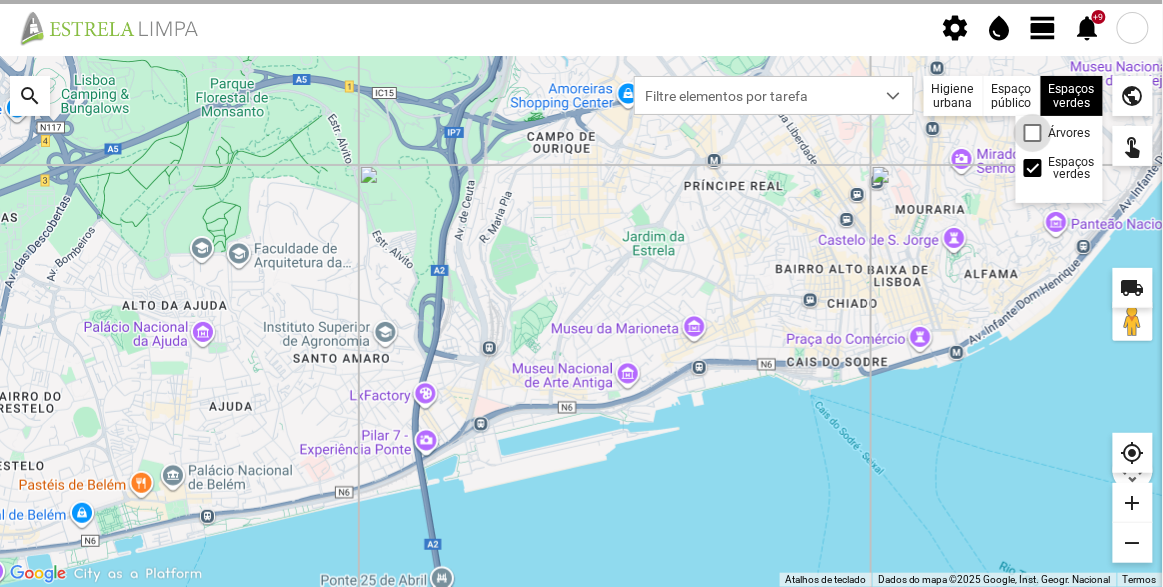 scroll, scrollTop: 9, scrollLeft: 10, axis: both 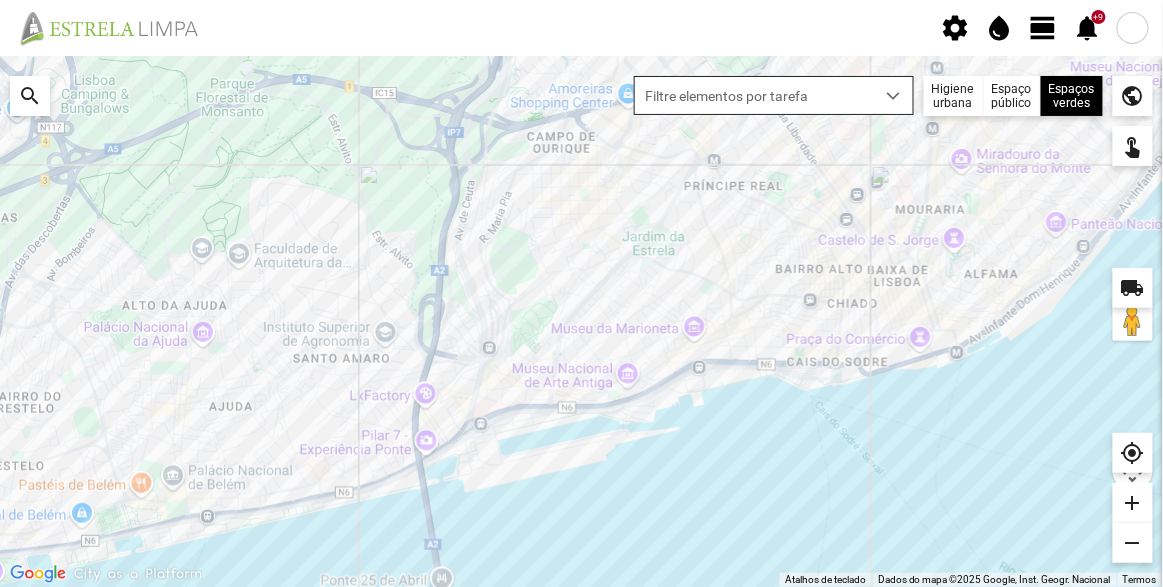 click on "Filtre elementos por tarefa" at bounding box center [755, 95] 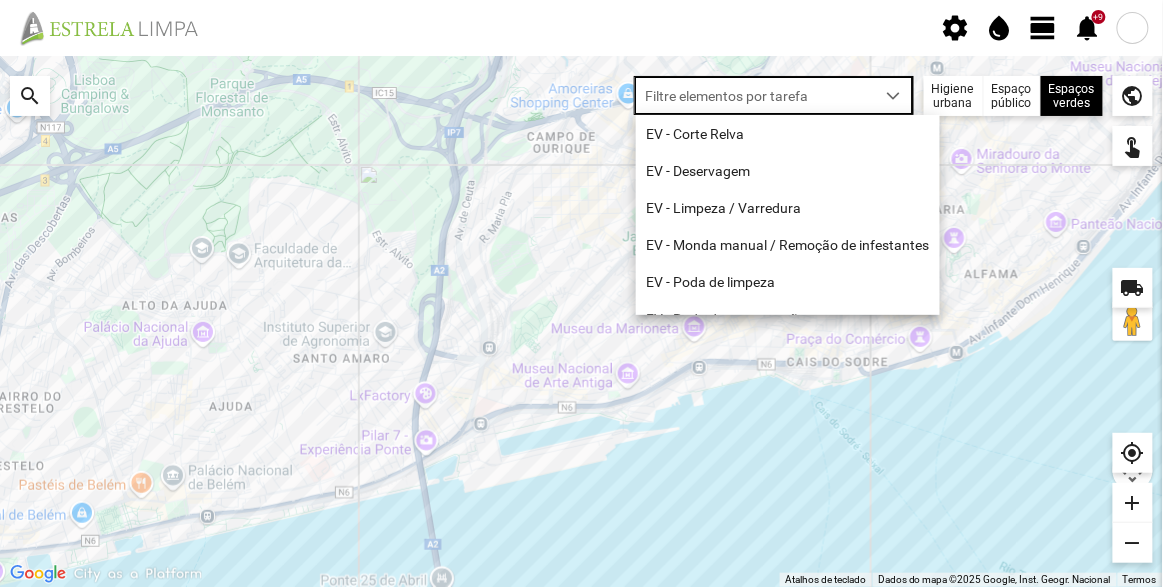 scroll, scrollTop: 10, scrollLeft: 84, axis: both 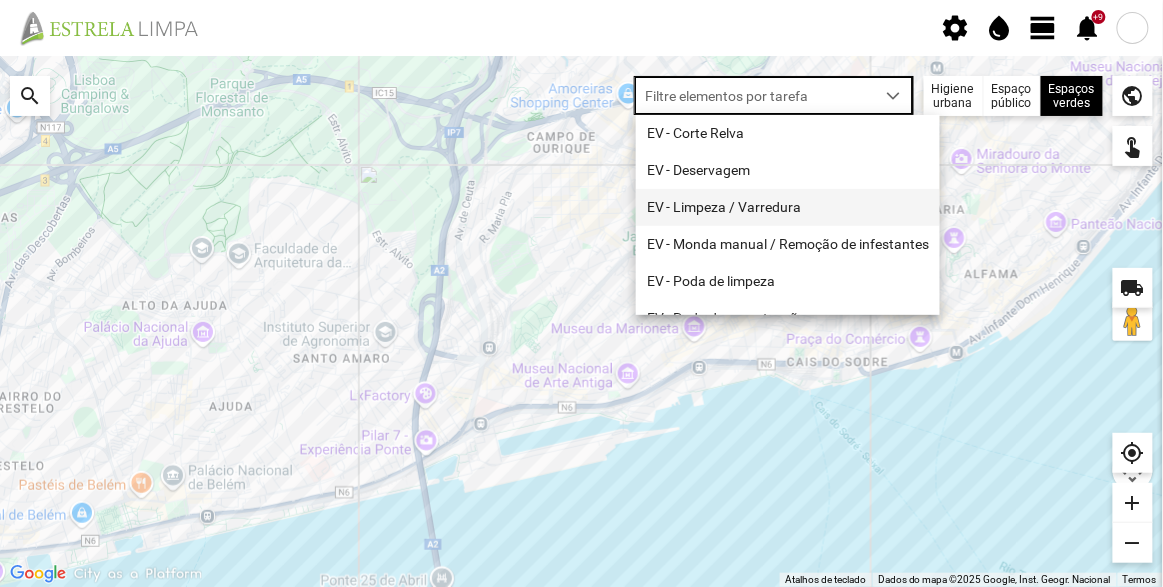 click on "EV - Limpeza / Varredura" at bounding box center [788, 207] 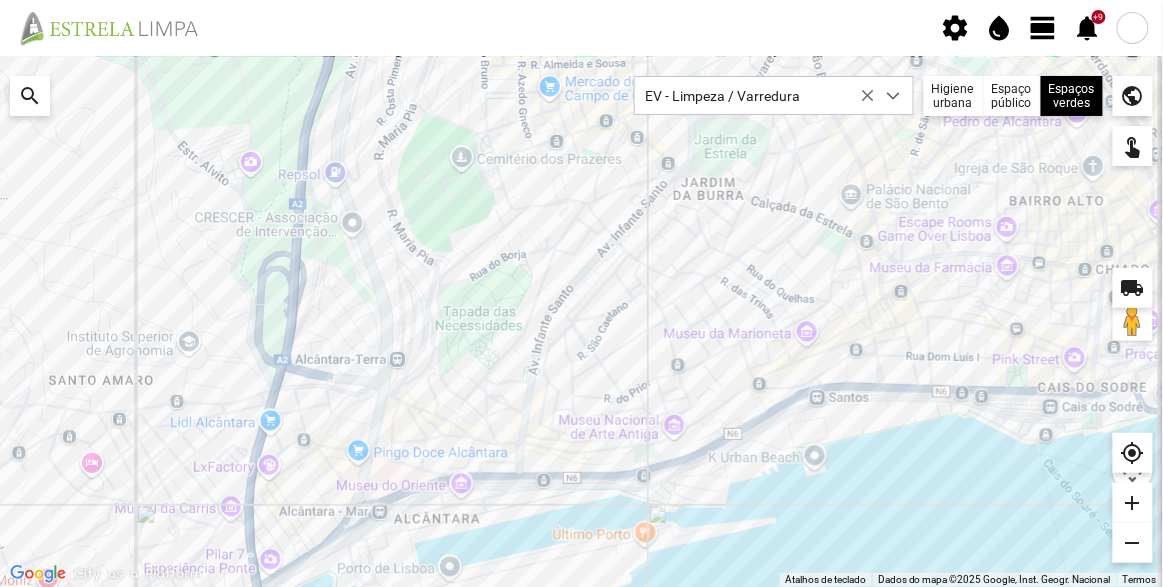 drag, startPoint x: 657, startPoint y: 292, endPoint x: 644, endPoint y: 338, distance: 47.801674 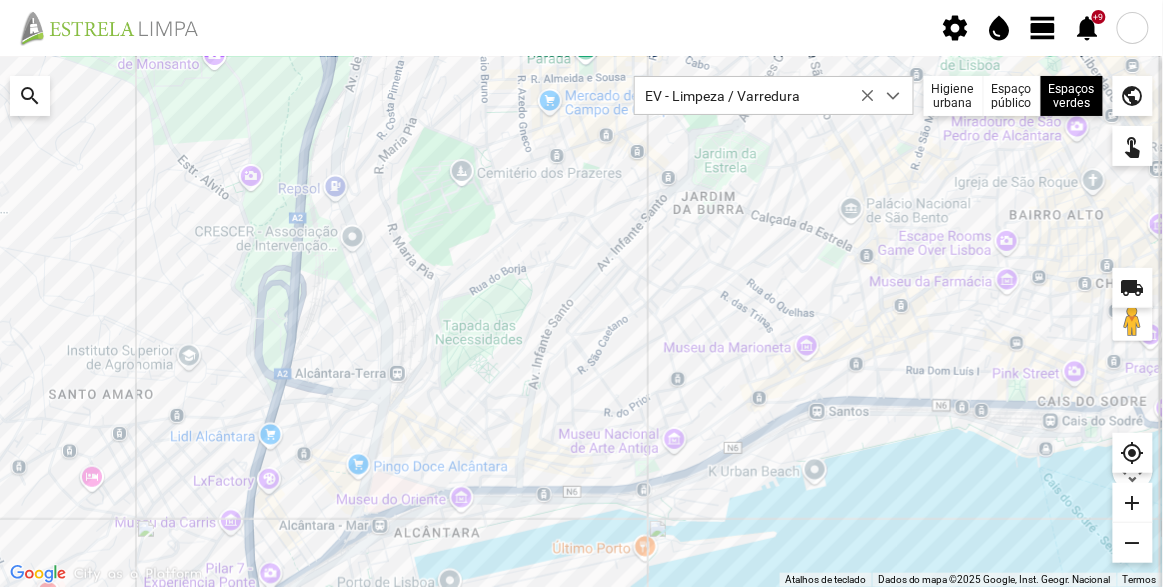 click 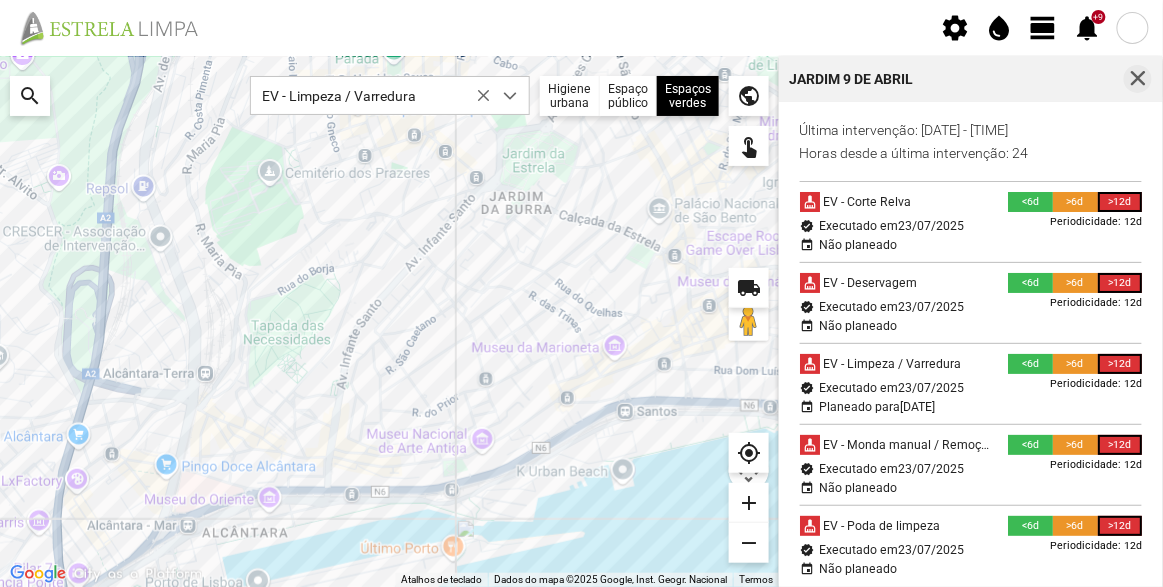 click at bounding box center [1138, 79] 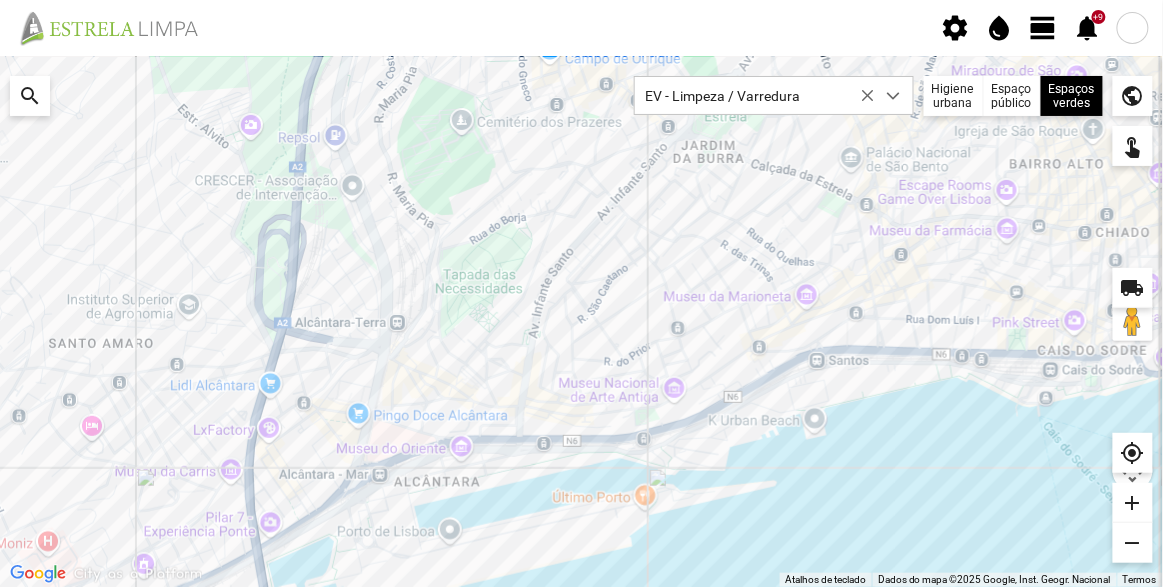 drag, startPoint x: 719, startPoint y: 420, endPoint x: 716, endPoint y: 358, distance: 62.072536 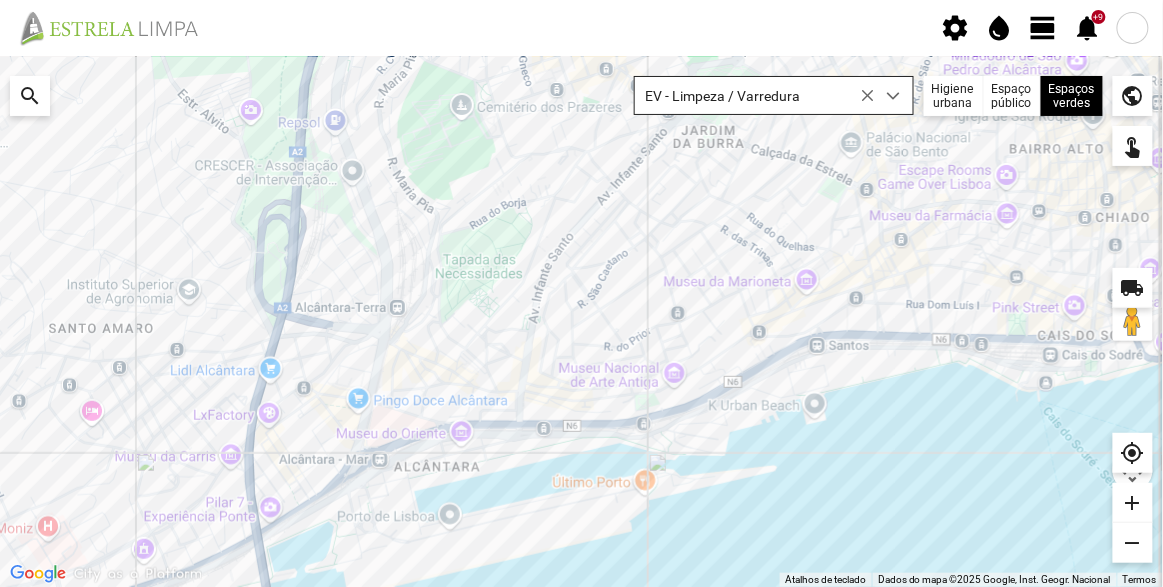 click at bounding box center (868, 96) 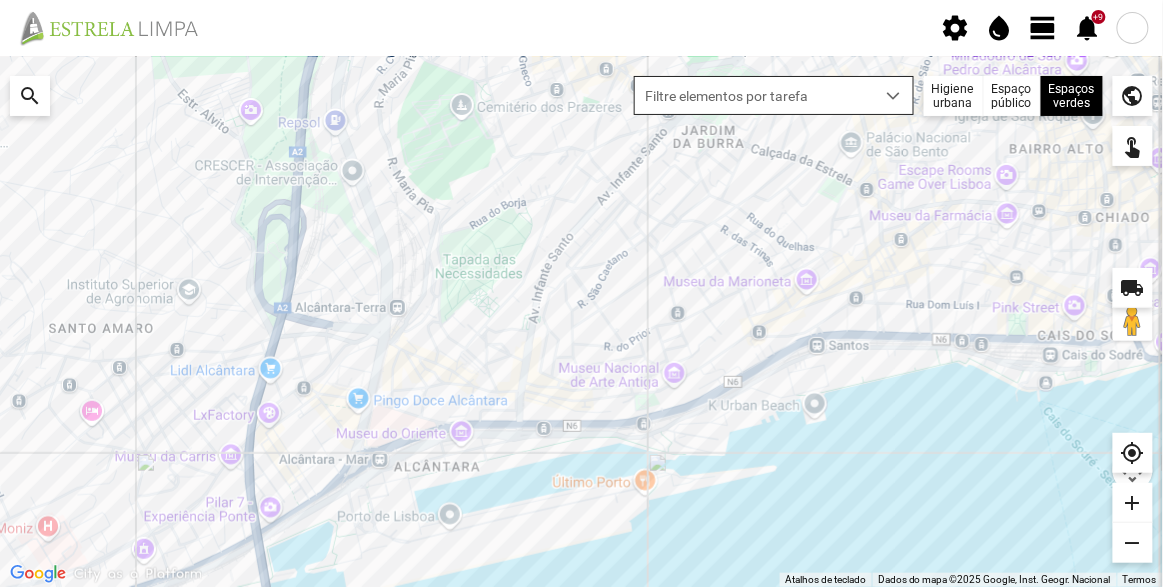 click on "settings  water_drop   view_day   +9   notifications" 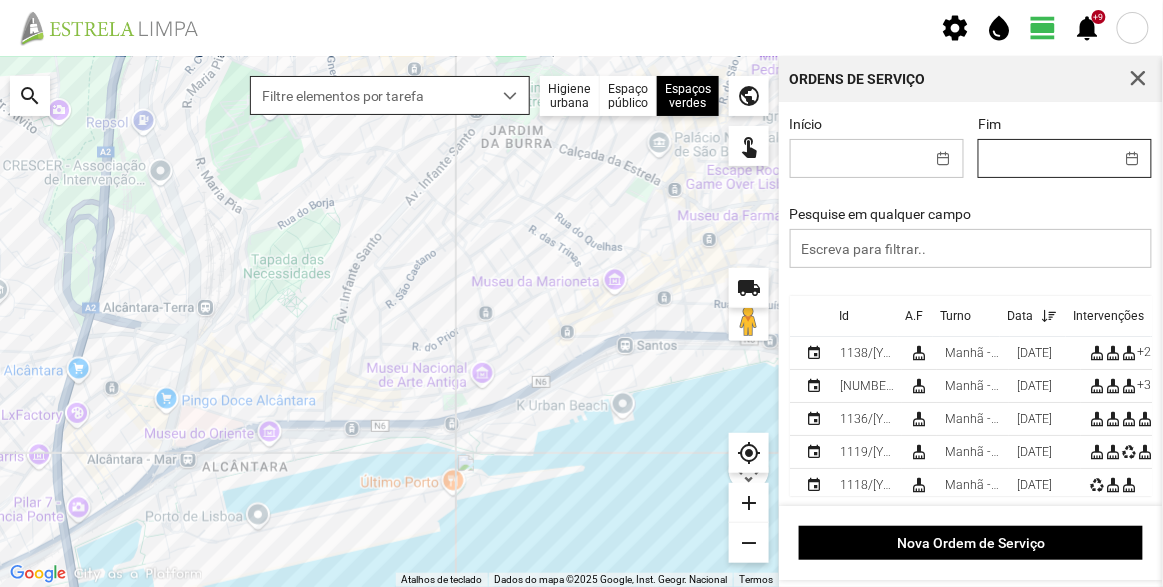 click on "settings  water_drop   view_day   +9   notifications
Para navegar no mapa com gestos de toque, toque duas vezes sem soltar no mapa e, em seguida, arraste-o. ← Mover para a esquerda → Mover para a direita ↑ Mover para cima ↓ Mover para baixo + Aumentar (zoom) - Diminuir (zoom) [HOME] Avançar 75% para a esquerda [END] Avançar 75% para a direita Página para cima Avançar 75% para cima Página para baixo Avançar 75% para baixo Atalhos de teclado Dados do mapa Dados do mapa ©[YEAR] Google, Inst. Geogr. Nacional Dados do mapa ©[YEAR] Google, Inst. Geogr. Nacional 200 m  Clique no botão para alternar entre as unidades métricas e imperiais Termos Comunicar um erro no mapa local_shipping  search
Filtre elementos por tarefa  Higiene urbana   Espaço público   Espaços verdes  Árvores  Espaços verdes  public  touch_app  my_location add remove Ordens de Serviço Início   Fim   Pesquise em qualquer campo Id  A.F  Turno Data Intervenções  event   [NUMBER]   cleaning_services   Manhã - HU 1   +2" at bounding box center (581, 293) 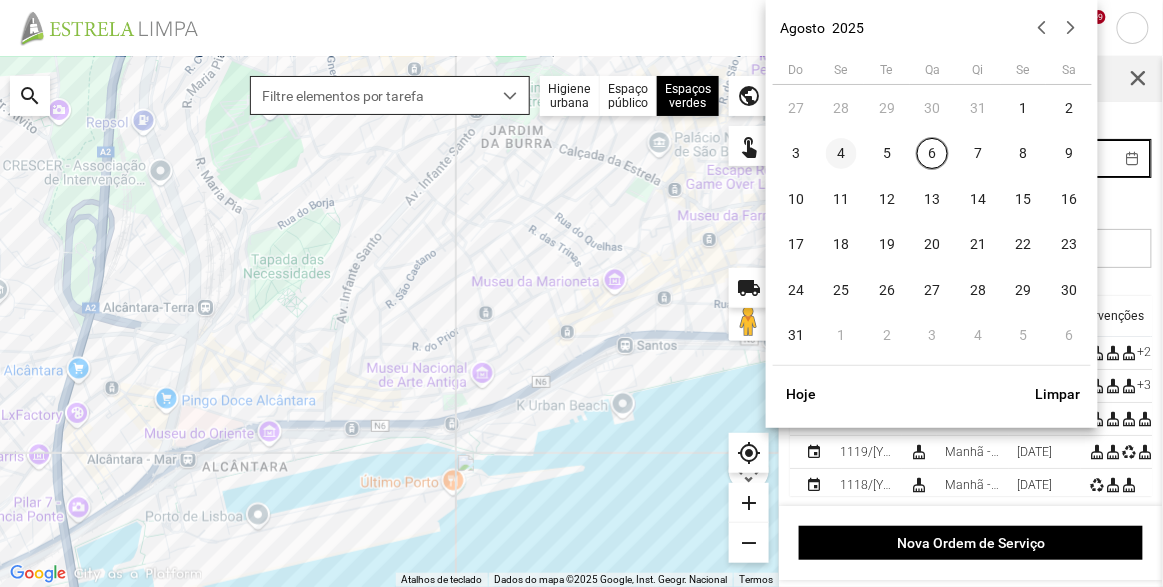 click on "4" at bounding box center [842, 154] 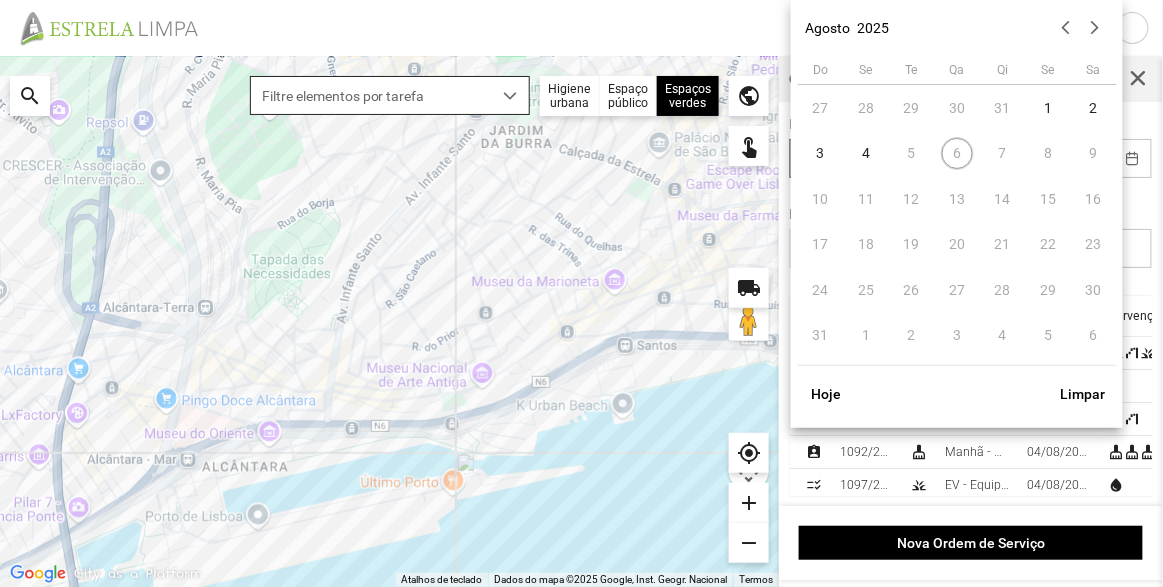 click on "settings  water_drop   view_day   +9   notifications
Para navegar no mapa com gestos de toque, toque duas vezes sem soltar no mapa e, em seguida, arraste-o. ← Mover para a esquerda → Mover para a direita ↑ Mover para cima ↓ Mover para baixo + Aumentar (zoom) - Diminuir (zoom) [HOME] Avançar 75% para a esquerda [END] Avançar 75% para a direita Página para cima Avançar 75% para cima Página para baixo Avançar 75% para baixo Atalhos de teclado Dados do mapa Dados do mapa ©[YEAR] Google, Inst. Geogr. Nacional Dados do mapa ©[YEAR] Google, Inst. Geogr. Nacional 200 m  Clique no botão para alternar entre as unidades métricas e imperiais Termos Comunicar um erro no mapa local_shipping  search
Filtre elementos por tarefa  Higiene urbana   Espaço público   Espaços verdes  Árvores  Espaços verdes  public  touch_app  my_location add remove Ordens de Serviço Início   Fim [DATE]   Pesquise em qualquer campo Id  A.F  Turno Data Intervenções  checklist_rtl   [NUMBER]   grass   [DATE]  1" at bounding box center (581, 293) 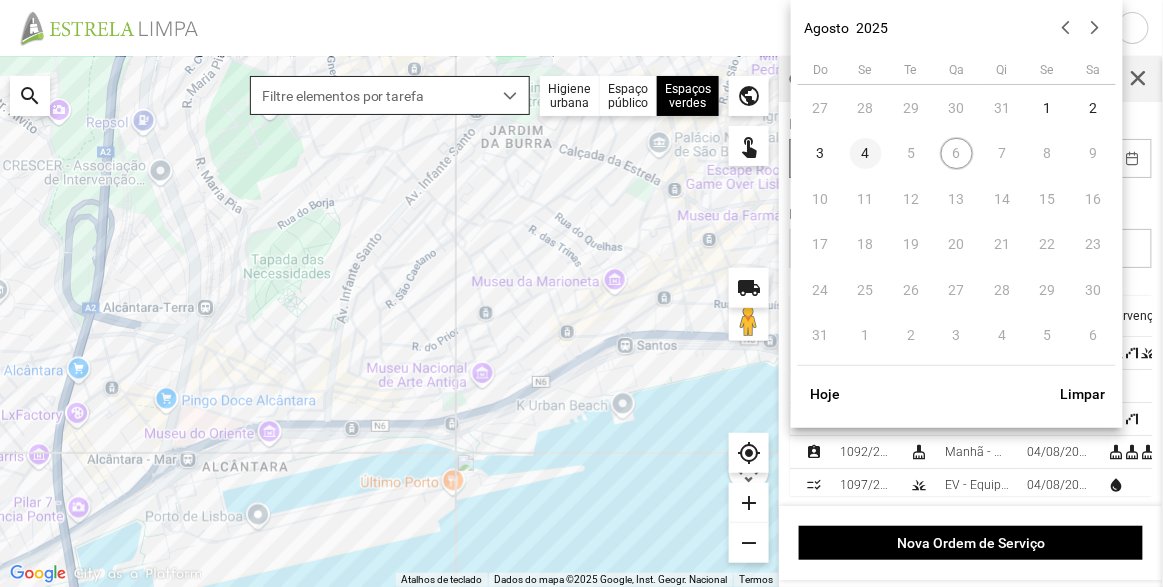 click on "4" at bounding box center (866, 154) 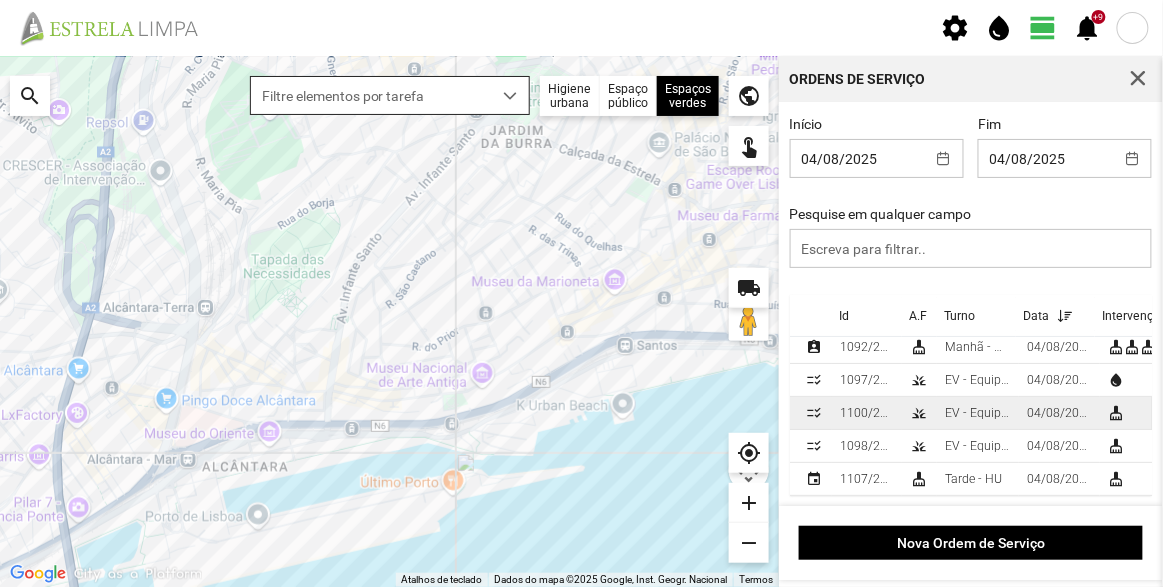 scroll, scrollTop: 118, scrollLeft: 0, axis: vertical 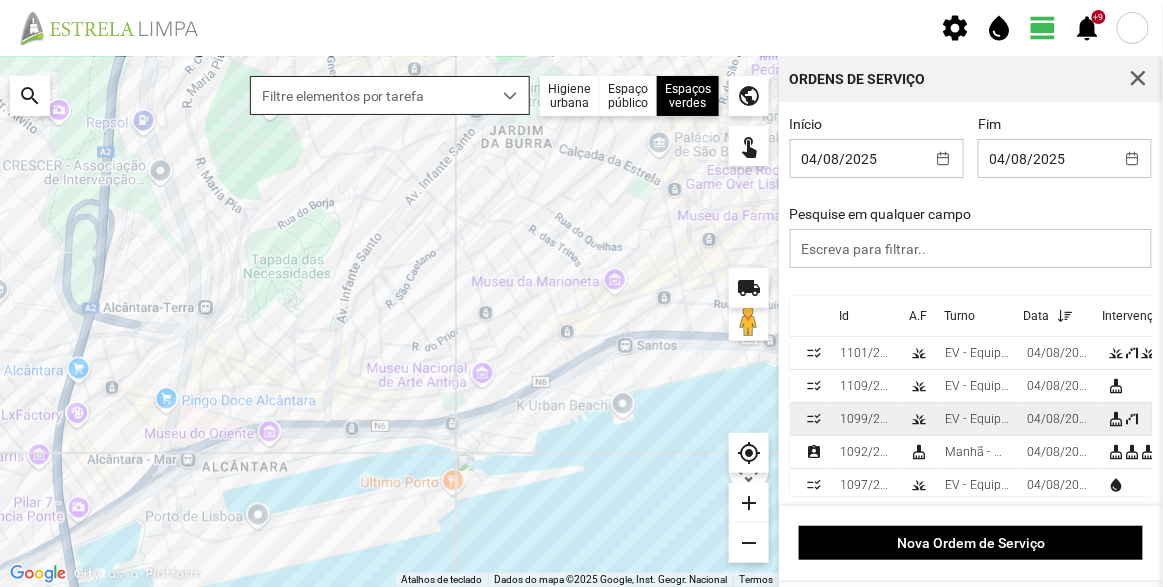click on "EV - Equipa B" at bounding box center (978, 419) 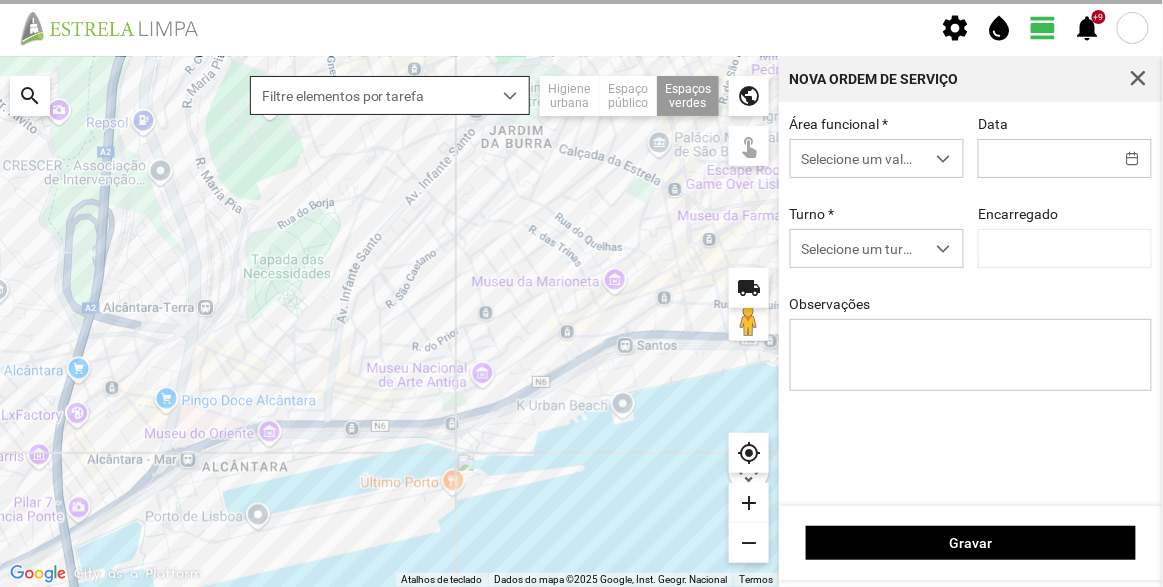 type on "04/08/2025" 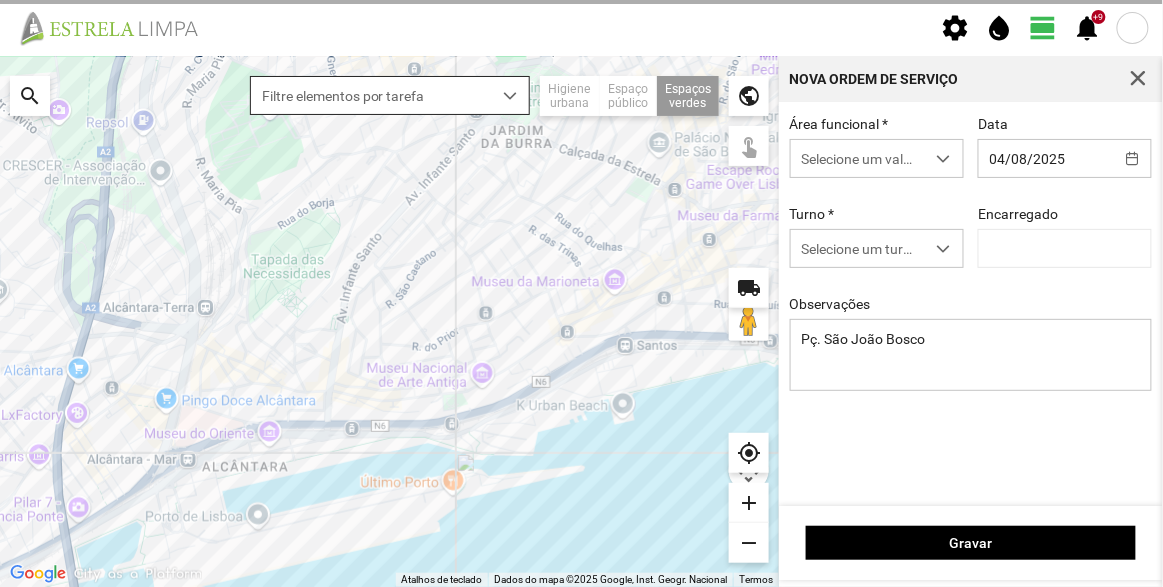type on "[FIRST] [LAST]" 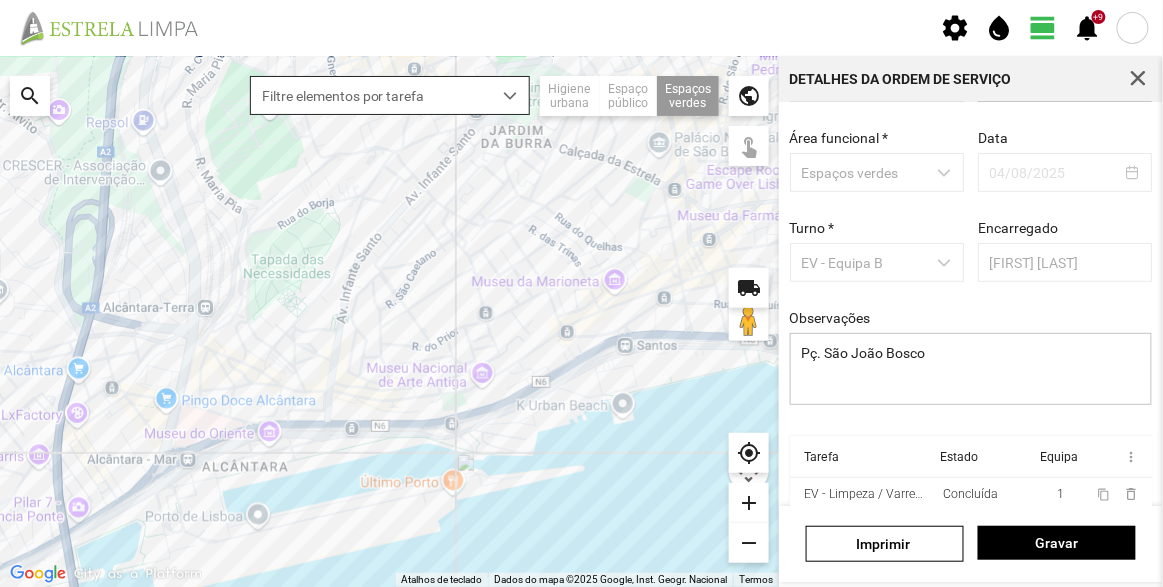 scroll, scrollTop: 0, scrollLeft: 0, axis: both 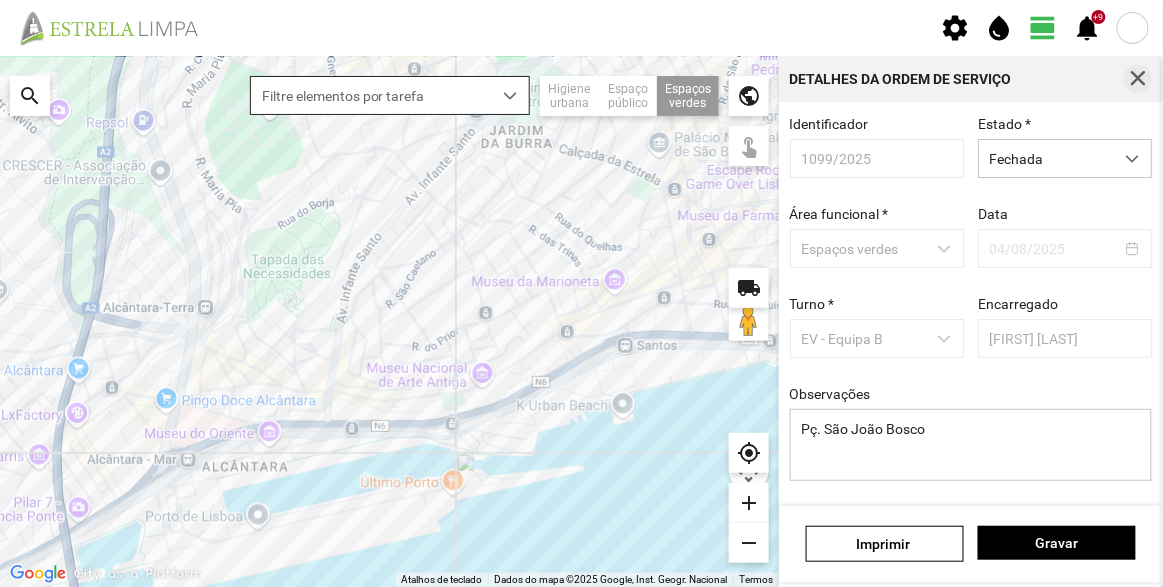 click at bounding box center (1138, 79) 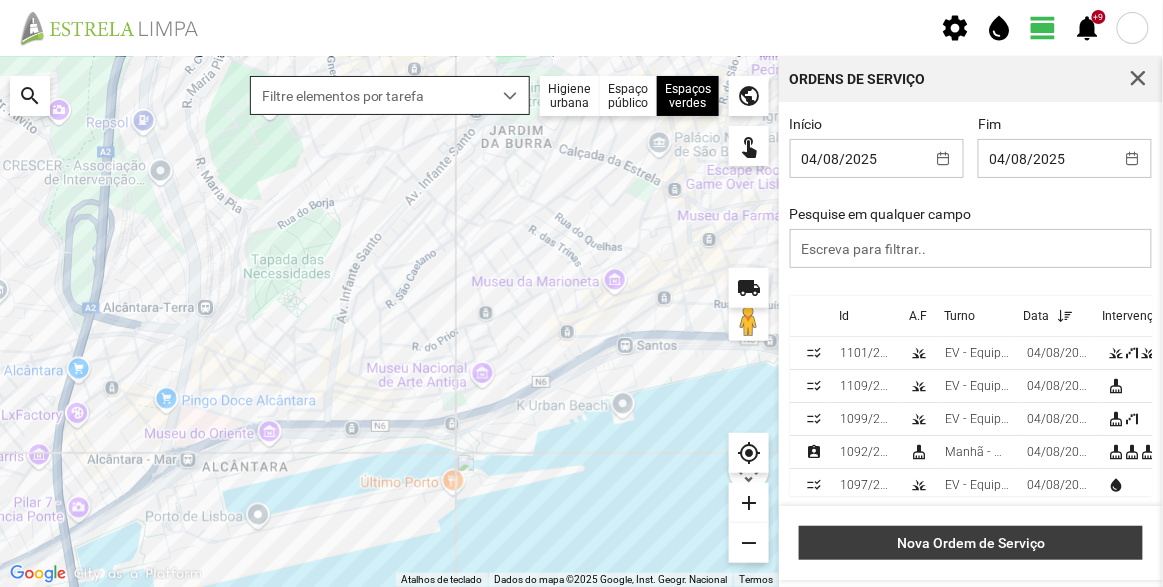 click on "Nova Ordem de Serviço" at bounding box center [971, 543] 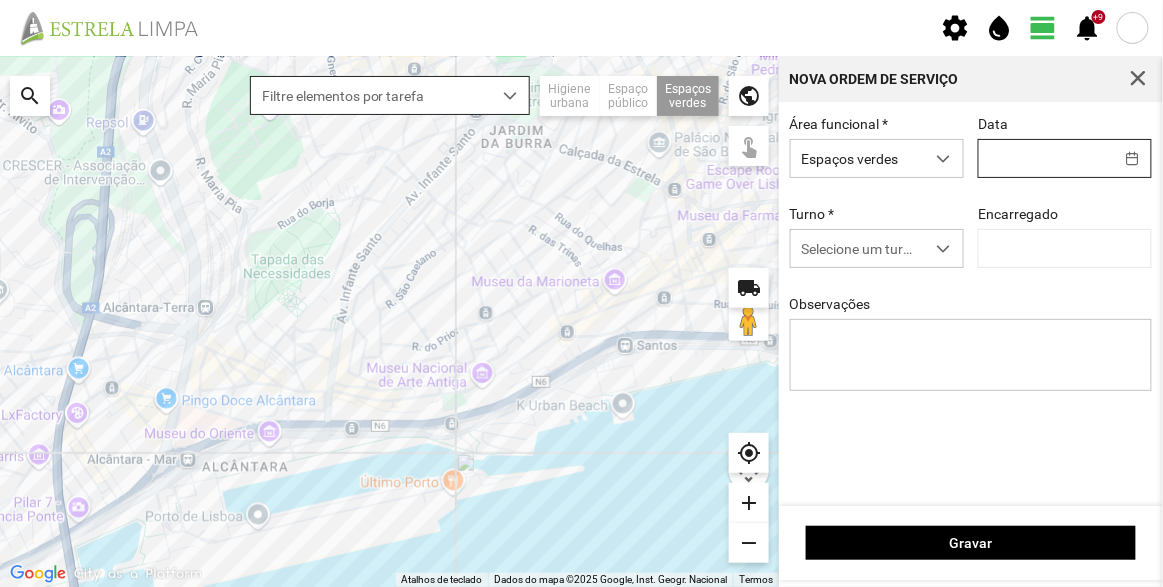 click on "settings  water_drop   view_day   +9   notifications
Para navegar no mapa com gestos de toque, toque duas vezes sem soltar no mapa e, em seguida, arraste-o. ← Mover para a esquerda → Mover para a direita ↑ Mover para cima ↓ Mover para baixo + Aumentar (zoom) - Diminuir (zoom) Casa Avançar 75% para a esquerda Fim Avançar 75% para a direita Página para cima Avançar 75% para cima Página para baixo Avançar 75% para baixo Atalhos de teclado Dados do mapa Dados do mapa ©[YEAR] Google, Inst. Geogr. Nacional Dados do mapa ©[YEAR] Google, Inst. Geogr. Nacional 200 m  Clique no botão para alternar entre as unidades métricas e imperiais Termos Comunicar um erro no mapa local_shipping  search
Filtre elementos por tarefa  Higiene urbana   Espaço público   Espaços verdes  Árvores  Espaços verdes  public  touch_app  my_location add remove Nova Ordem de Serviço Área funcional * Espaços verdes Data   Turno * Selecione um turno Encarregado Observações Gravar" at bounding box center (581, 293) 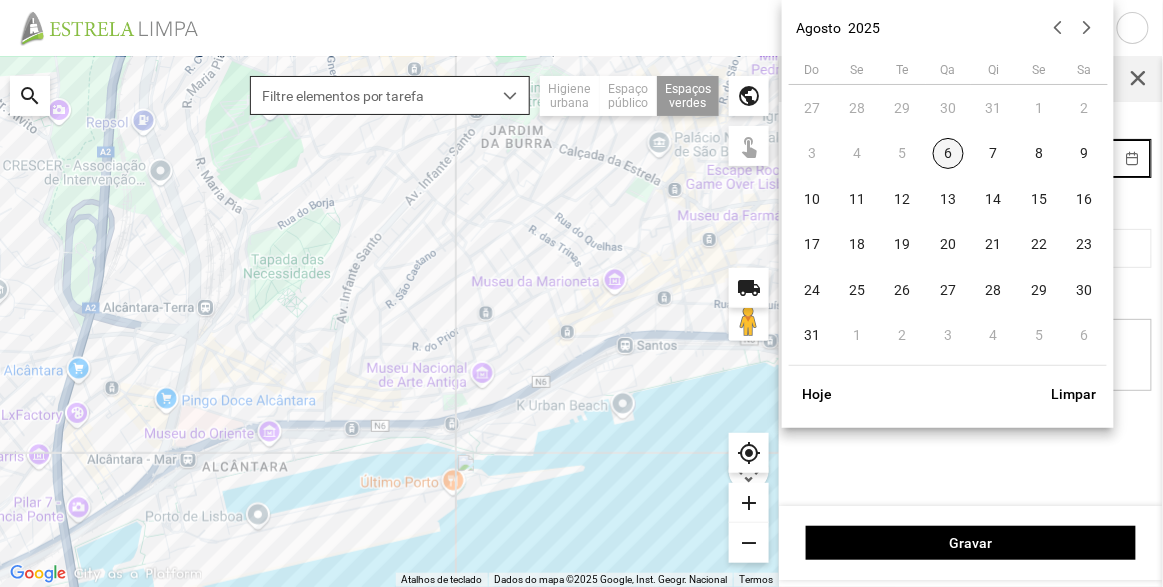 click on "6" at bounding box center [949, 154] 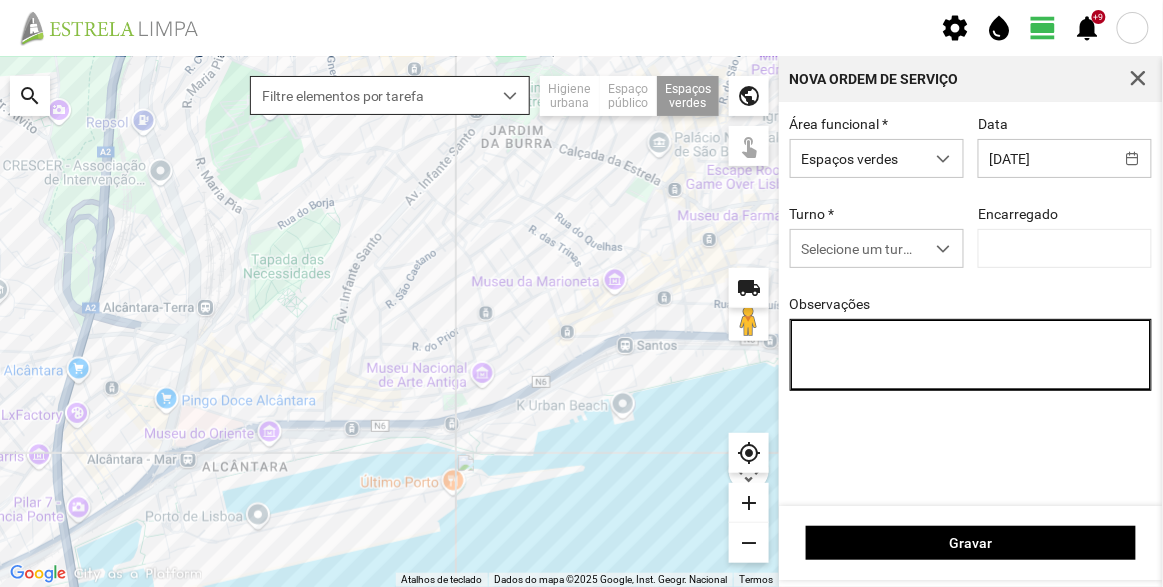 click on "Observações" at bounding box center [971, 355] 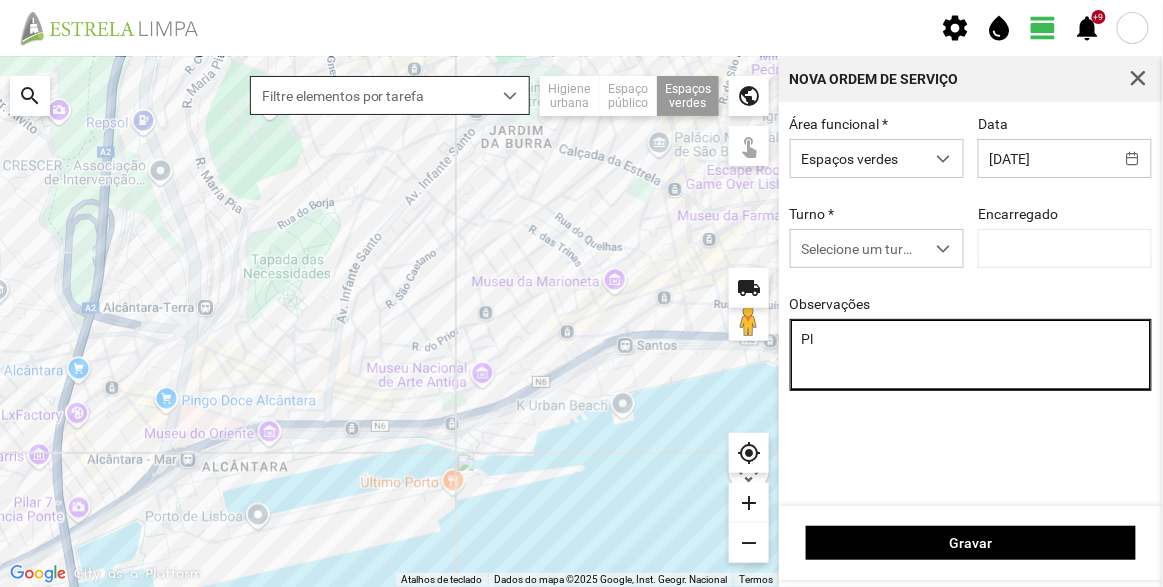 type on "P" 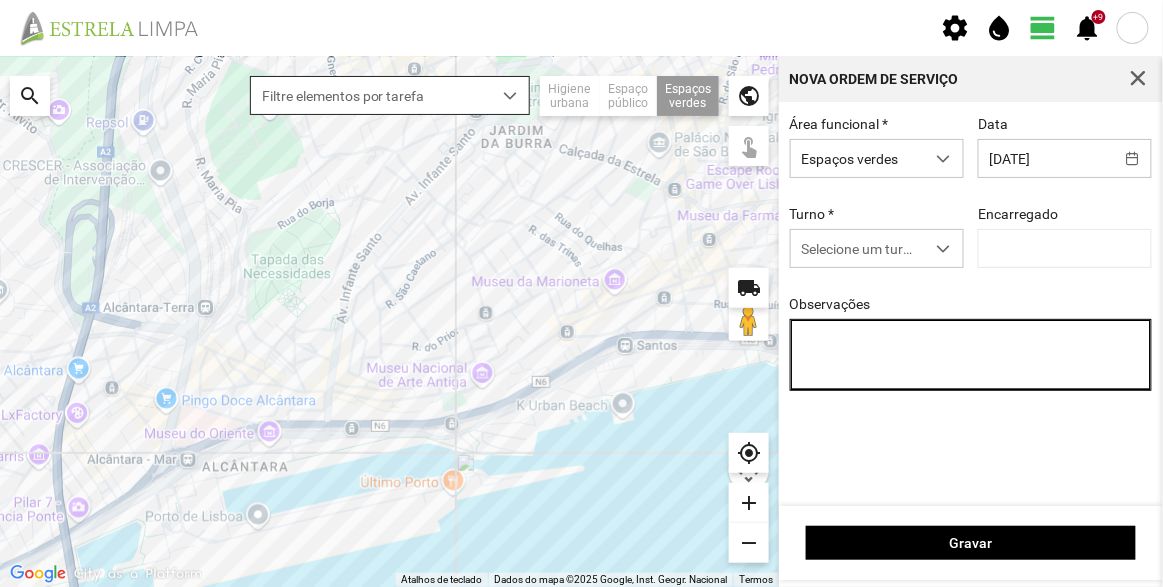 type on "9" 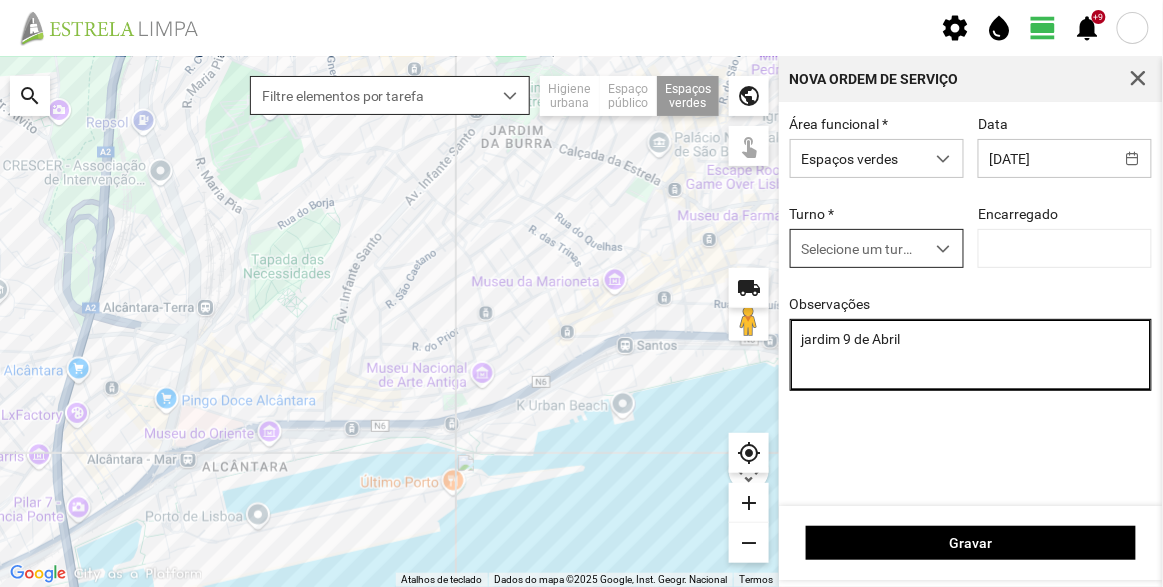type on "jardim 9 de Abril" 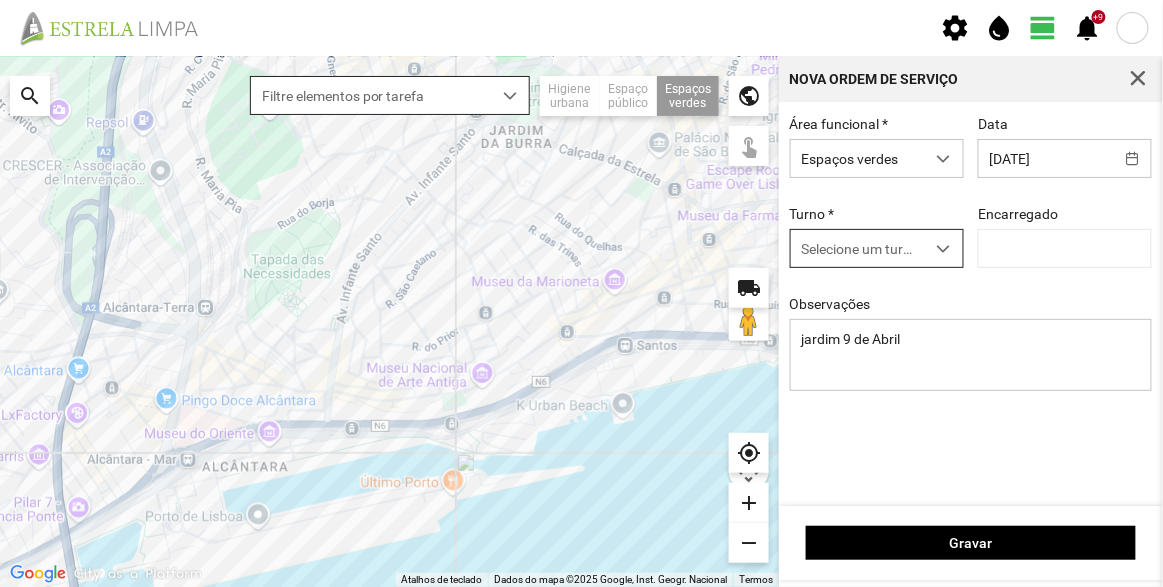 click on "Selecione um turno" at bounding box center (858, 248) 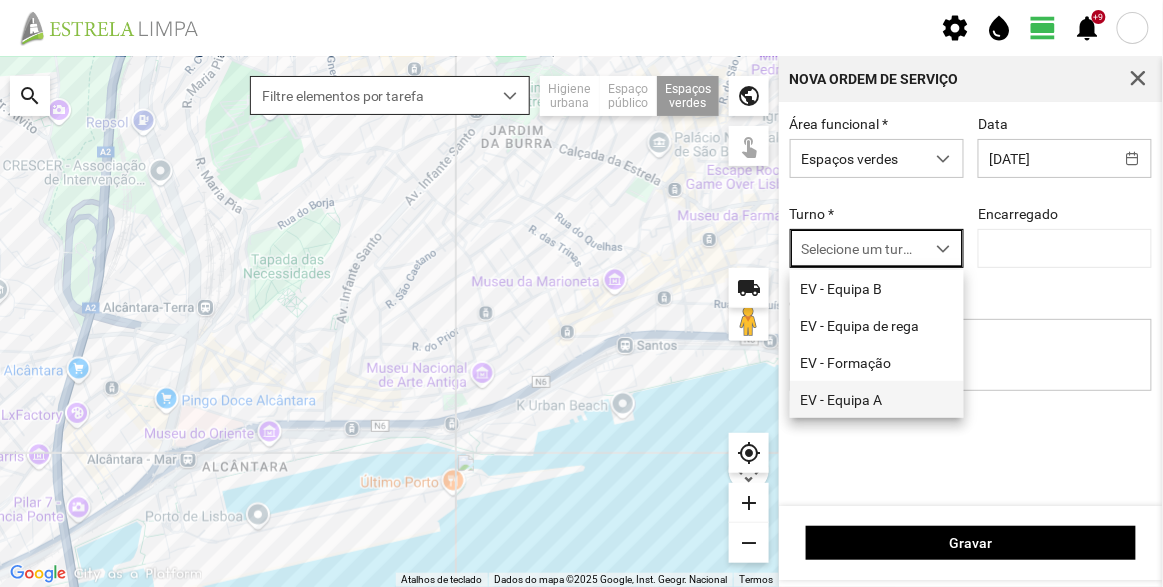 click on "EV - Equipa A" at bounding box center [877, 399] 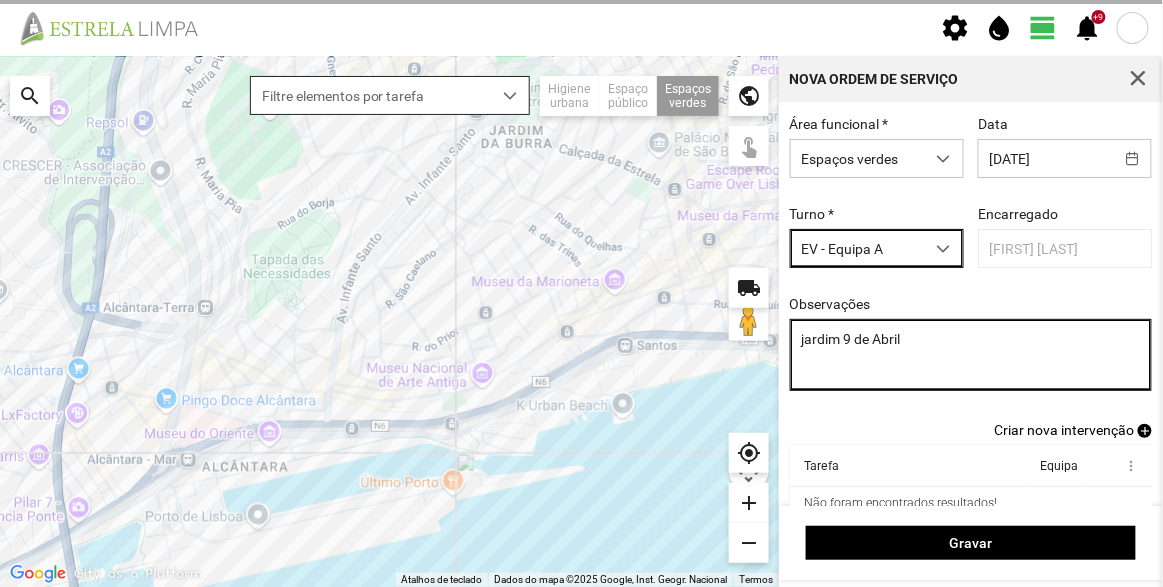 click on "jardim 9 de Abril" at bounding box center [971, 355] 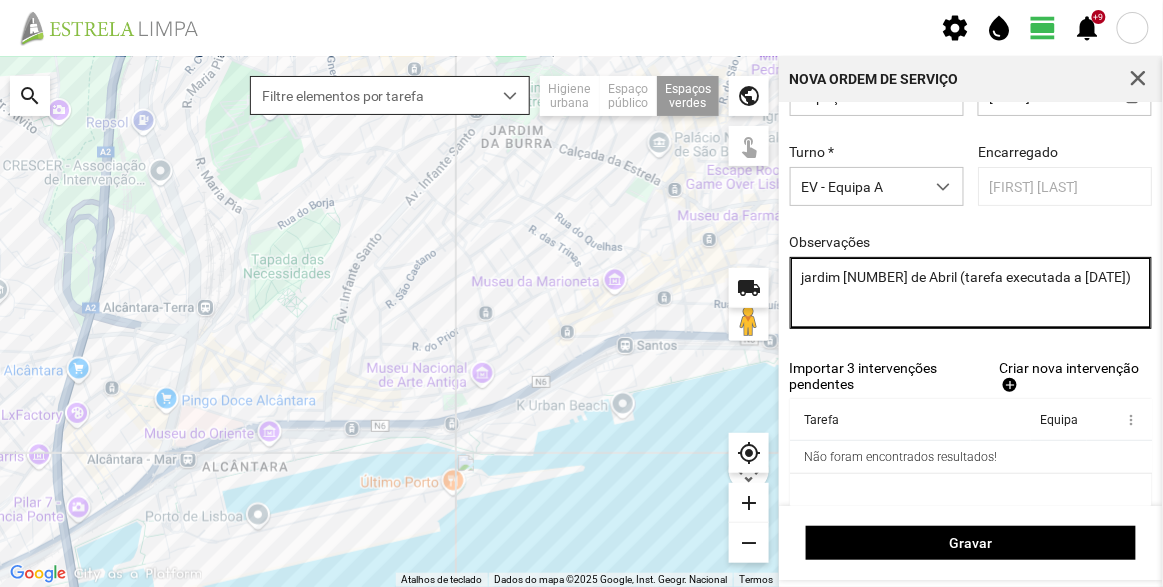 scroll, scrollTop: 100, scrollLeft: 0, axis: vertical 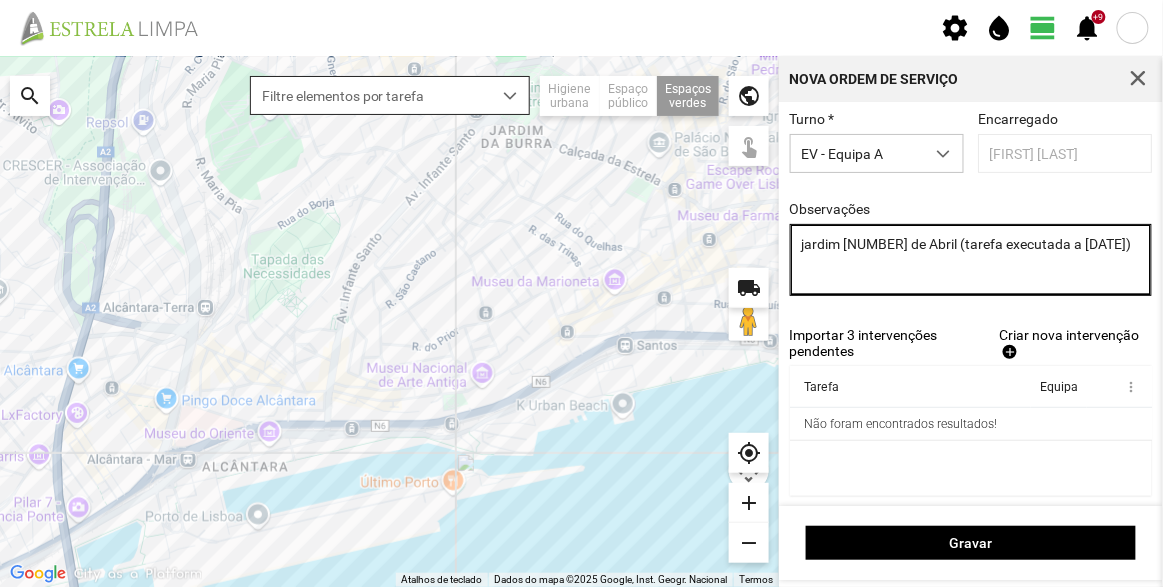 type on "jardim [NUMBER] de Abril (tarefa executada a [DATE])" 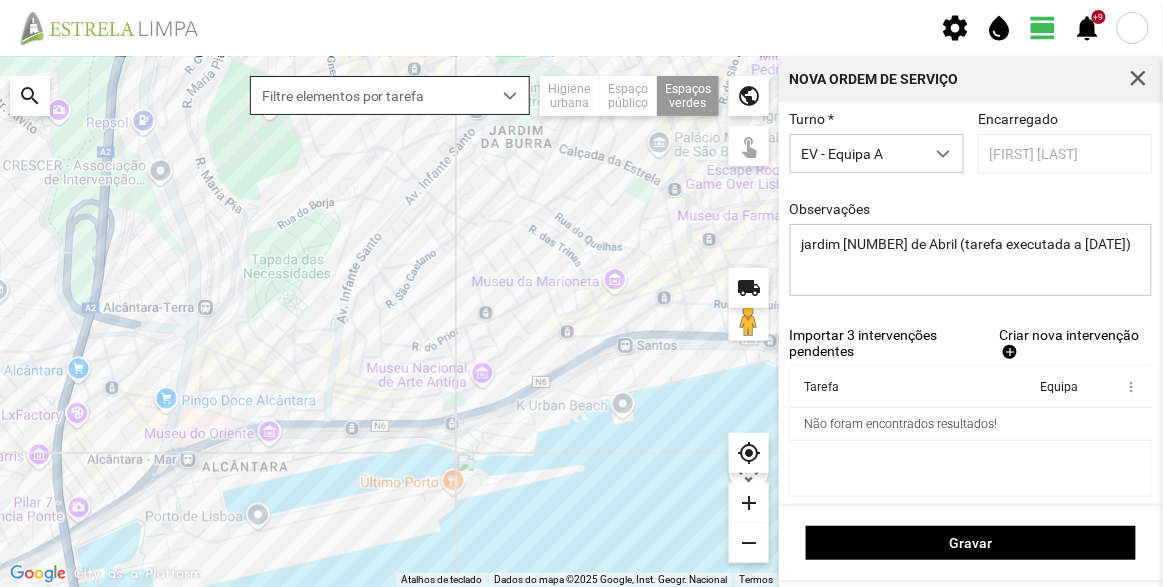 click on "Criar nova intervenção" at bounding box center [1069, 335] 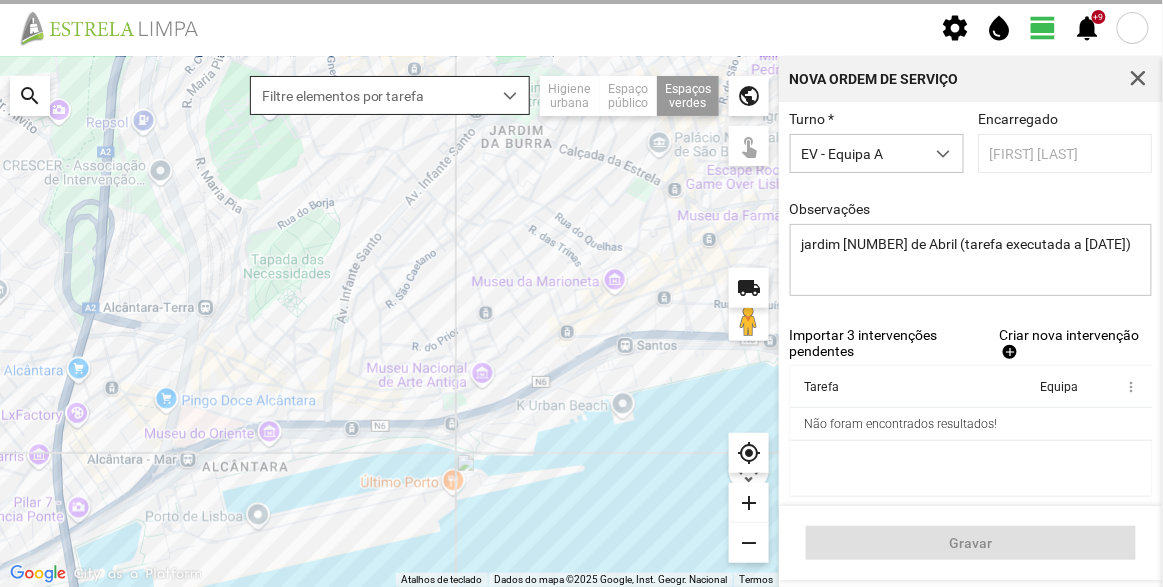 scroll, scrollTop: 0, scrollLeft: 0, axis: both 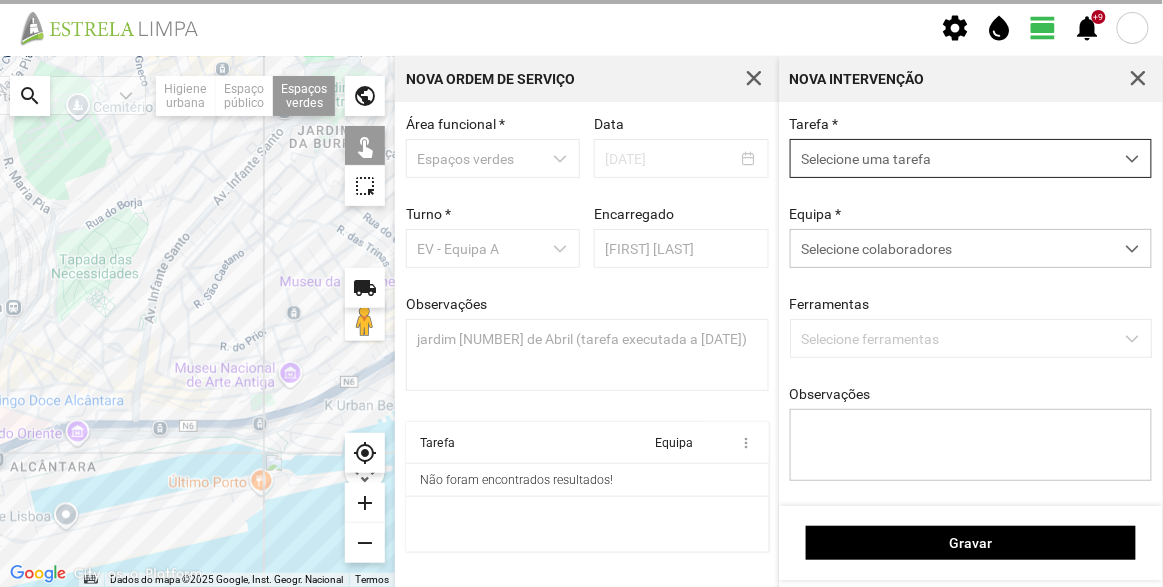 click on "Selecione uma tarefa" at bounding box center (952, 158) 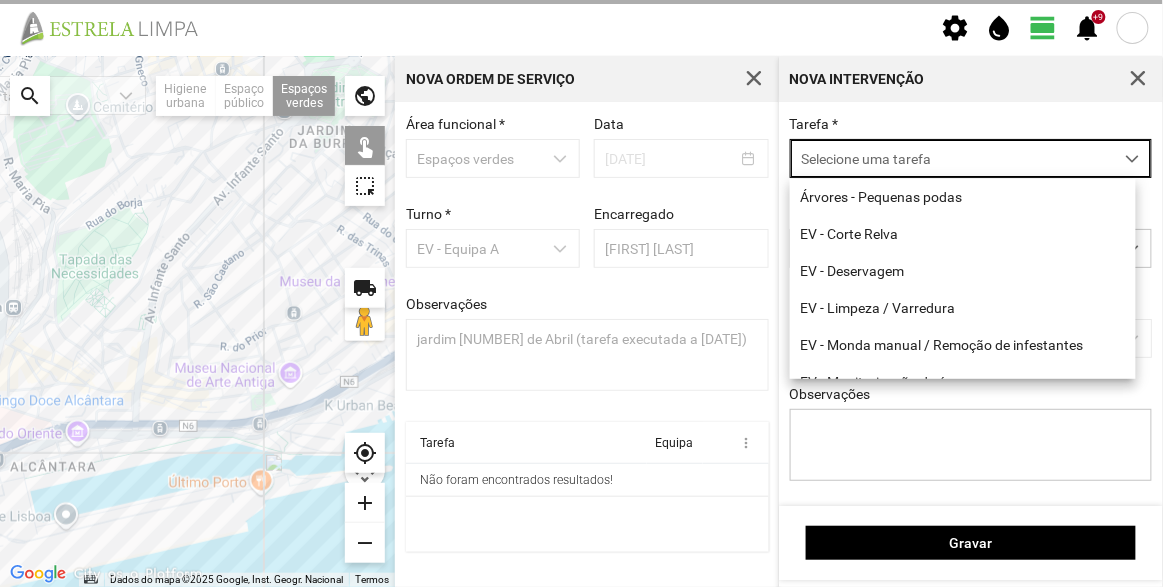scroll, scrollTop: 10, scrollLeft: 84, axis: both 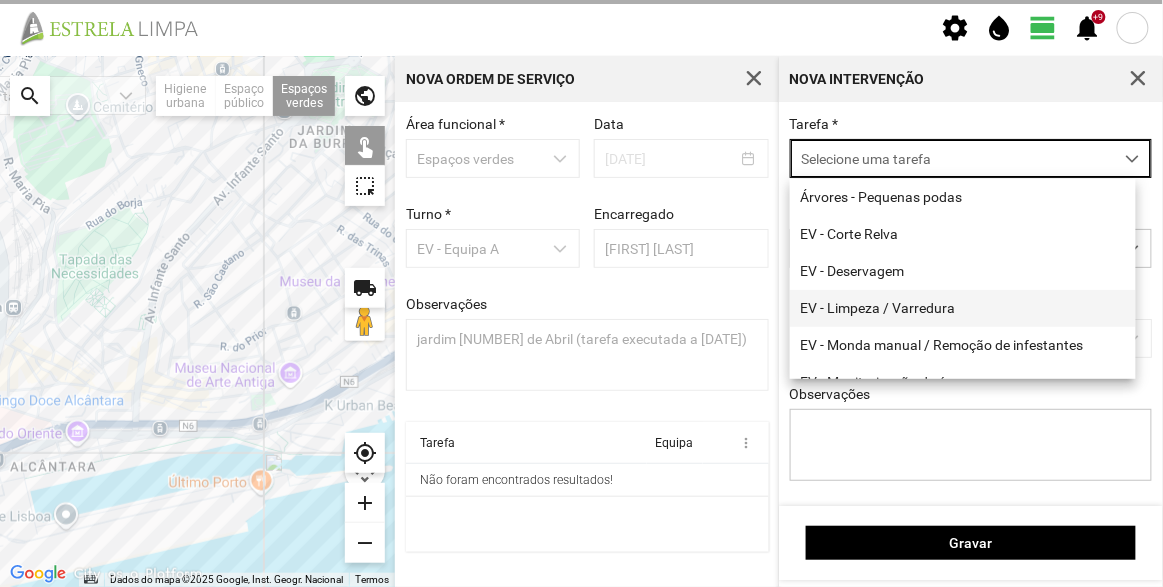 click on "EV - Limpeza / Varredura" at bounding box center (963, 308) 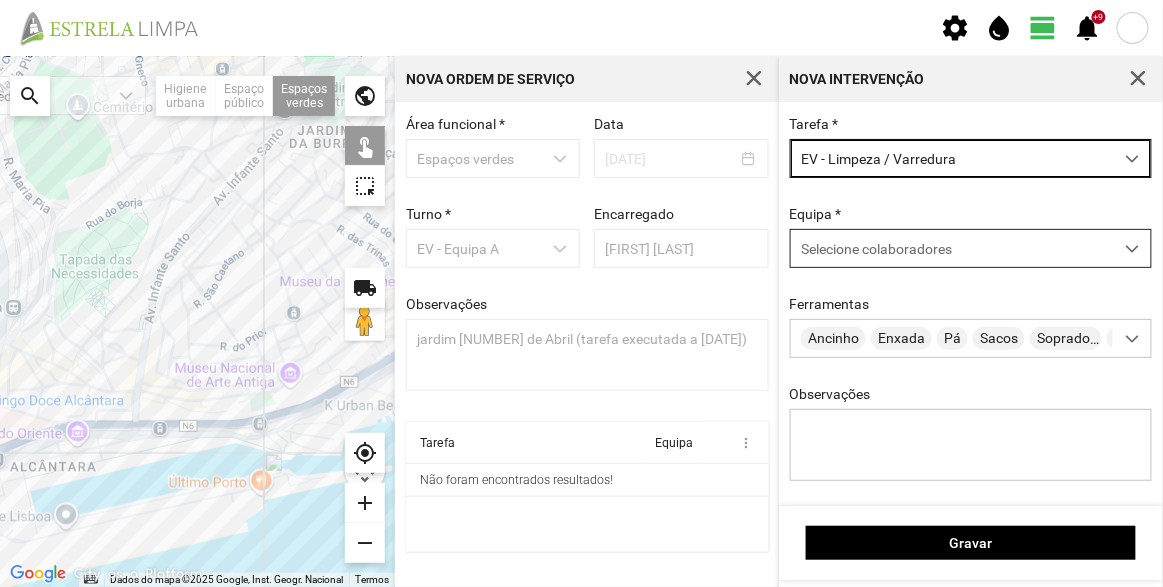 click on "Selecione colaboradores" at bounding box center (952, 248) 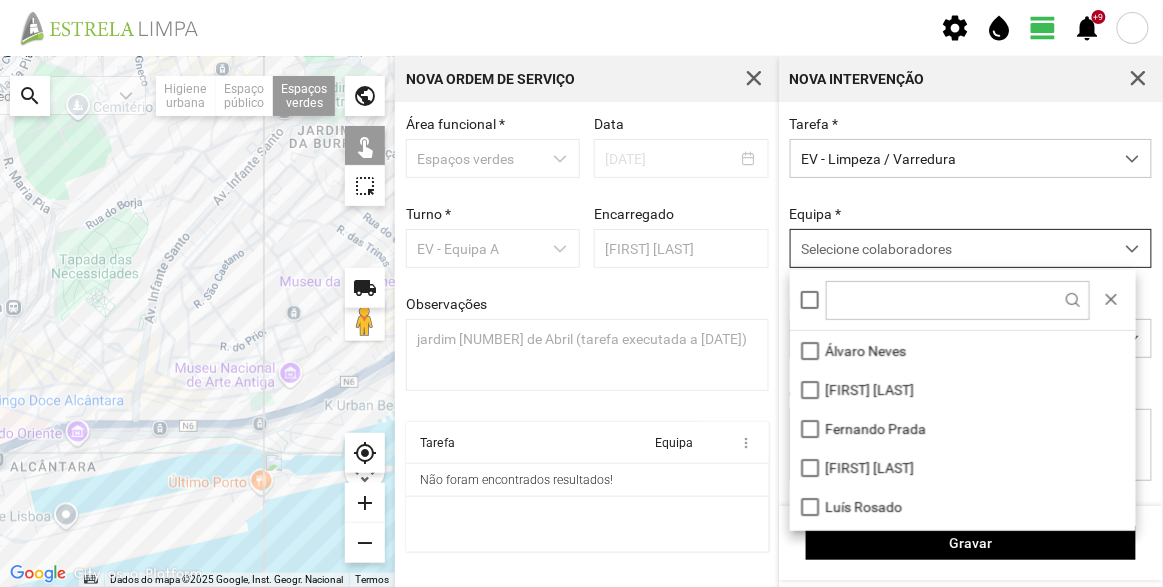 scroll, scrollTop: 10, scrollLeft: 84, axis: both 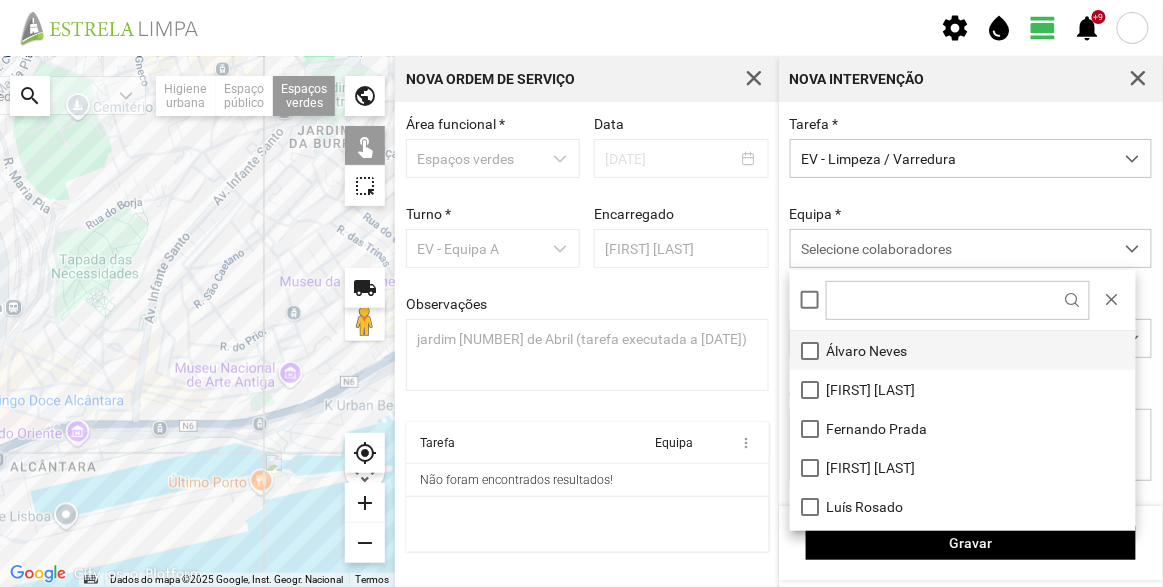 click on "Álvaro Neves" at bounding box center [963, 350] 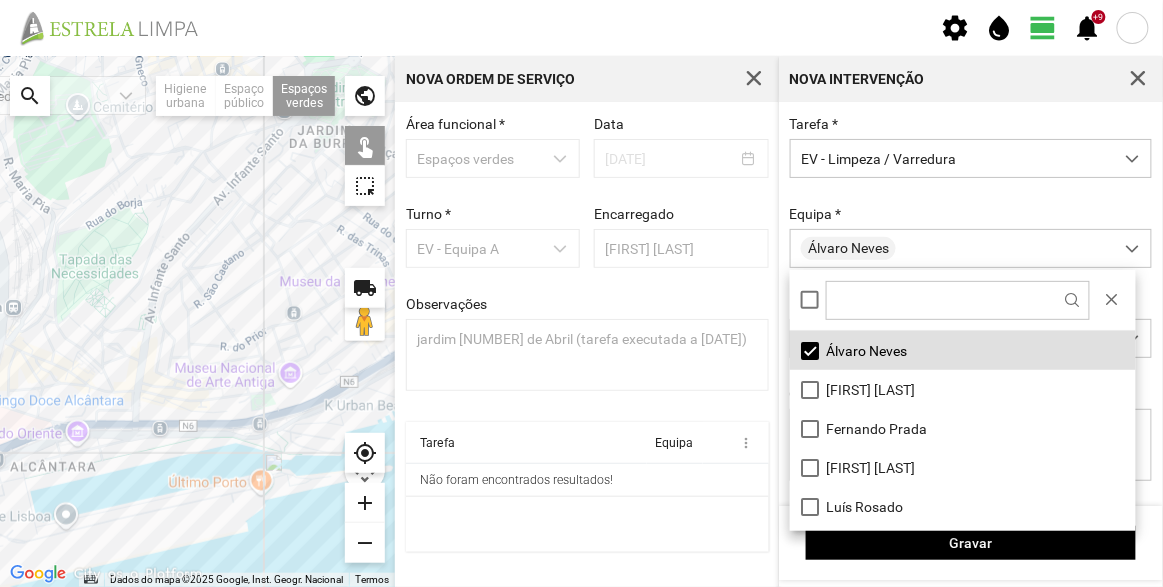 click 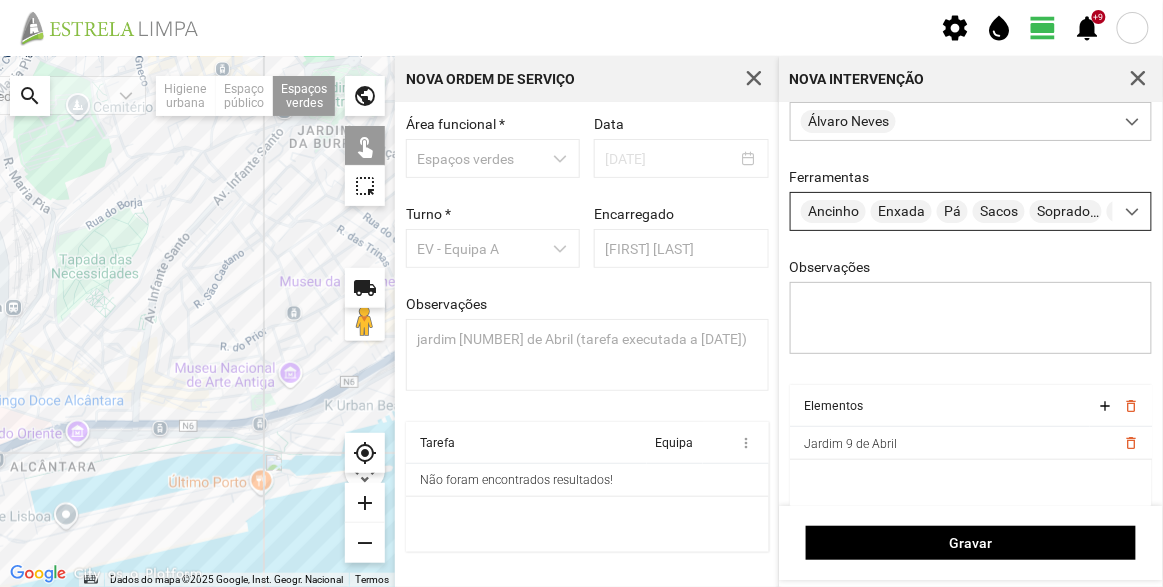 scroll, scrollTop: 150, scrollLeft: 0, axis: vertical 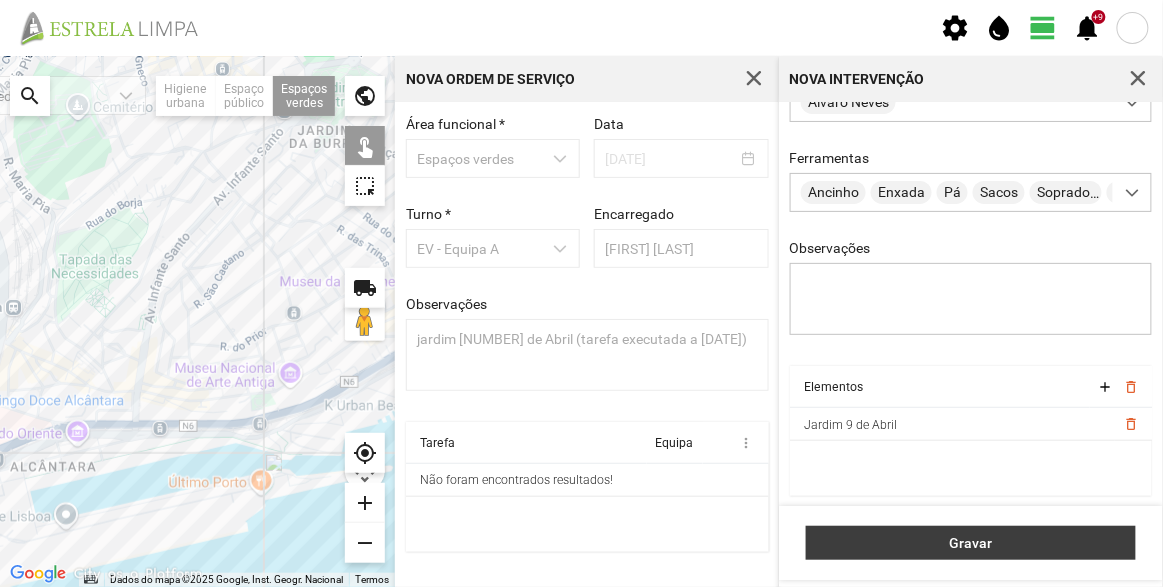 click on "Gravar" at bounding box center (971, 543) 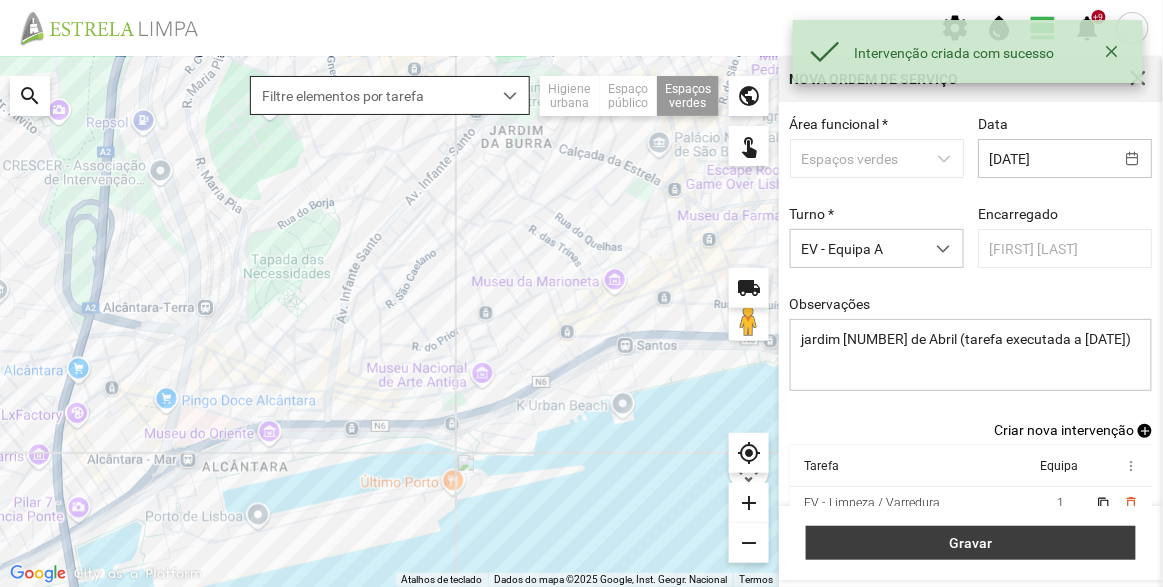 click on "Gravar" at bounding box center (971, 543) 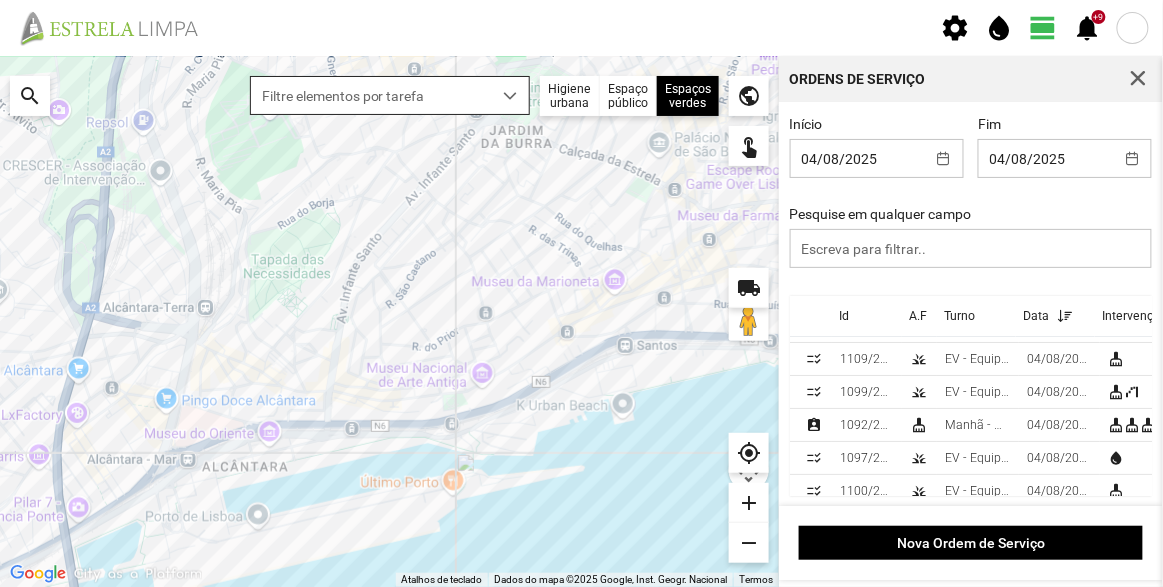 scroll, scrollTop: 0, scrollLeft: 0, axis: both 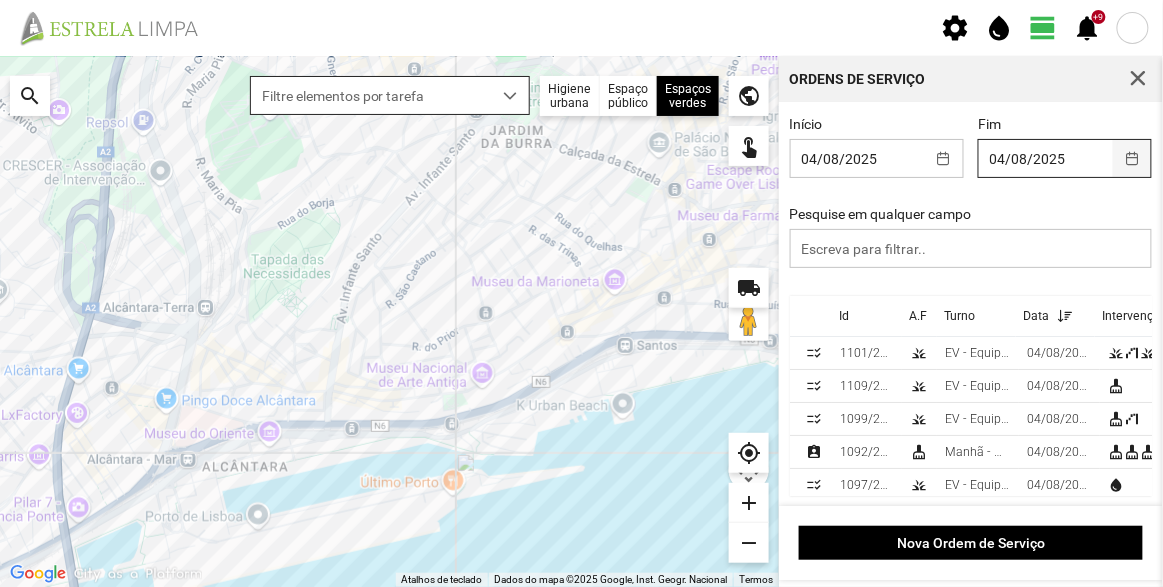 click at bounding box center [1132, 158] 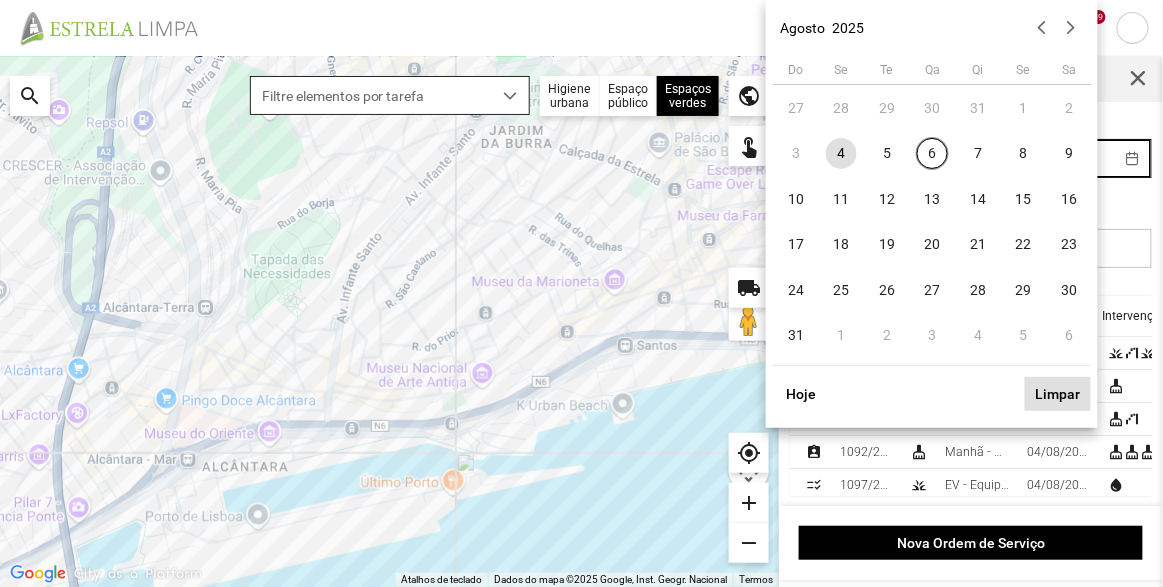 click on "Limpar" at bounding box center [1058, 394] 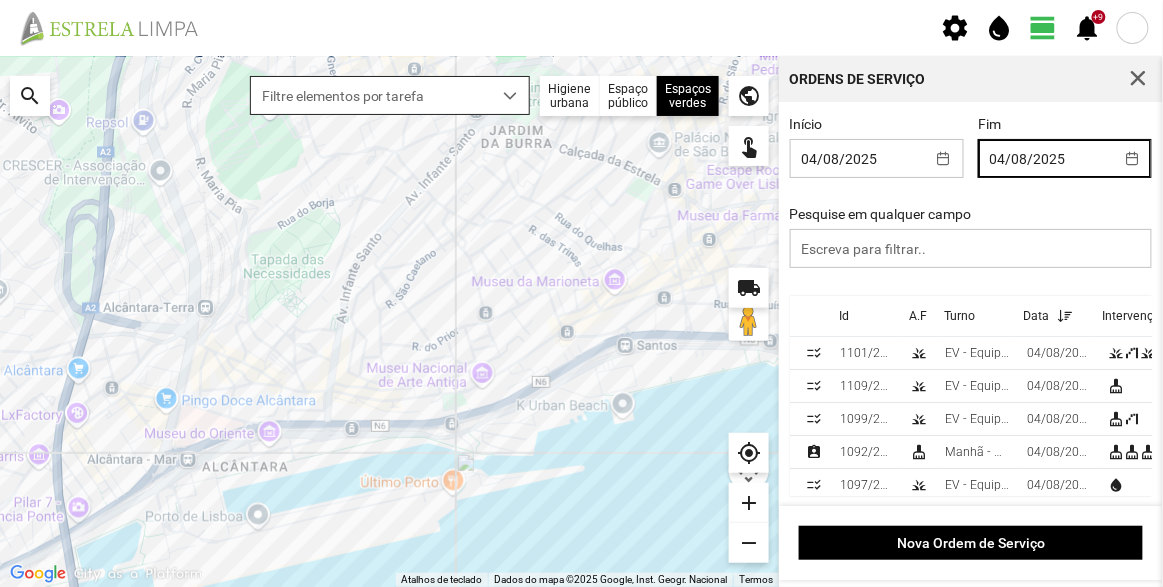 type 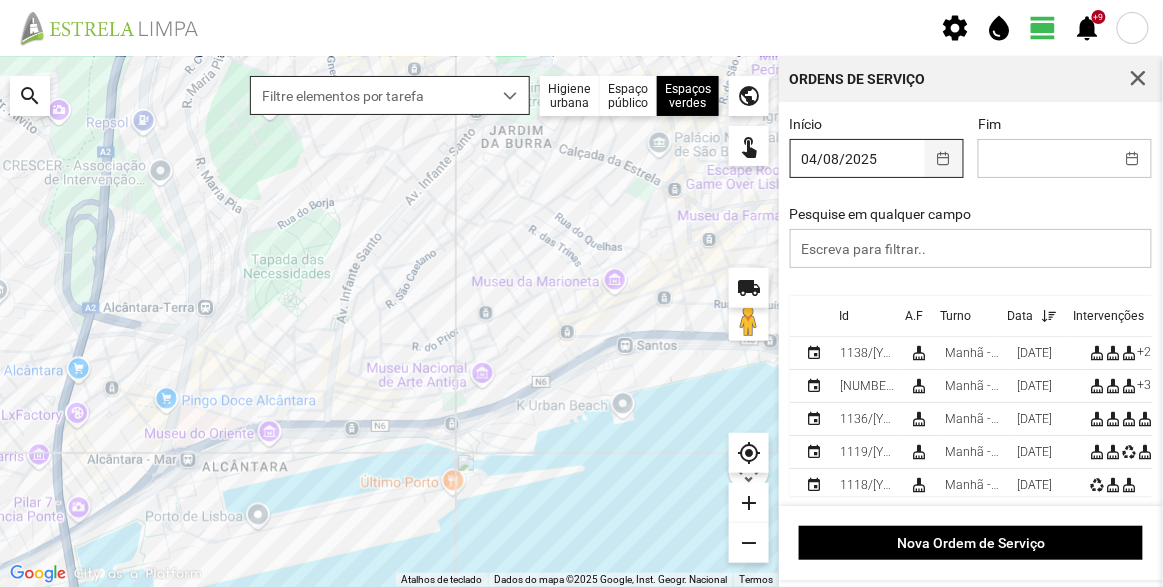 click at bounding box center (944, 158) 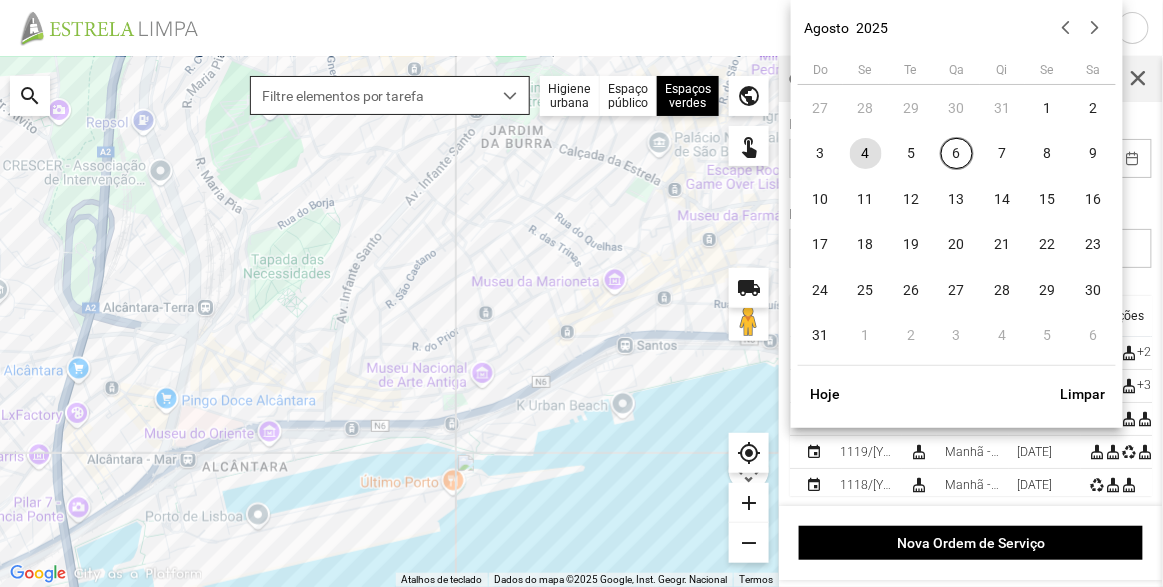 click on "Hoje Limpar" at bounding box center [957, 393] 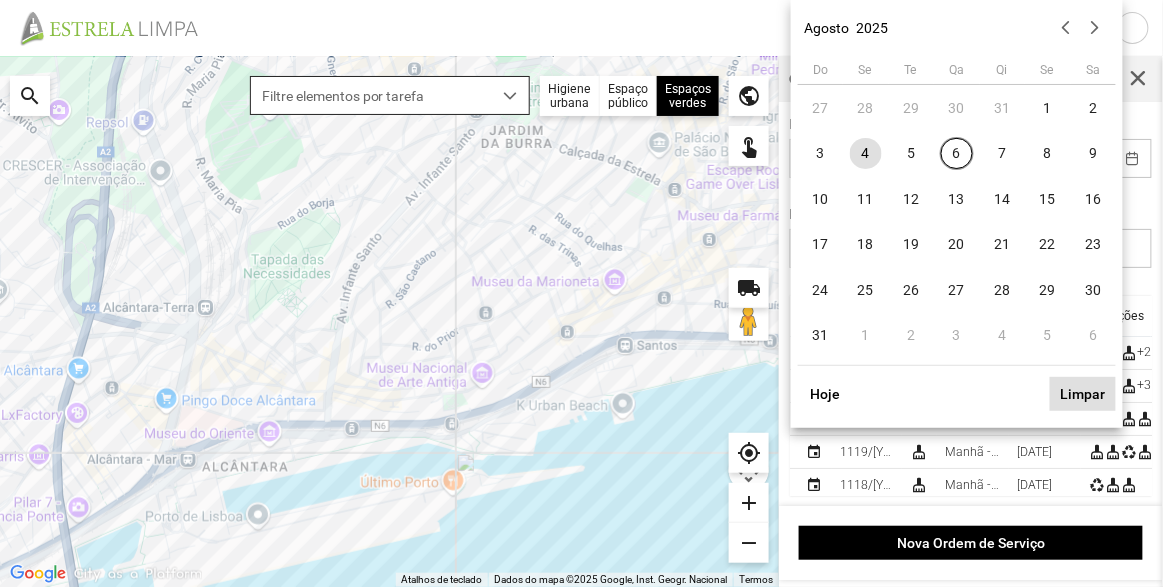 click on "Limpar" at bounding box center [1083, 394] 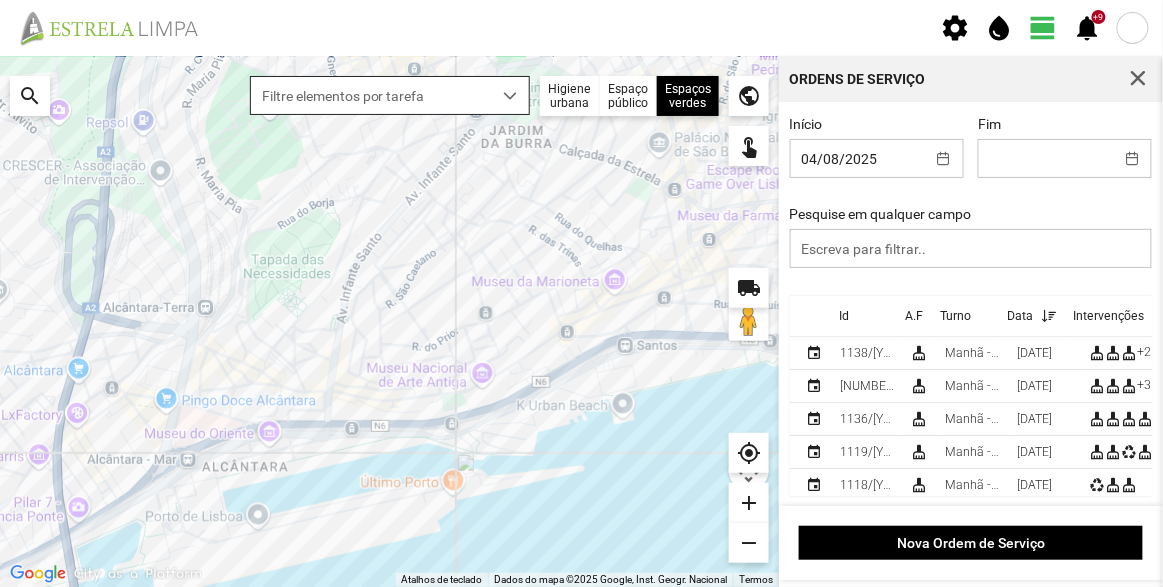 type 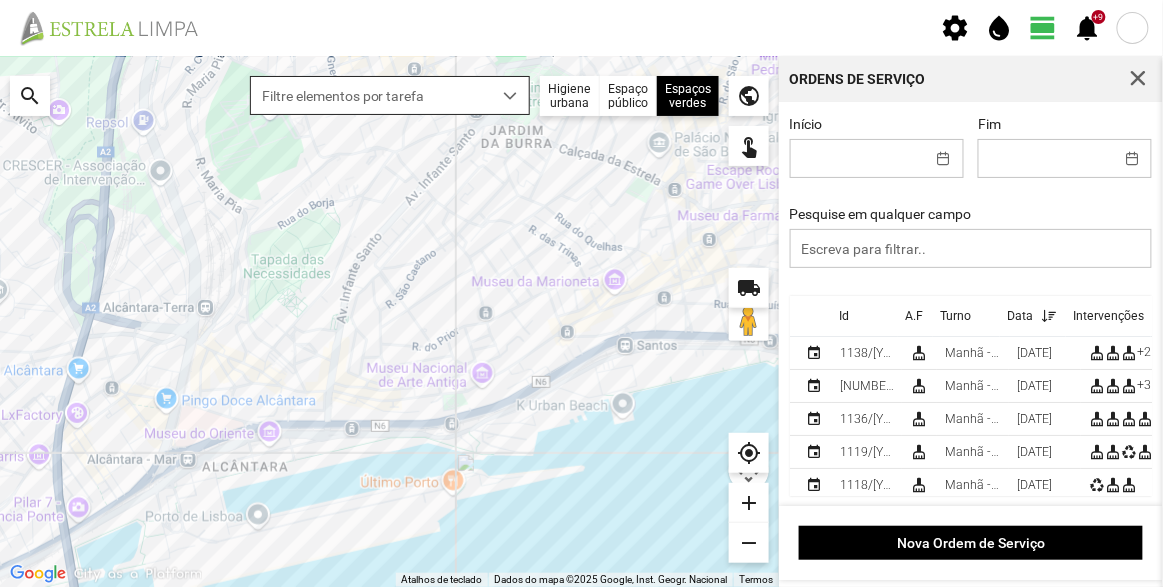 click on "Id" at bounding box center (865, 316) 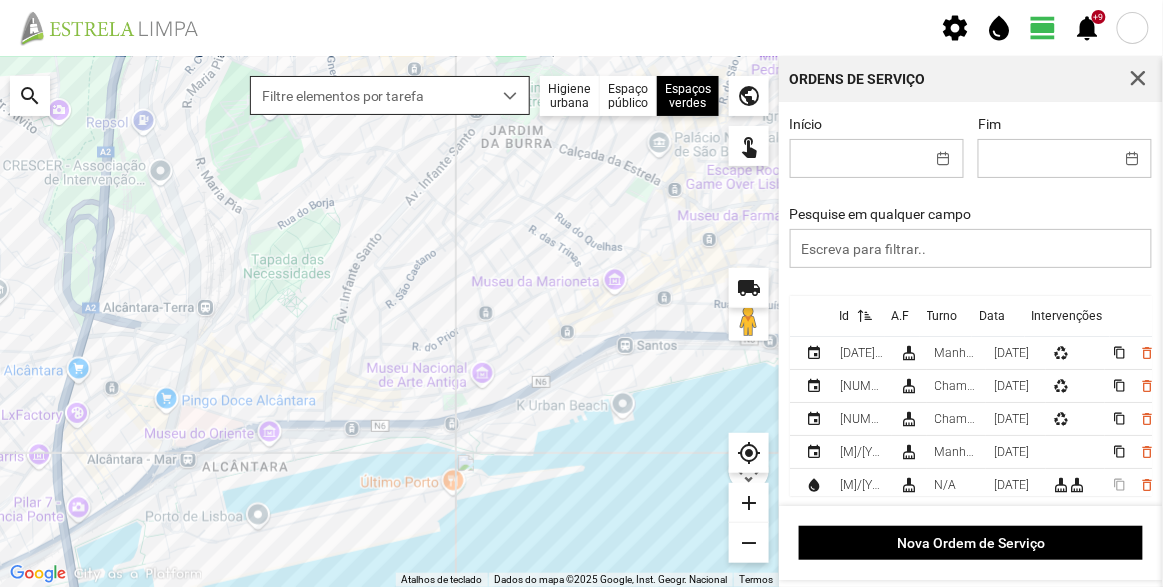 click at bounding box center [865, 316] 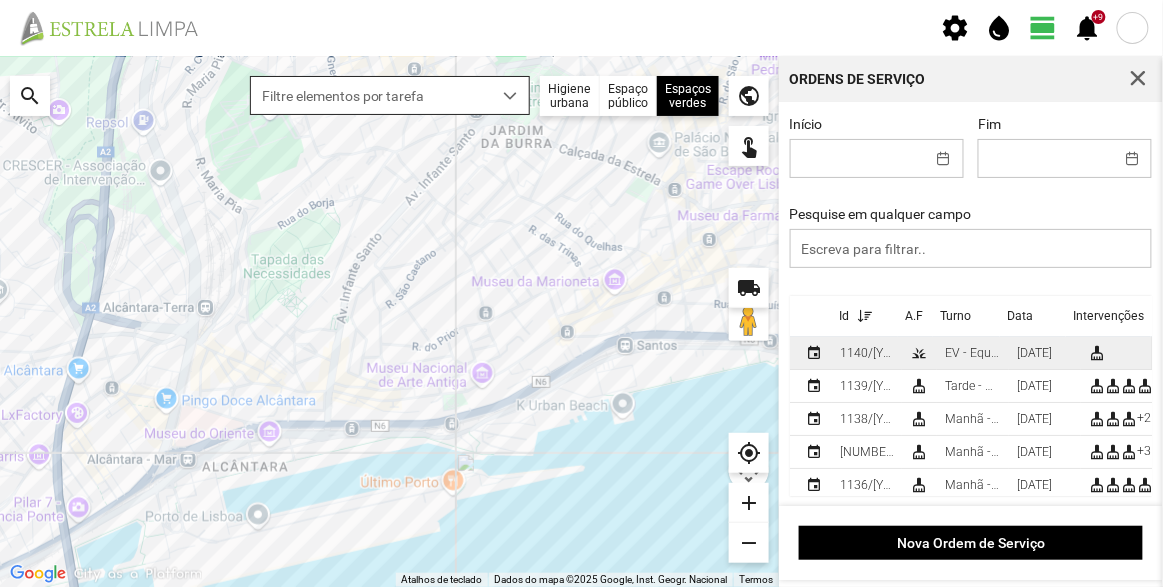 click on "1140/[YEAR]" at bounding box center [867, 353] 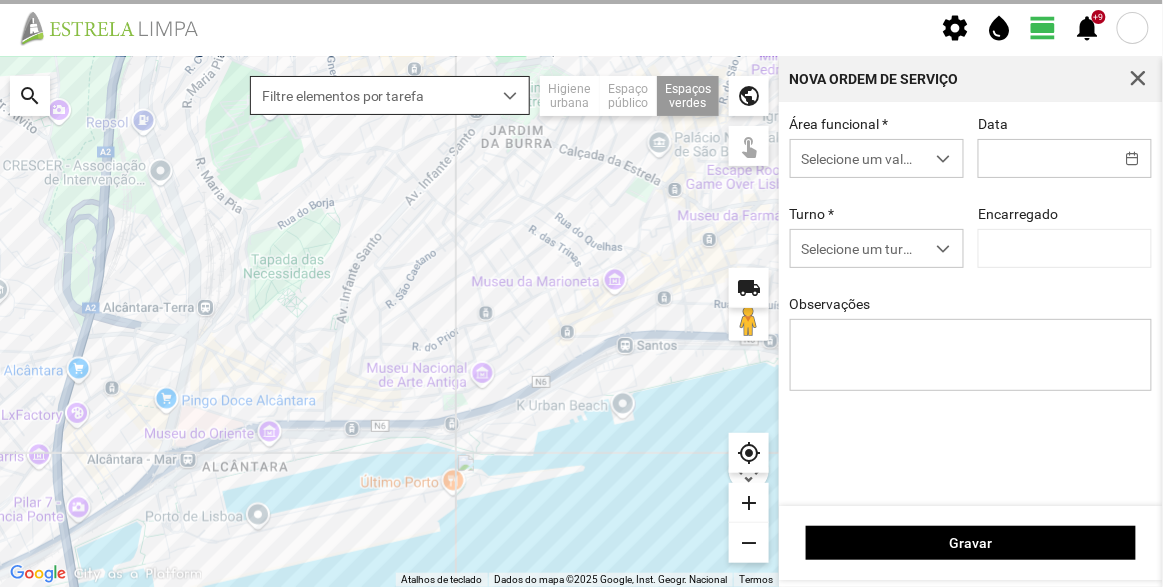 type on "[DATE]" 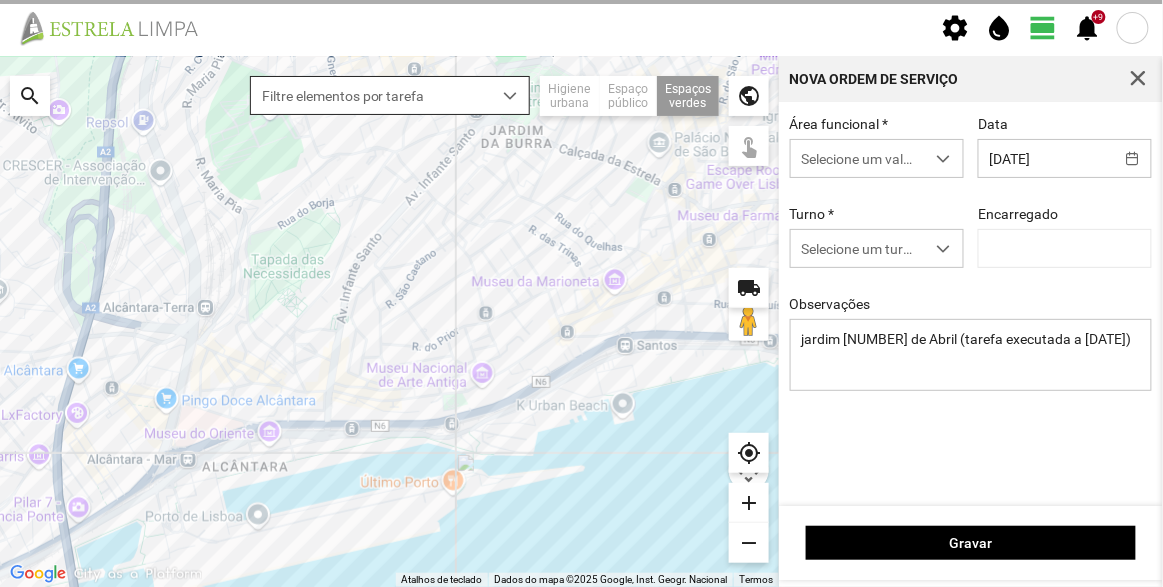type on "[FIRST] [LAST]" 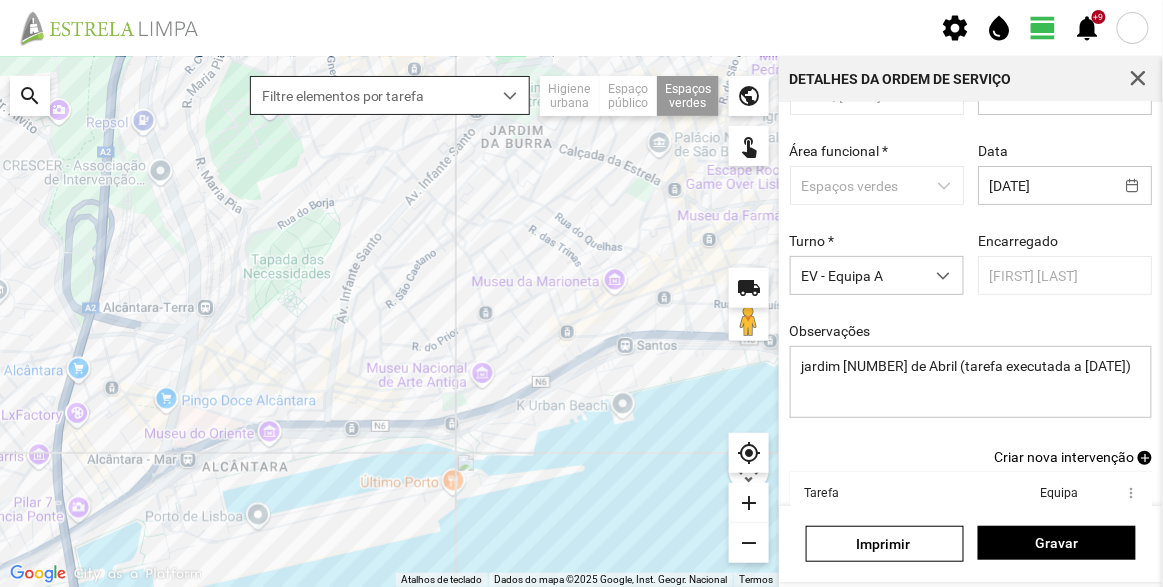 scroll, scrollTop: 0, scrollLeft: 0, axis: both 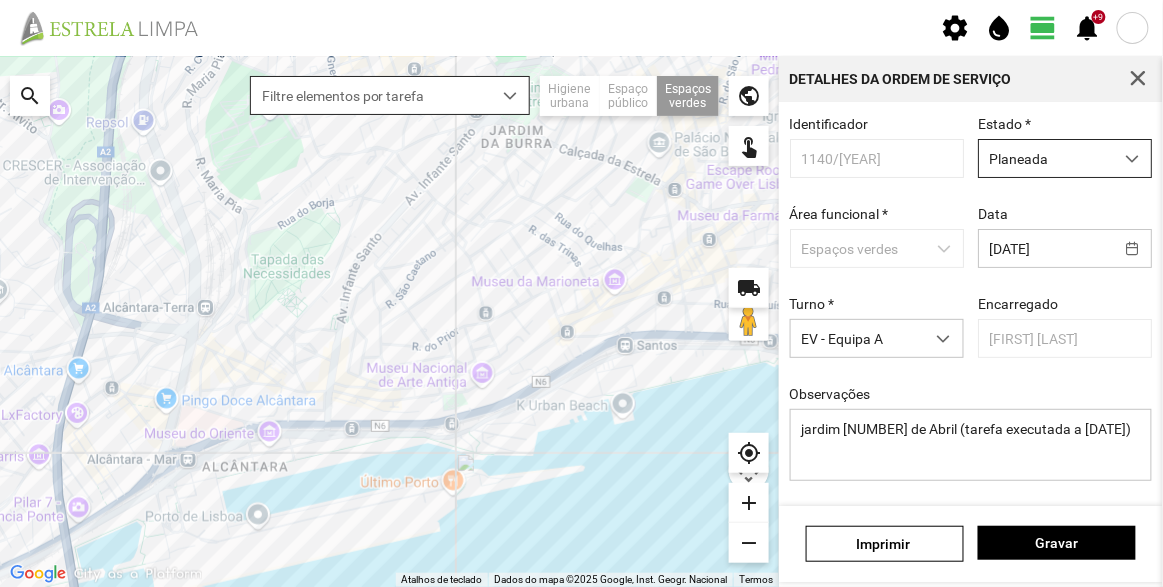 click on "Planeada" at bounding box center (1046, 158) 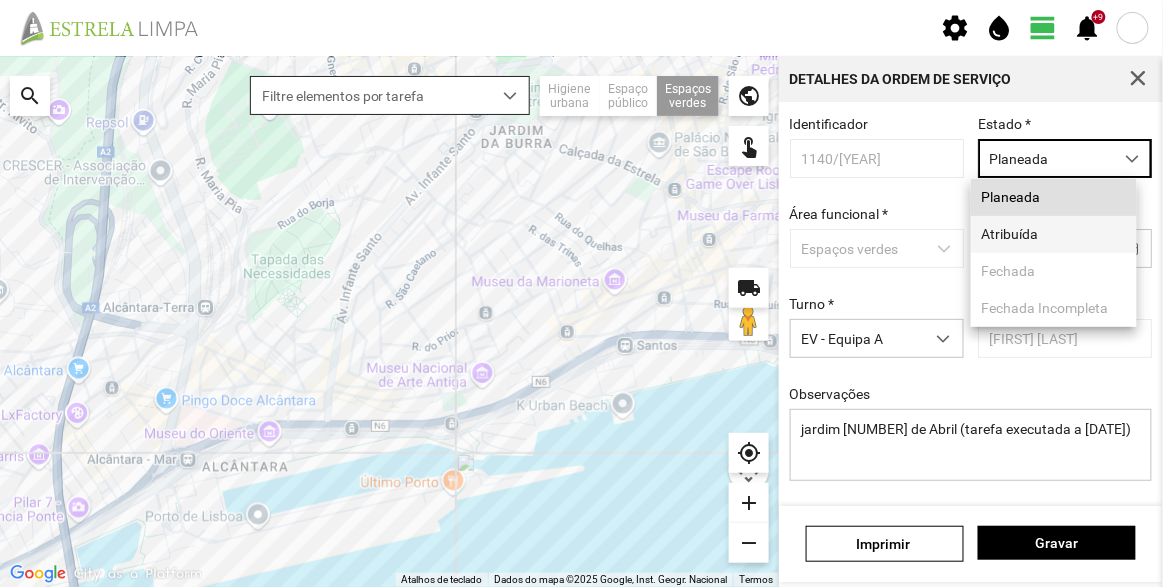click on "Atribuída" at bounding box center [1054, 234] 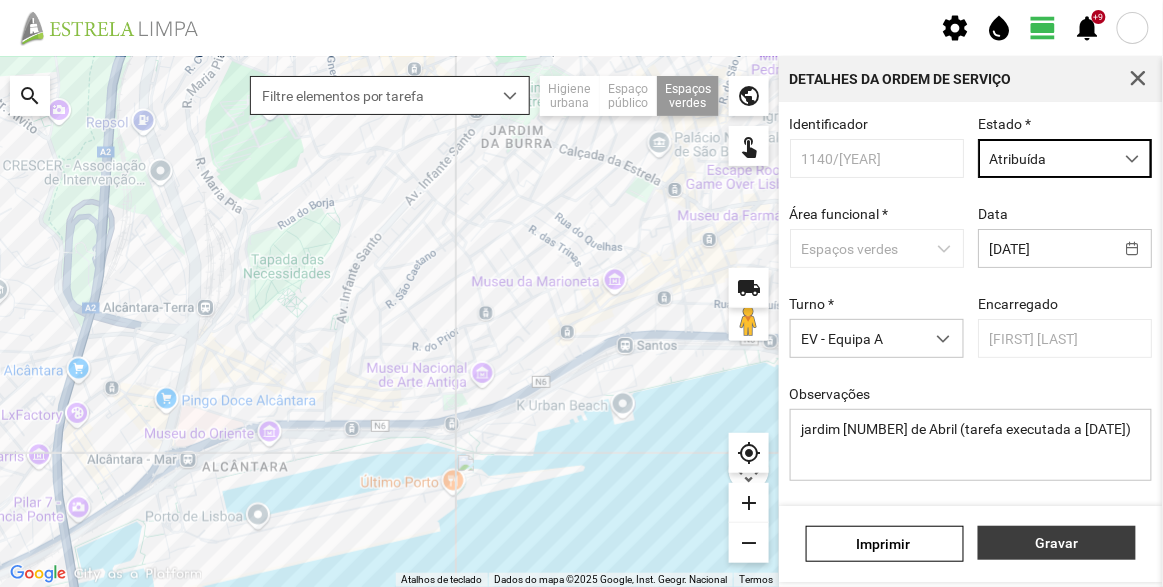 click on "Gravar" at bounding box center (1057, 543) 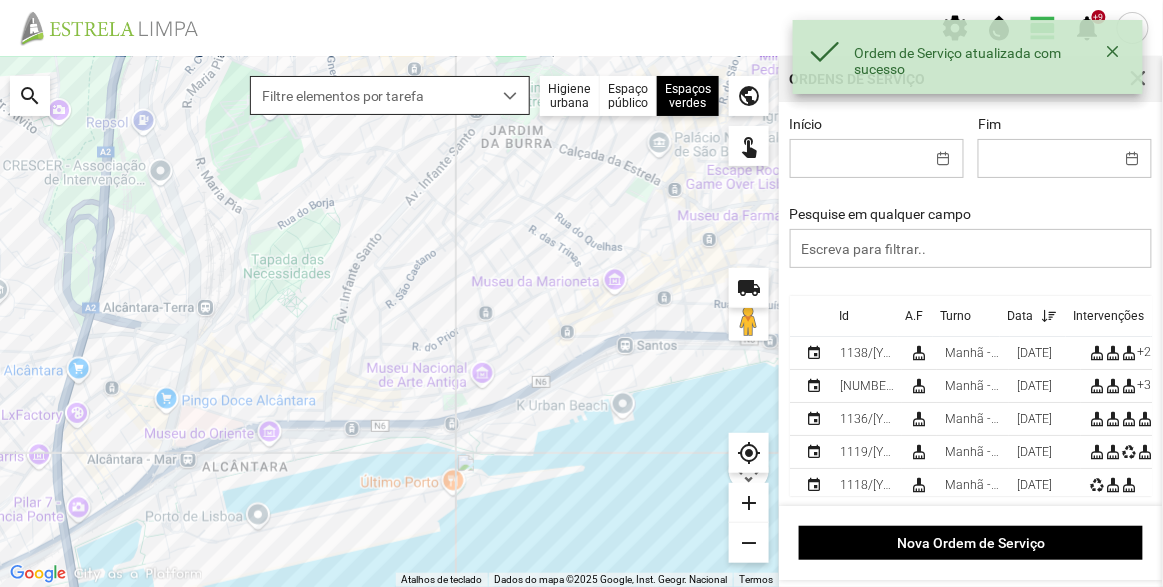 click on "Id" at bounding box center (865, 316) 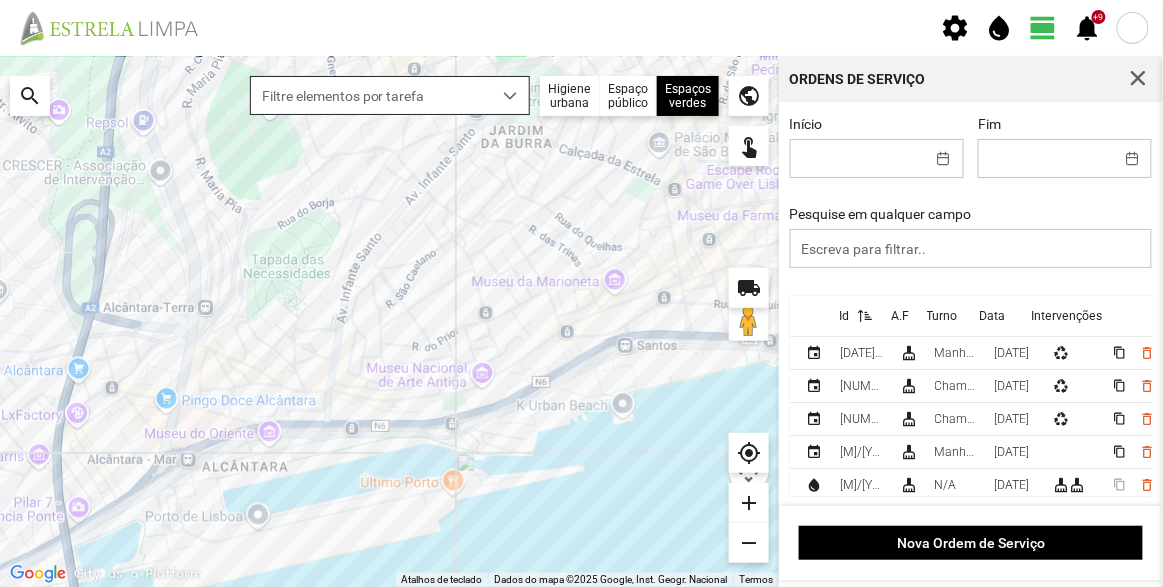 click at bounding box center [861, 316] 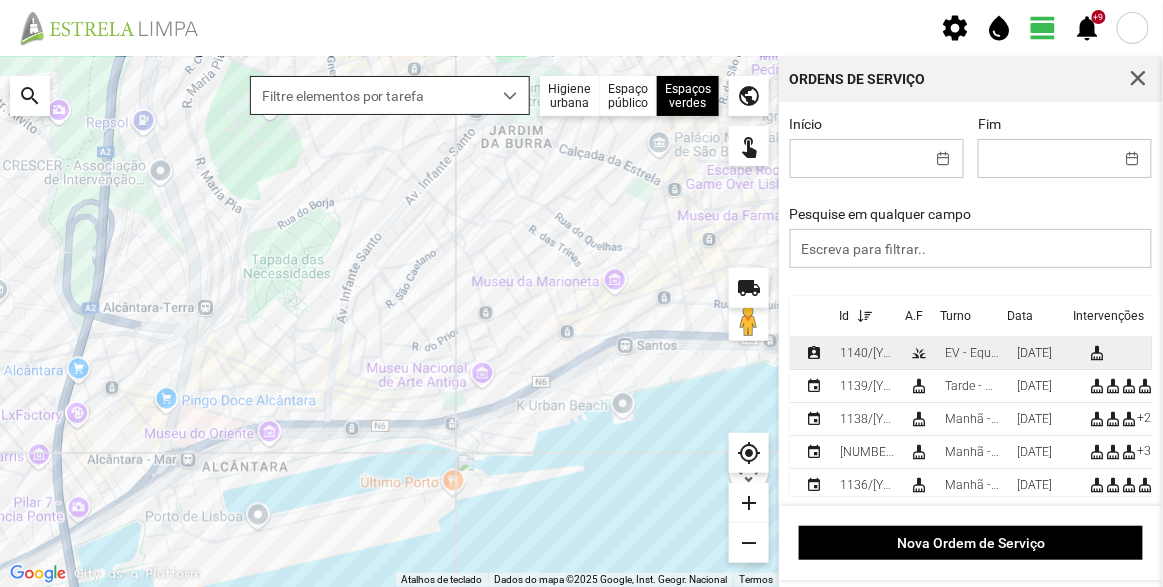 click on "1140/[YEAR]" at bounding box center (867, 353) 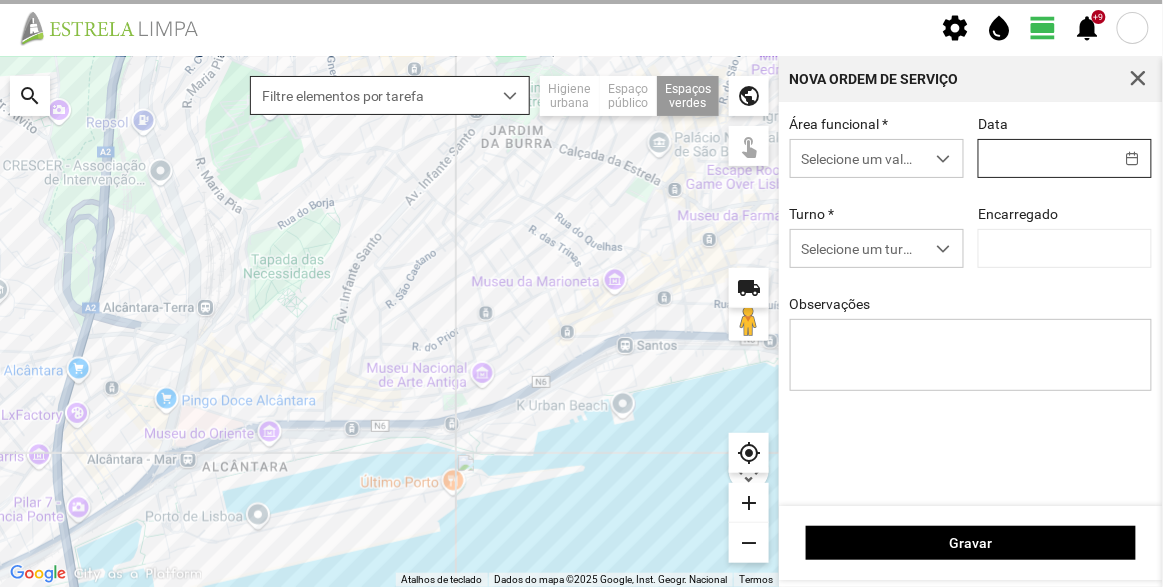 click on "settings  water_drop   view_day   +9   notifications
Para navegar no mapa com gestos de toque, toque duas vezes sem soltar no mapa e, em seguida, arraste-o. ← Mover para a esquerda → Mover para a direita ↑ Mover para cima ↓ Mover para baixo + Aumentar (zoom) - Diminuir (zoom) Casa Avançar 75% para a esquerda Fim Avançar 75% para a direita Página para cima Avançar 75% para cima Página para baixo Avançar 75% para baixo Atalhos de teclado Dados do mapa Dados do mapa ©[YEAR] Google, Inst. Geogr. Nacional Dados do mapa ©[YEAR] Google, Inst. Geogr. Nacional 200 m  Clique no botão para alternar entre as unidades métricas e imperiais Termos Comunicar um erro no mapa local_shipping  search
Filtre elementos por tarefa  Higiene urbana   Espaço público   Espaços verdes  Árvores  Espaços verdes  public  touch_app  my_location add remove Nova Ordem de Serviço Área funcional * Selecione um valor Data   Turno * Selecione um turno Encarregado Observações Gravar" at bounding box center (581, 293) 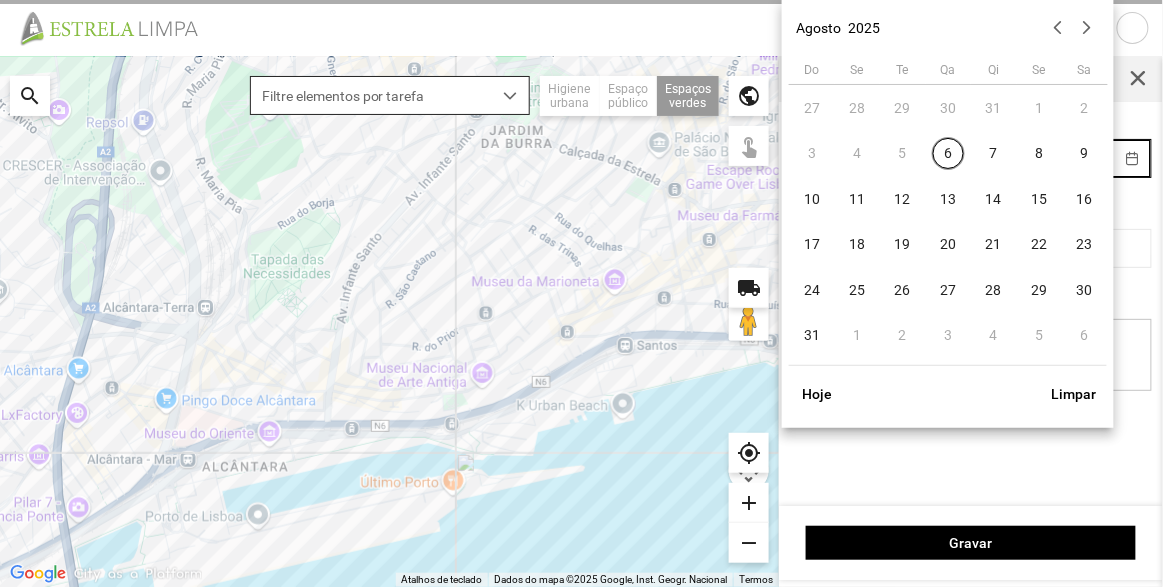type on "[DATE]" 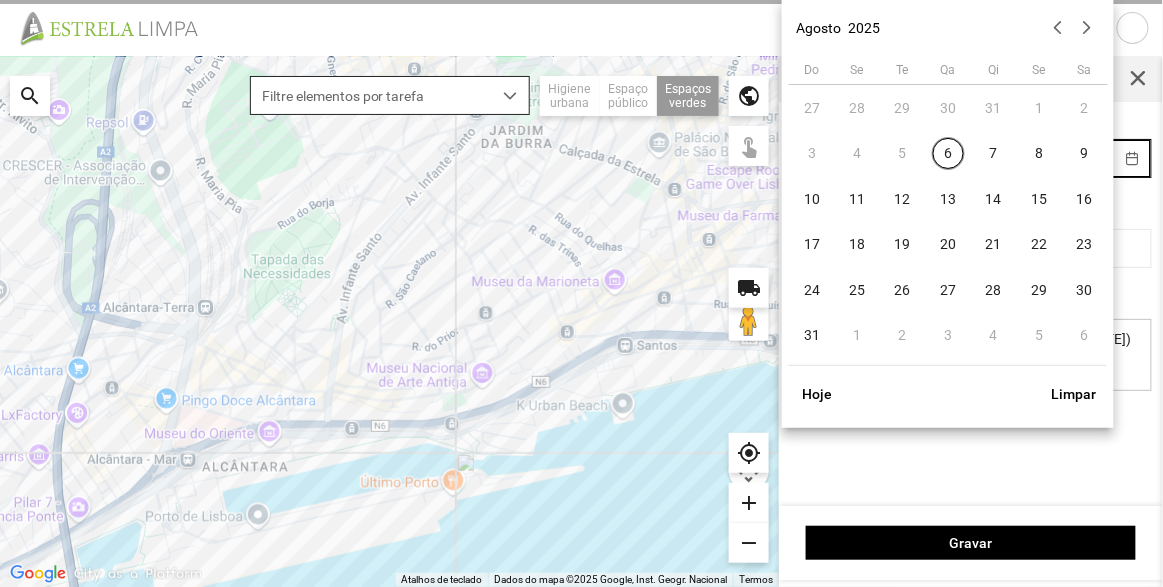 type on "[FIRST] [LAST]" 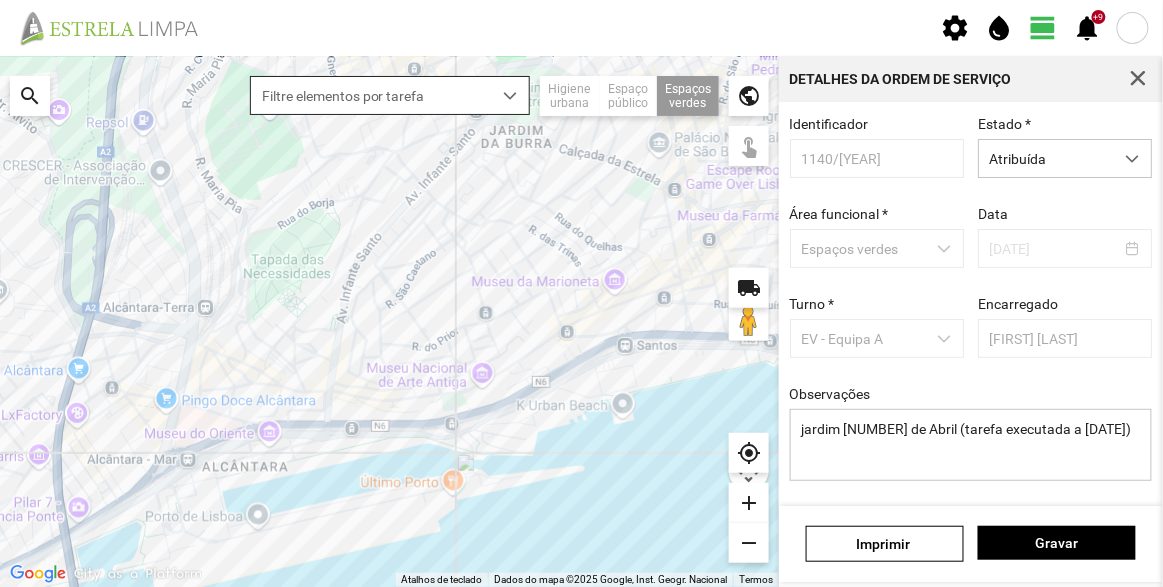 click on "Identificador 1140/[YEAR] Estado * Atribuída Área funcional * Espaços verdes Data [DATE]   Turno * EV - Equipa A Encarregado [FIRST] [LAST] Observações jardim 9 de Abril (tarefa executada a [DATE])" at bounding box center (971, 314) 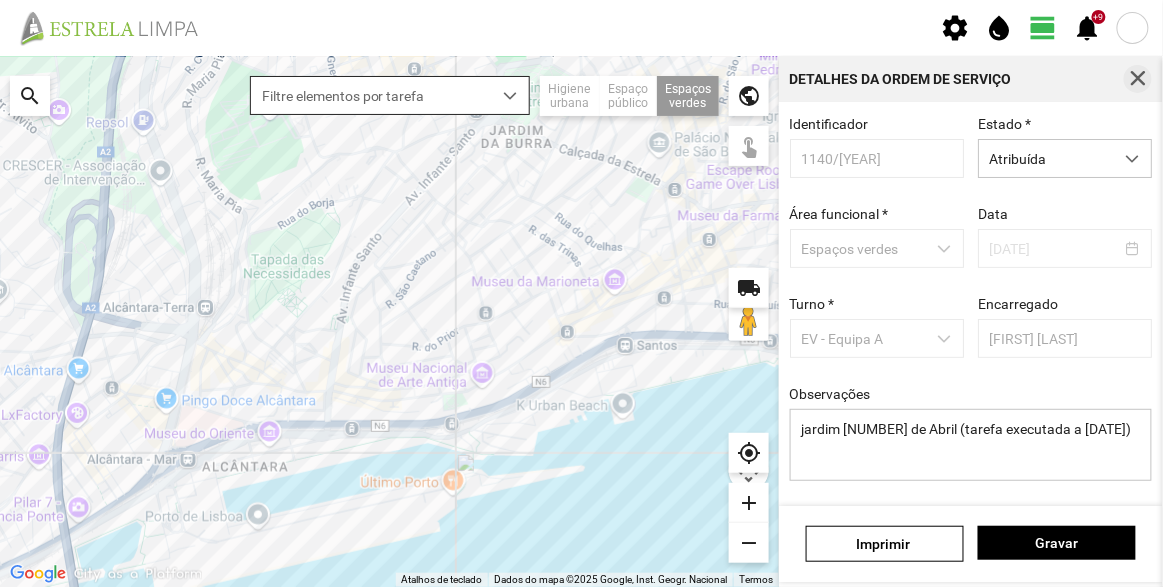 click at bounding box center [1138, 79] 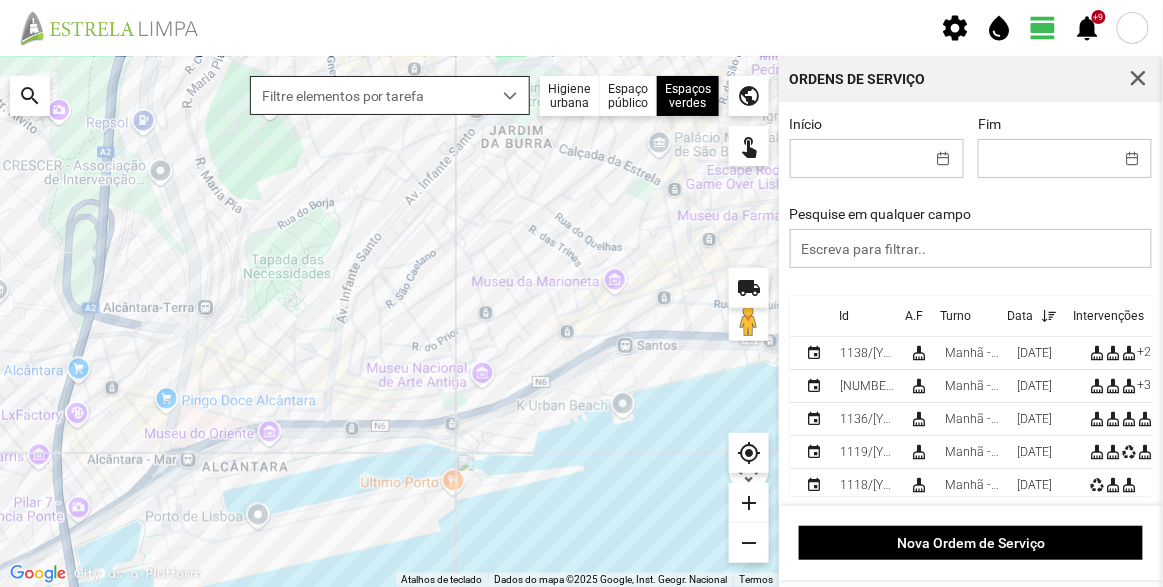 click on "Início   Fim   Pesquise em qualquer campo" at bounding box center [971, 206] 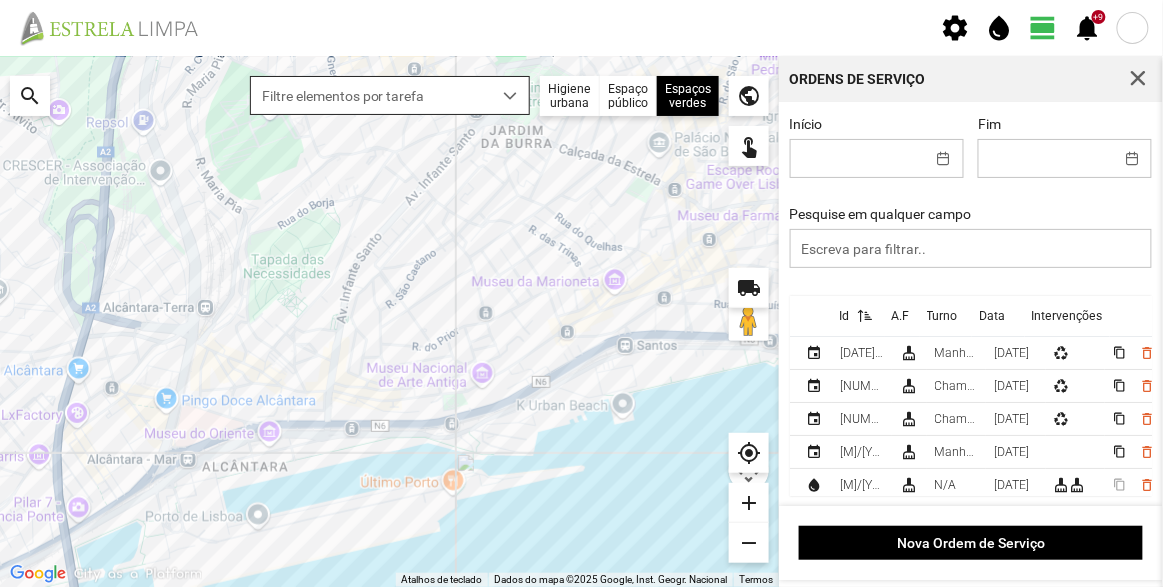 click on "Id" at bounding box center [844, 316] 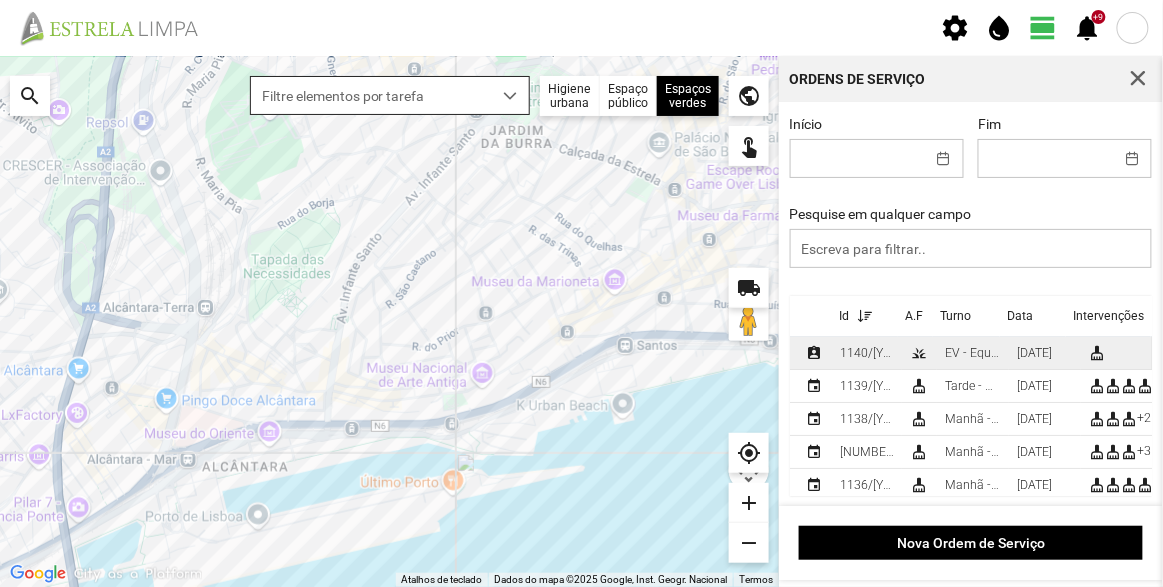 click on "1140/[YEAR]" at bounding box center (867, 353) 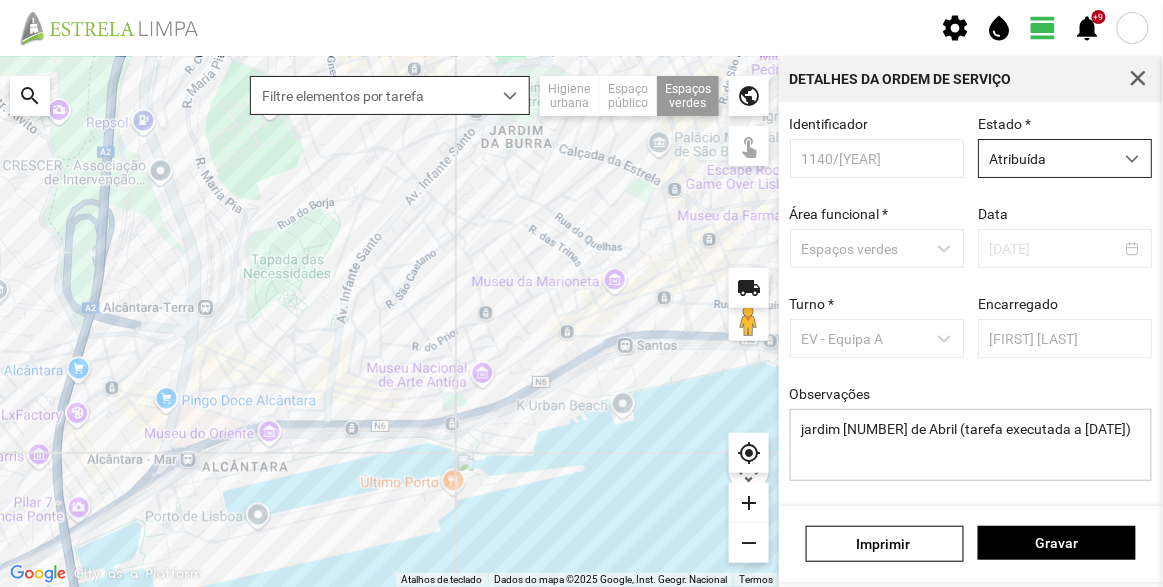 click on "Atribuída" at bounding box center [1046, 158] 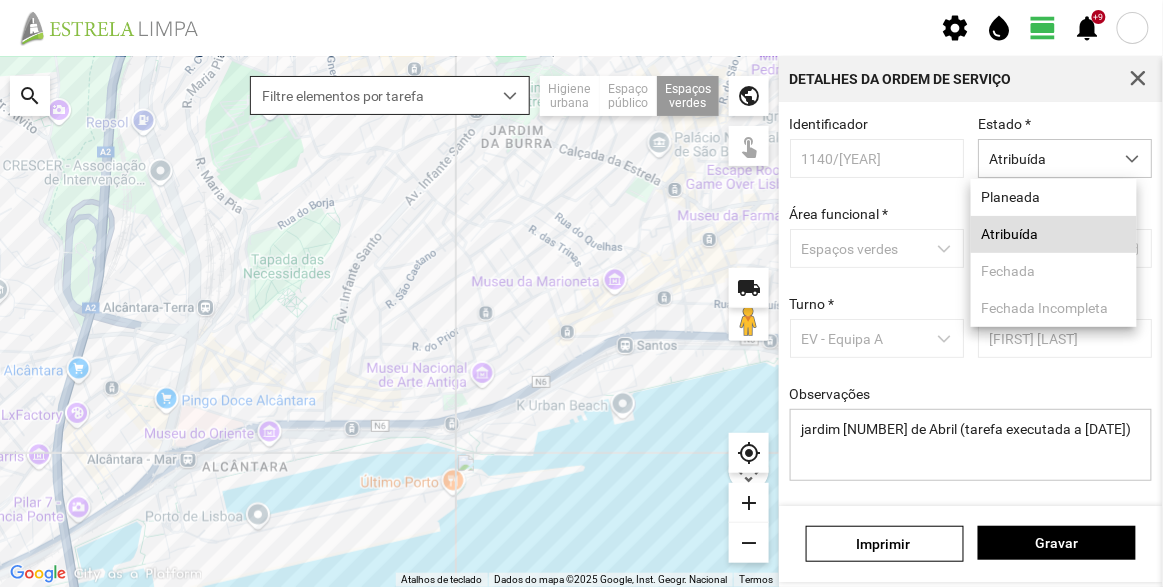 click on "Identificador 1140/[YEAR] Estado * Atribuída Área funcional * Espaços verdes Data [DATE]   Turno * EV - Equipa A Encarregado [FIRST] [LAST] Observações jardim 9 de Abril (tarefa executada a [DATE])" at bounding box center (971, 314) 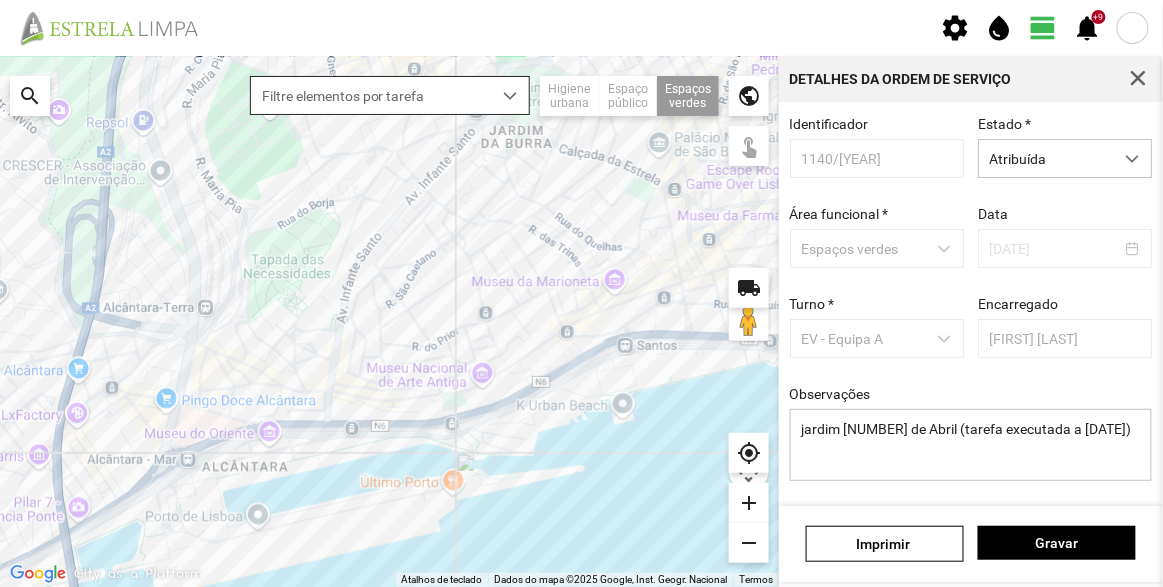 scroll, scrollTop: 150, scrollLeft: 0, axis: vertical 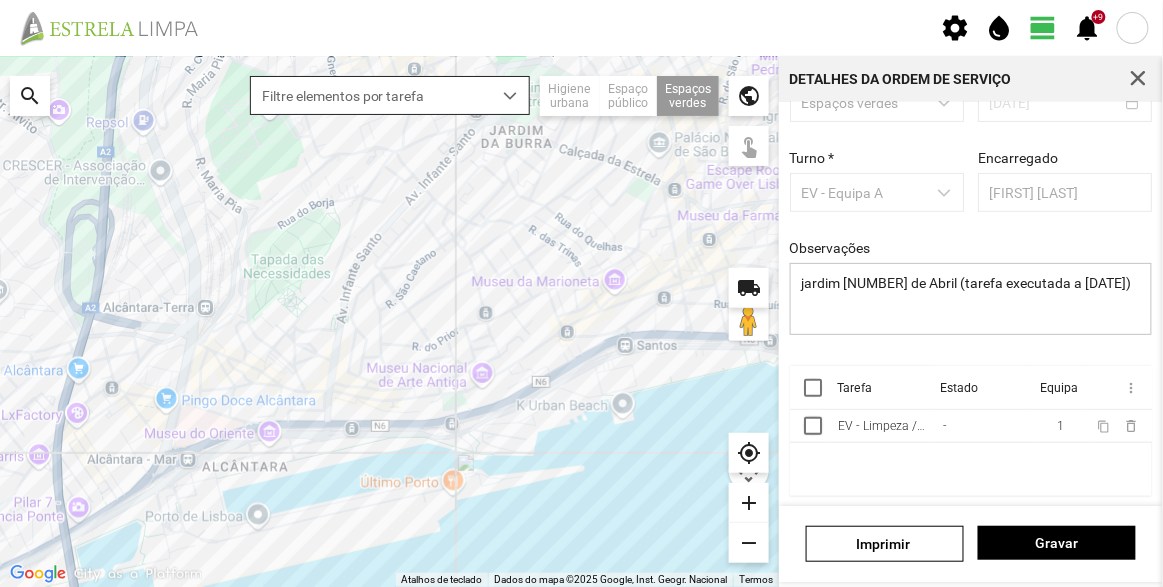 drag, startPoint x: 817, startPoint y: 388, endPoint x: 935, endPoint y: 395, distance: 118.20744 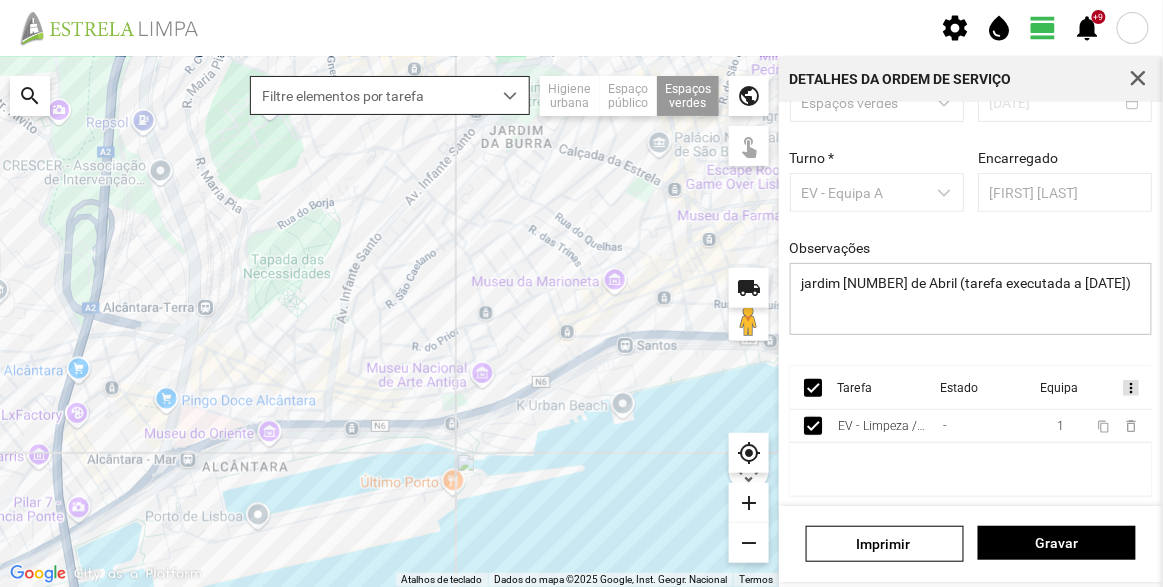 click on "more_vert" at bounding box center (1130, 388) 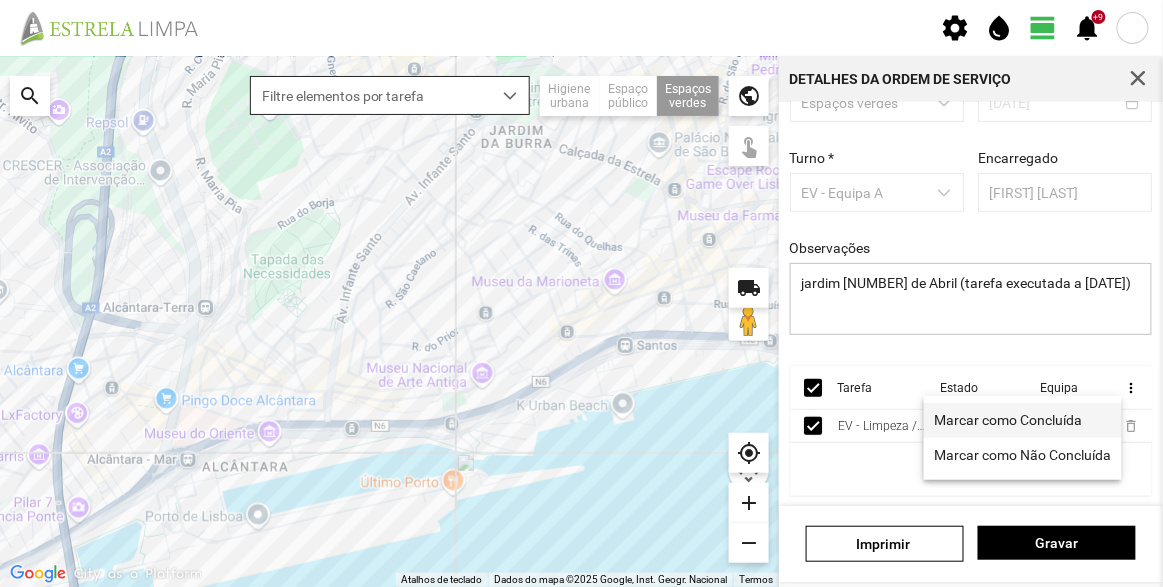 click on "Marcar como Concluída" at bounding box center [1009, 420] 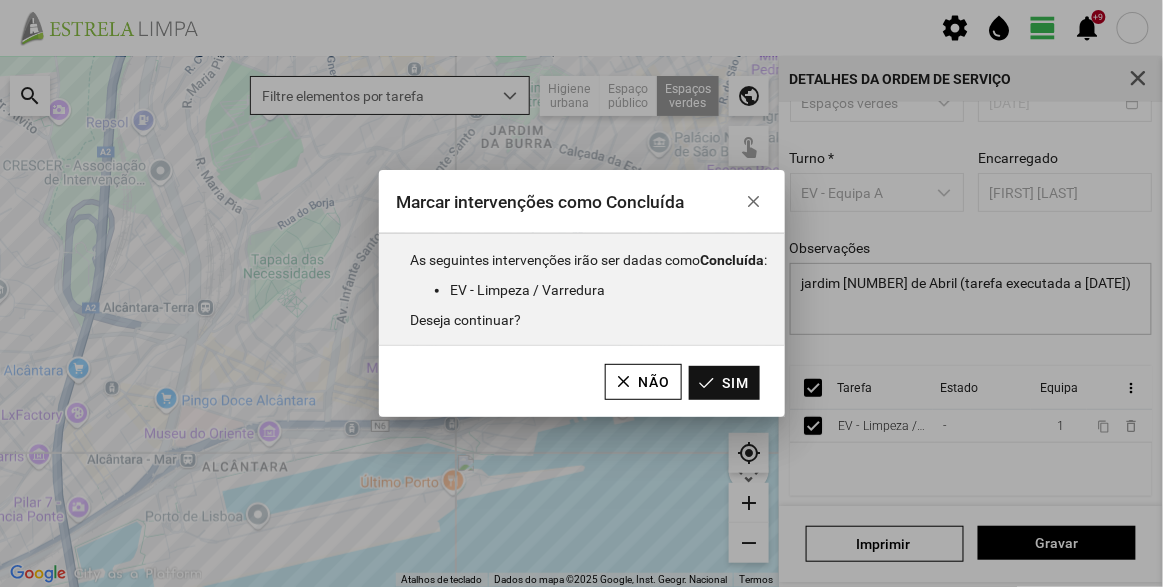 drag, startPoint x: 740, startPoint y: 393, endPoint x: 835, endPoint y: 368, distance: 98.23441 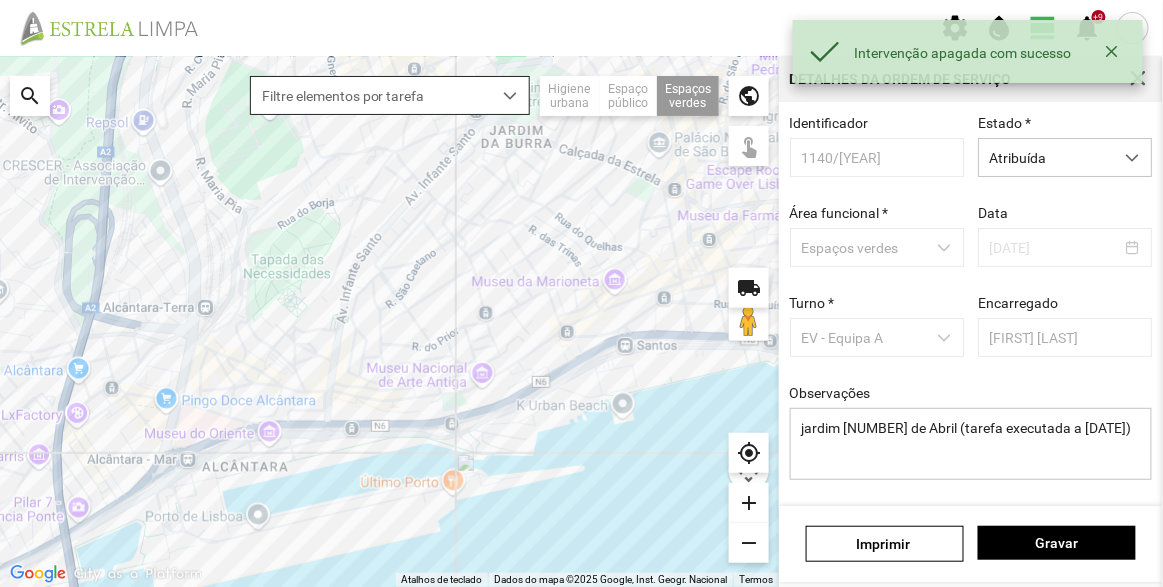 scroll, scrollTop: 0, scrollLeft: 0, axis: both 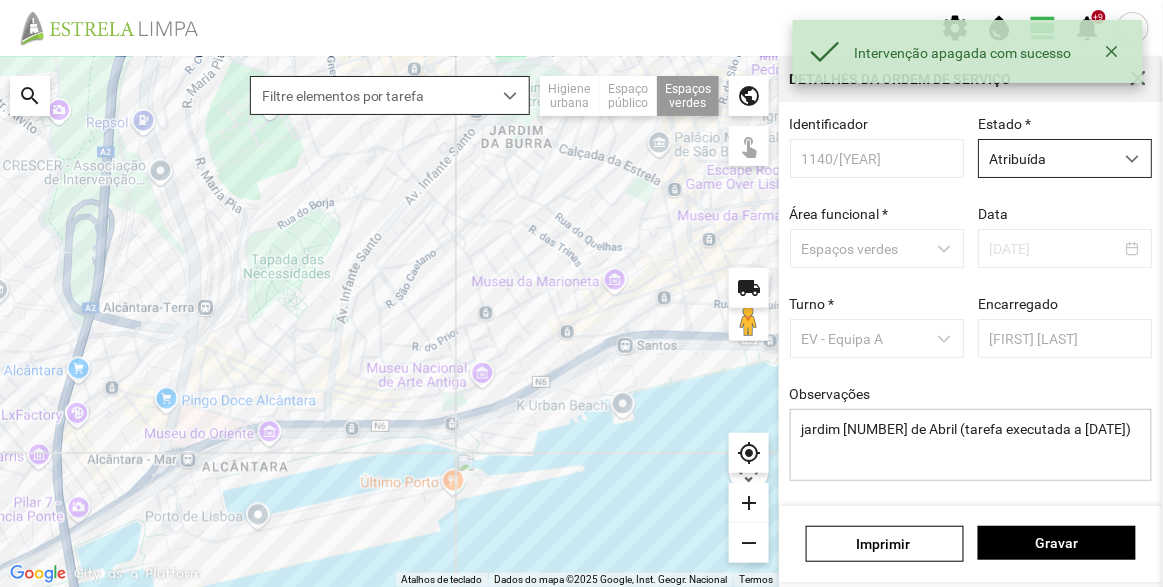 click on "Atribuída" at bounding box center (1046, 158) 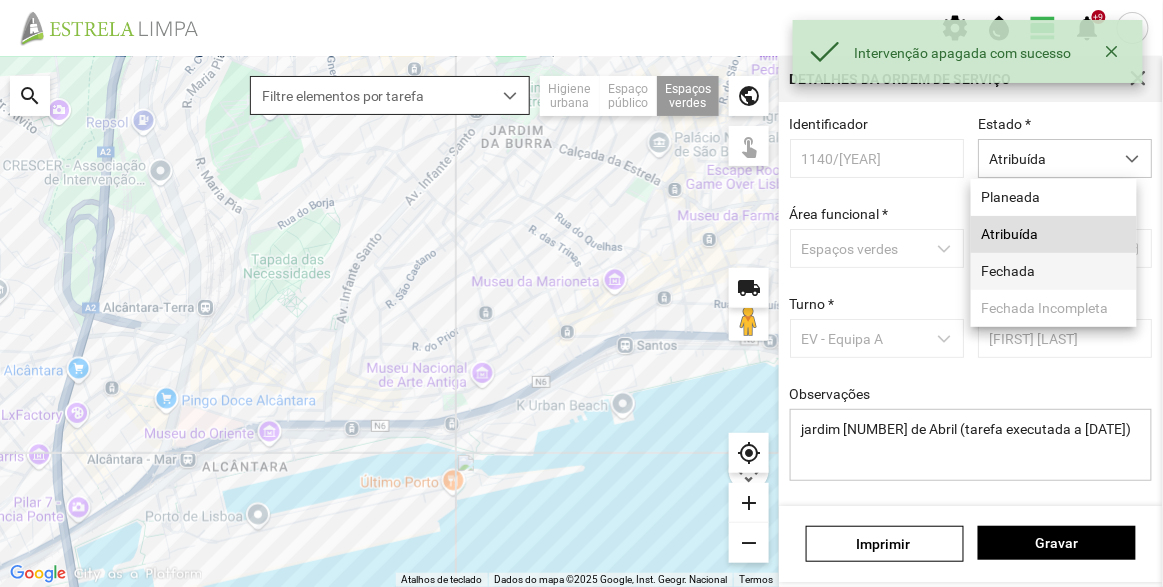 click on "Fechada" at bounding box center (1054, 271) 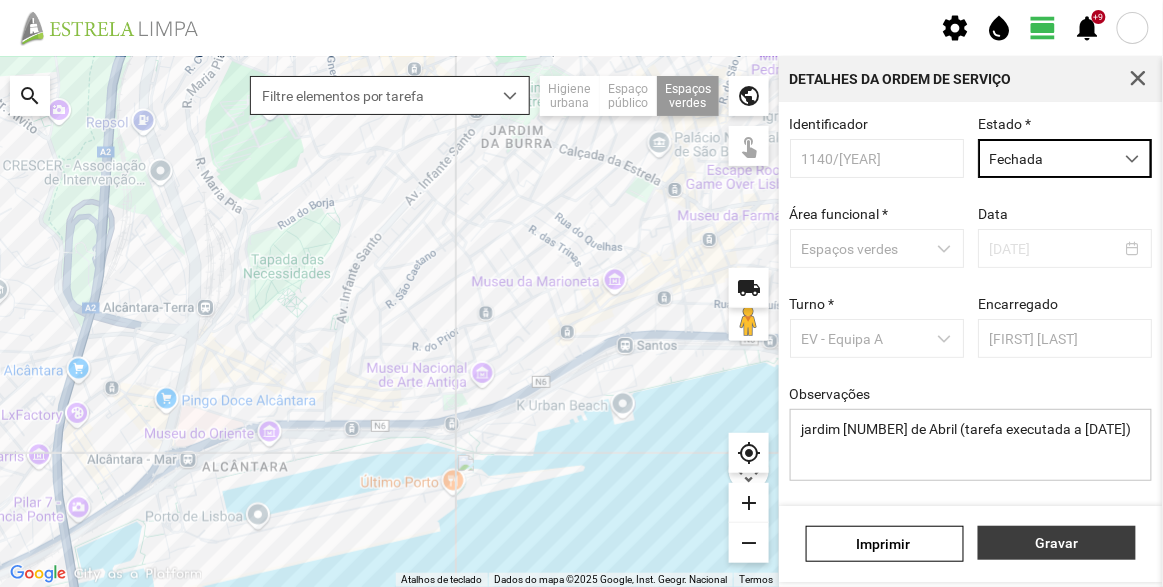 click on "Gravar" at bounding box center (1057, 543) 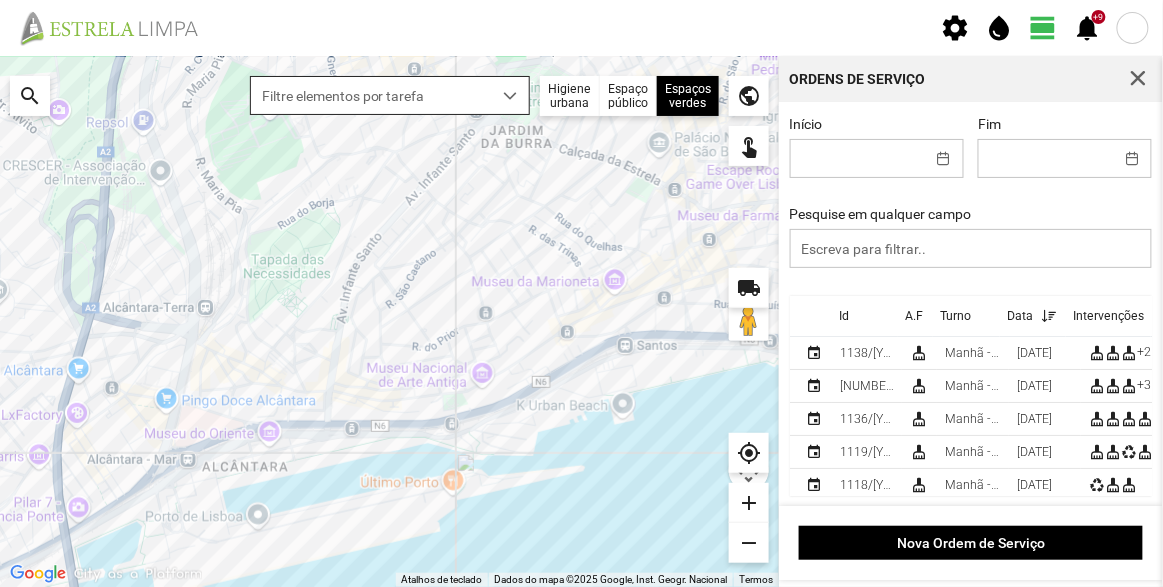 click at bounding box center (510, 95) 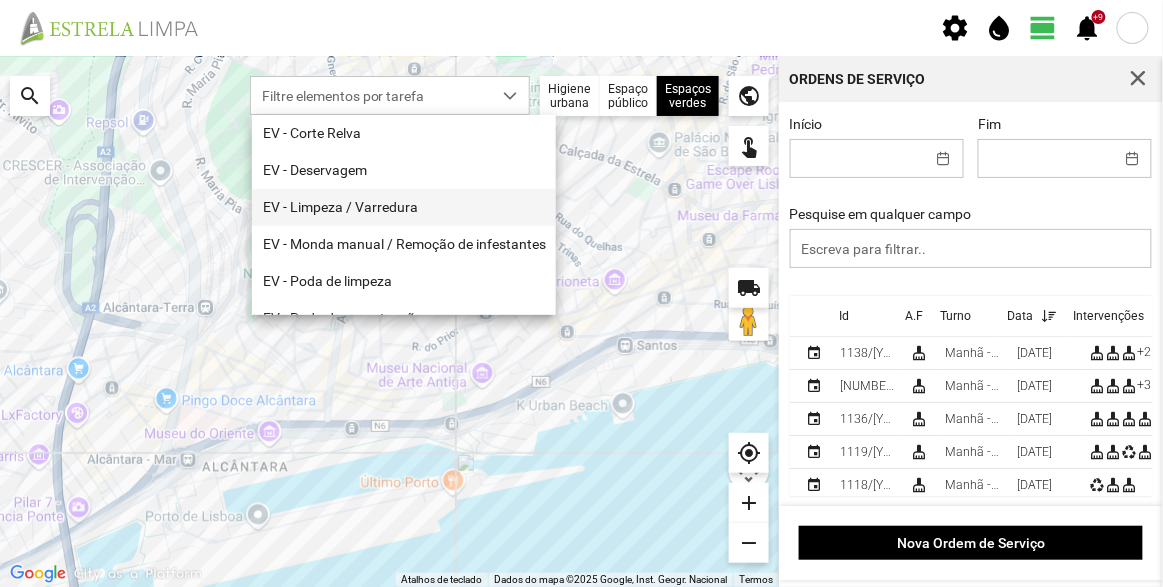 click on "EV - Limpeza / Varredura" at bounding box center (404, 207) 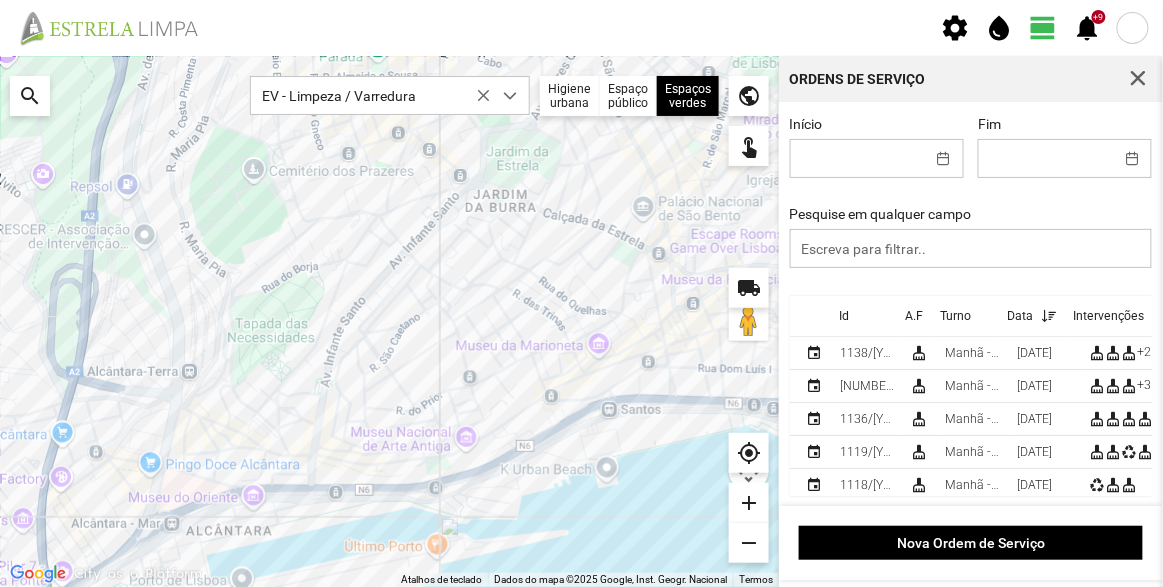 drag, startPoint x: 620, startPoint y: 387, endPoint x: 600, endPoint y: 440, distance: 56.648037 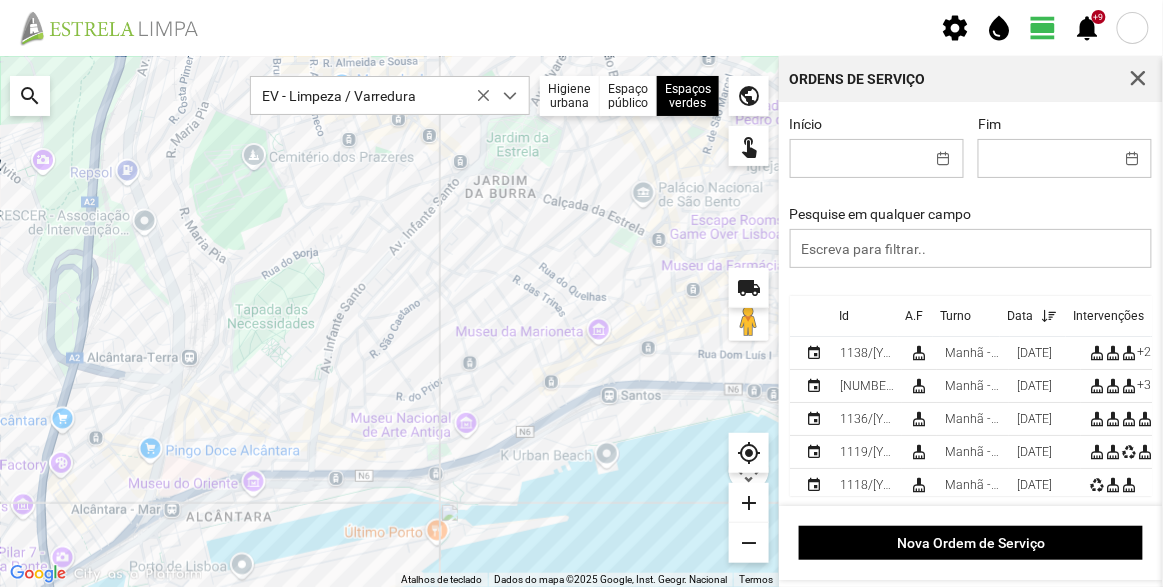 drag, startPoint x: 369, startPoint y: 479, endPoint x: 369, endPoint y: 426, distance: 53 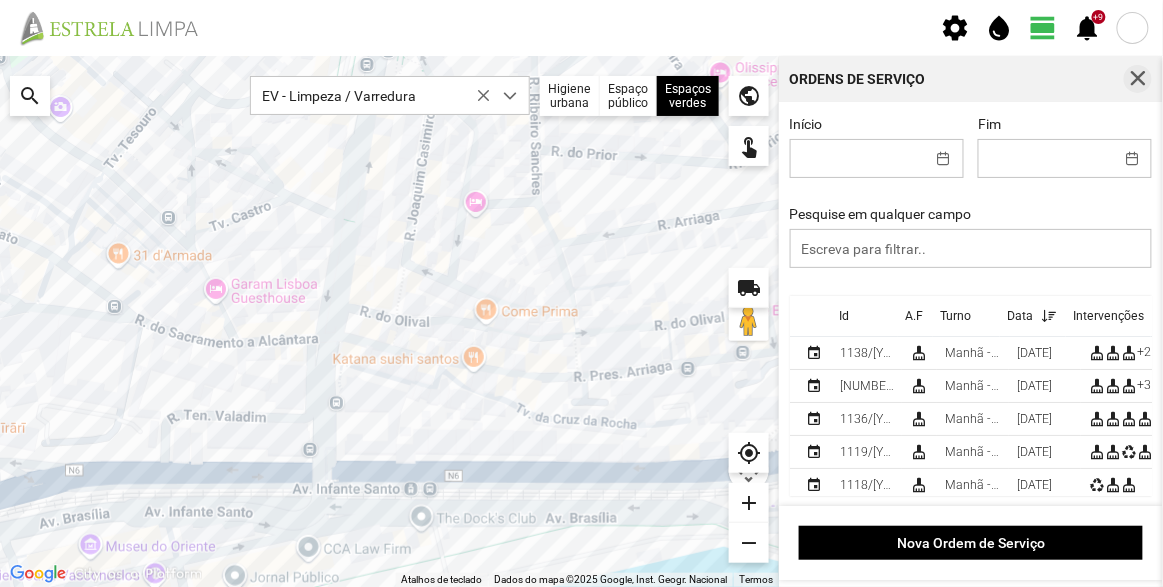 click at bounding box center (1138, 79) 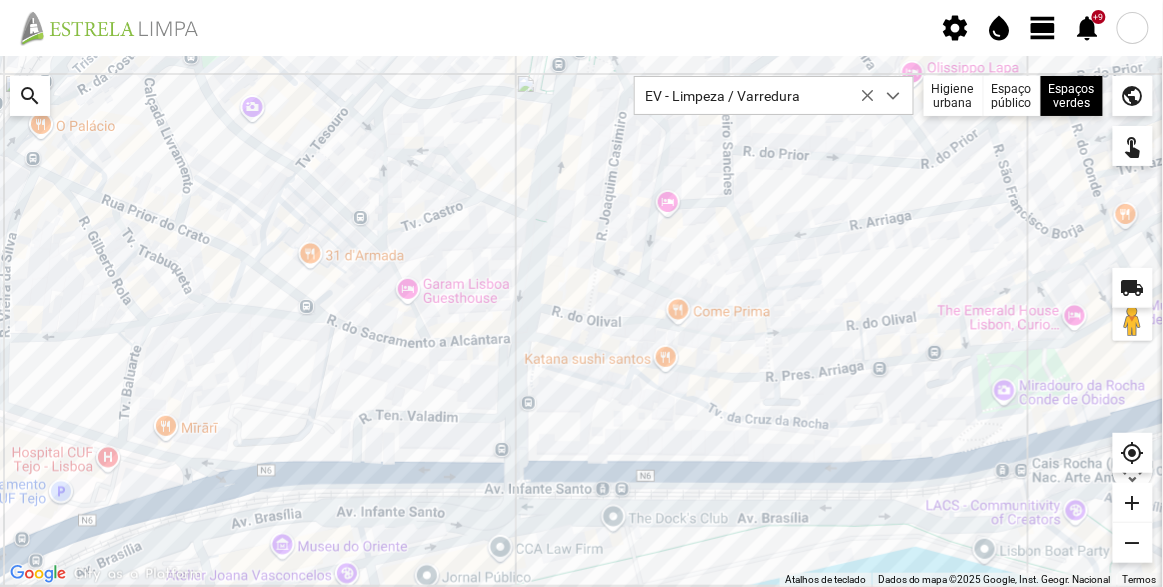 click on "view_day" 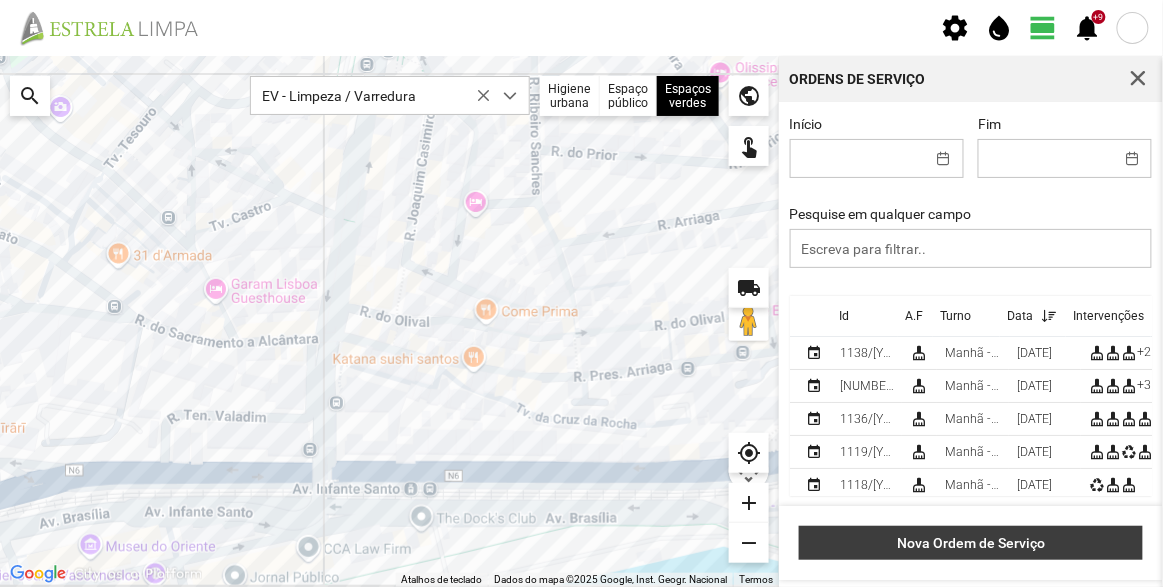click on "Nova Ordem de Serviço" at bounding box center [971, 543] 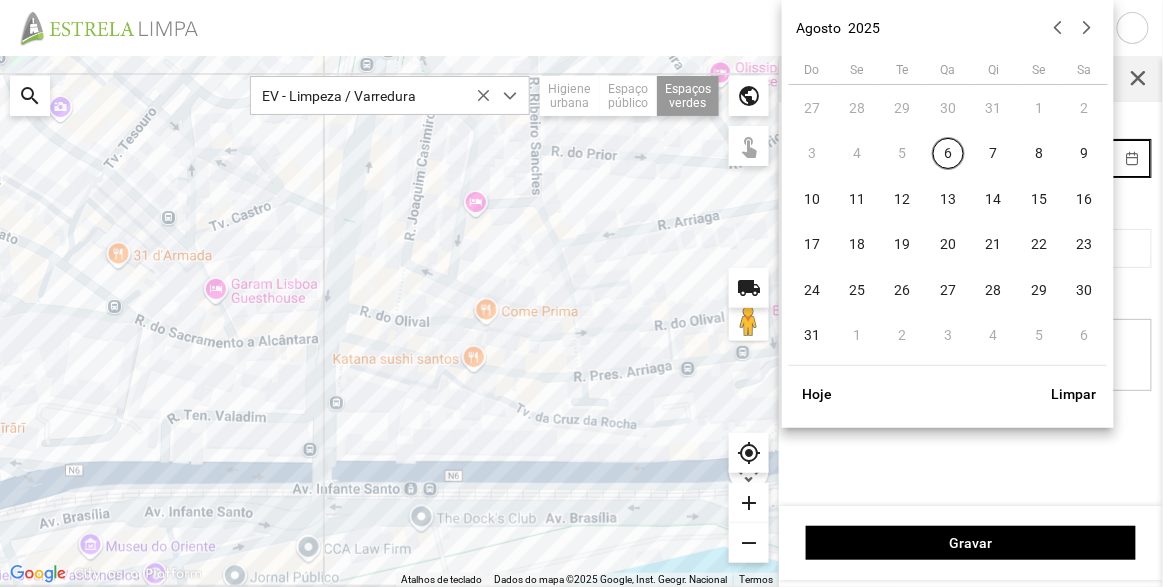 click on "settings  water_drop   view_day   +9   notifications
Para navegar no mapa com gestos de toque, toque duas vezes sem soltar no mapa e, em seguida, arraste-o. ← Mover para a esquerda → Mover para a direita ↑ Mover para cima ↓ Mover para baixo + Aumentar (zoom) - Diminuir (zoom) Casa Avançar 75% para a esquerda Fim Avançar 75% para a direita Página para cima Avançar 75% para cima Página para baixo Avançar 75% para baixo Atalhos de teclado Dados do mapa Dados do mapa ©[YEAR] Google, Inst. Geogr. Nacional Dados do mapa ©[YEAR] Google, Inst. Geogr. Nacional 50 m  Clique no botão para alternar entre as unidades métricas e imperiais Termos Comunicar um erro no mapa local_shipping  search
EV - Limpeza / Varredura  Higiene urbana   Espaço público   Espaços verdes  Árvores  Espaços verdes  public  touch_app  my_location add remove Nova Ordem de Serviço Área funcional * Espaços verdes Data   Turno * Selecione um turno Encarregado Observações Gravar
Agosto   [YEAR]  Do Se Te 1" at bounding box center [581, 293] 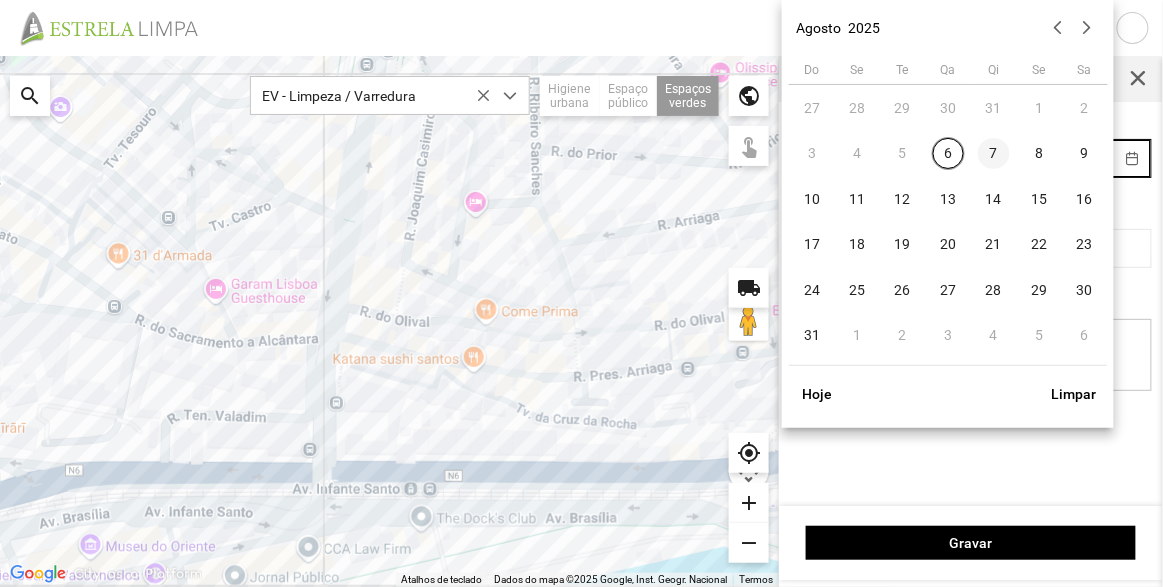click on "7" at bounding box center [994, 154] 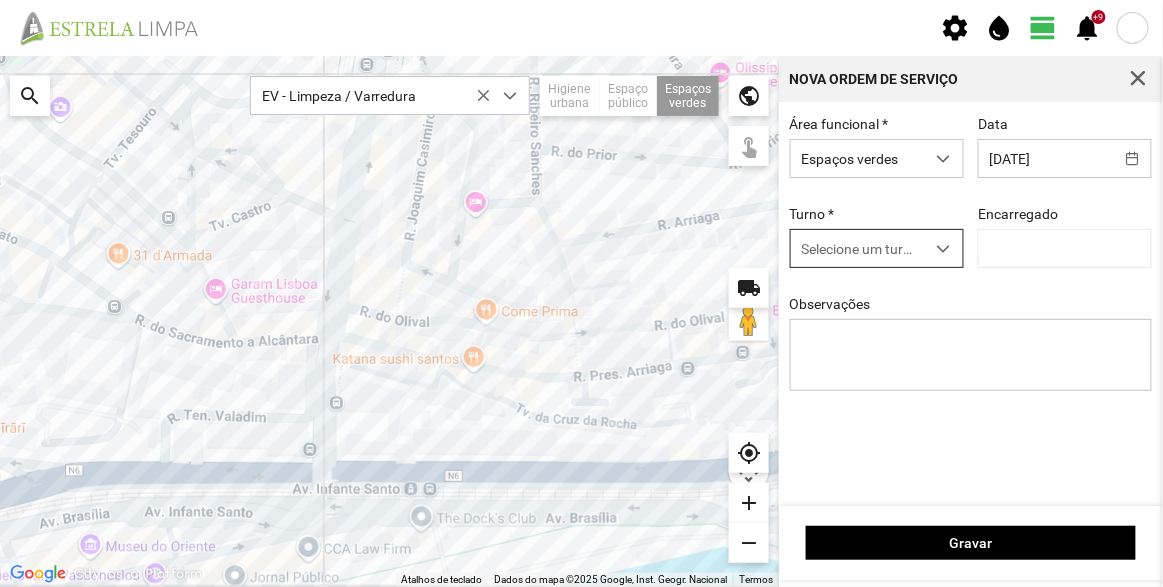click on "Selecione um turno" at bounding box center (877, 248) 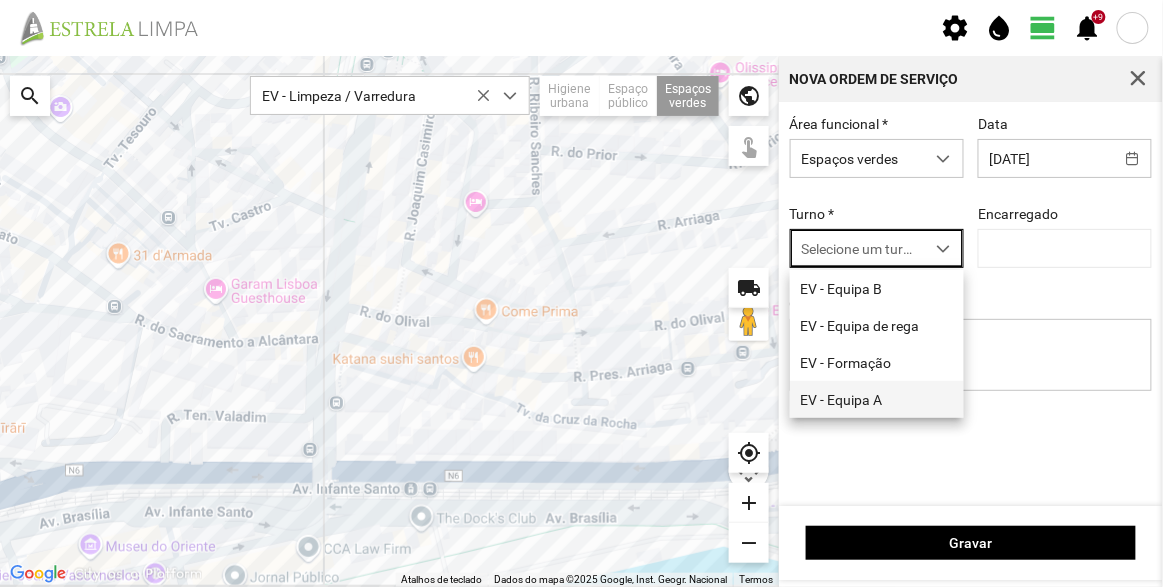 click on "EV - Equipa A" at bounding box center (877, 399) 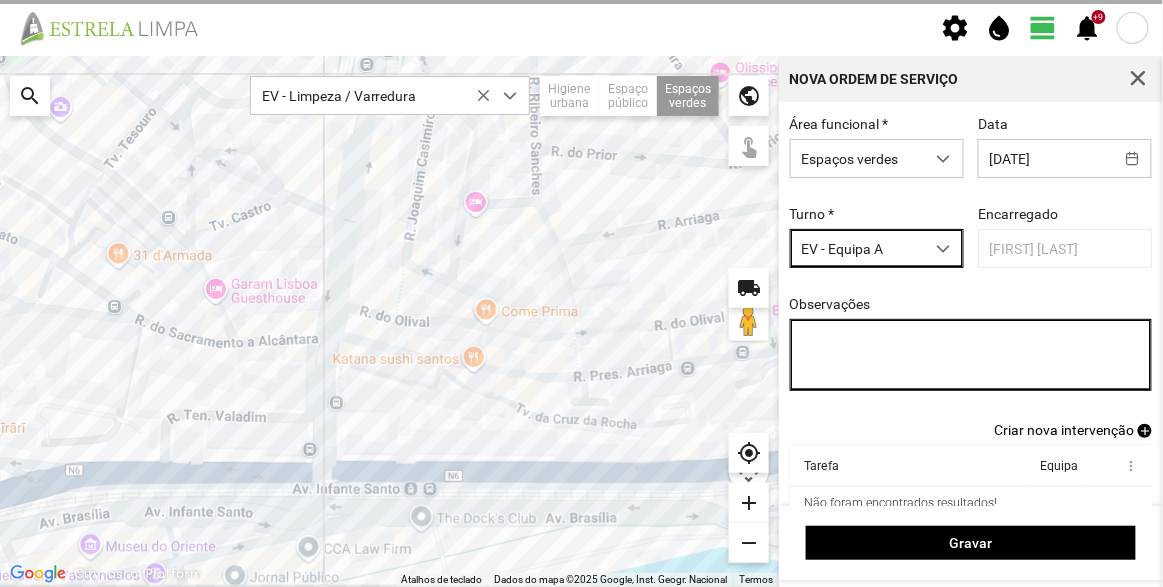 click on "Observações" at bounding box center [971, 355] 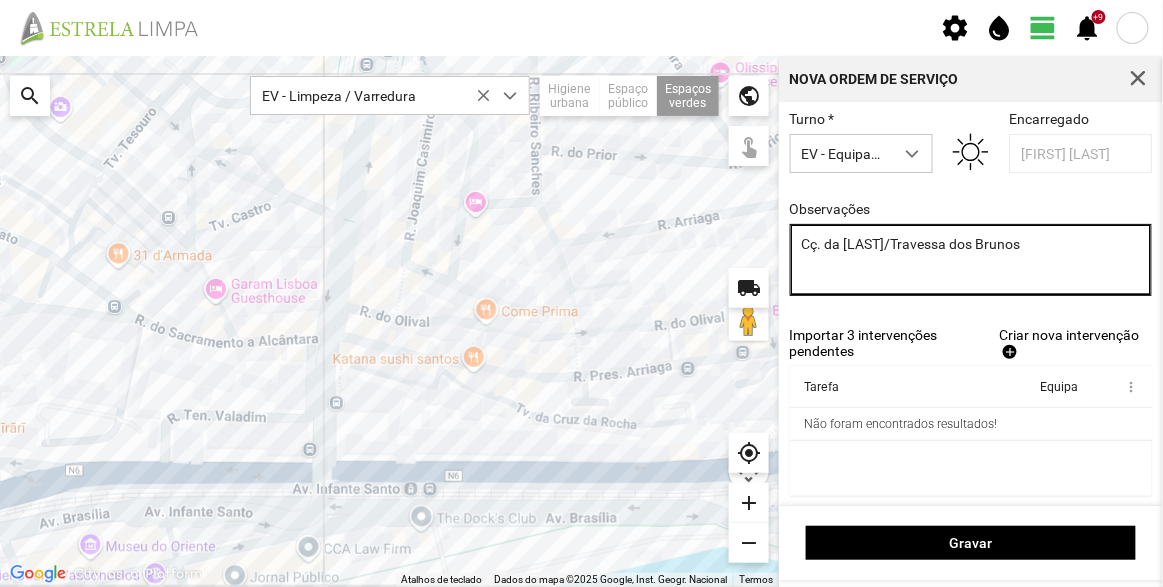 scroll, scrollTop: 100, scrollLeft: 0, axis: vertical 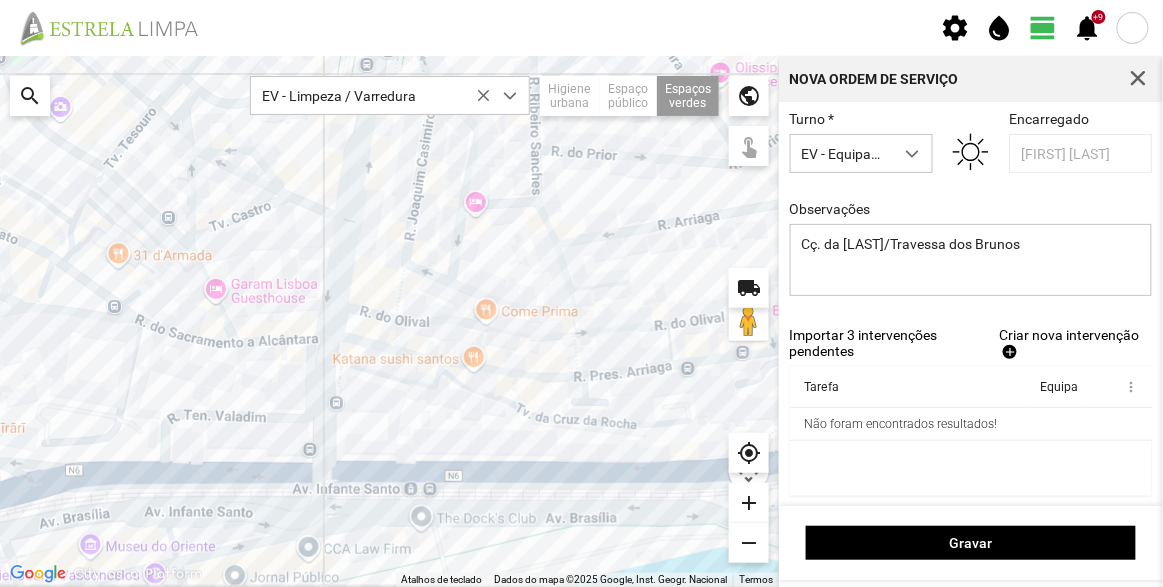 click on "add" at bounding box center [1010, 352] 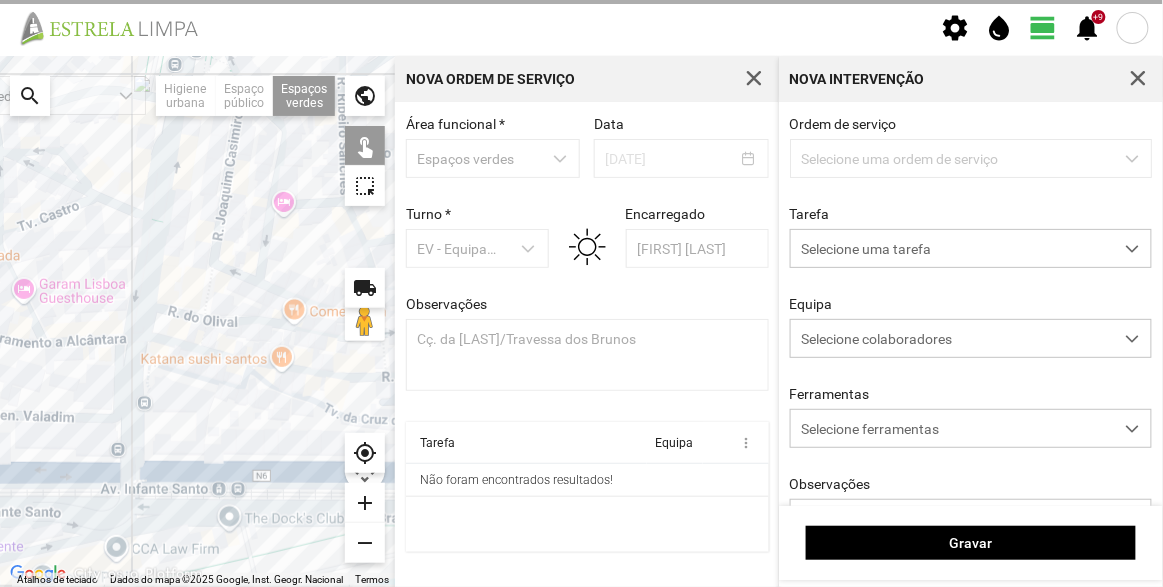 scroll, scrollTop: 0, scrollLeft: 0, axis: both 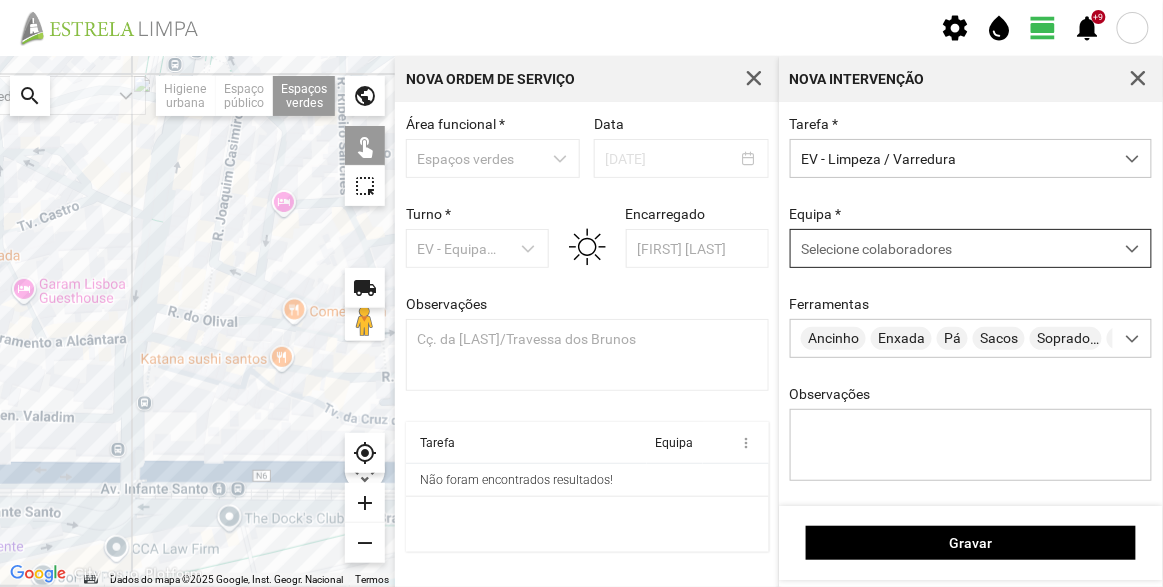 click on "Selecione colaboradores" at bounding box center [952, 248] 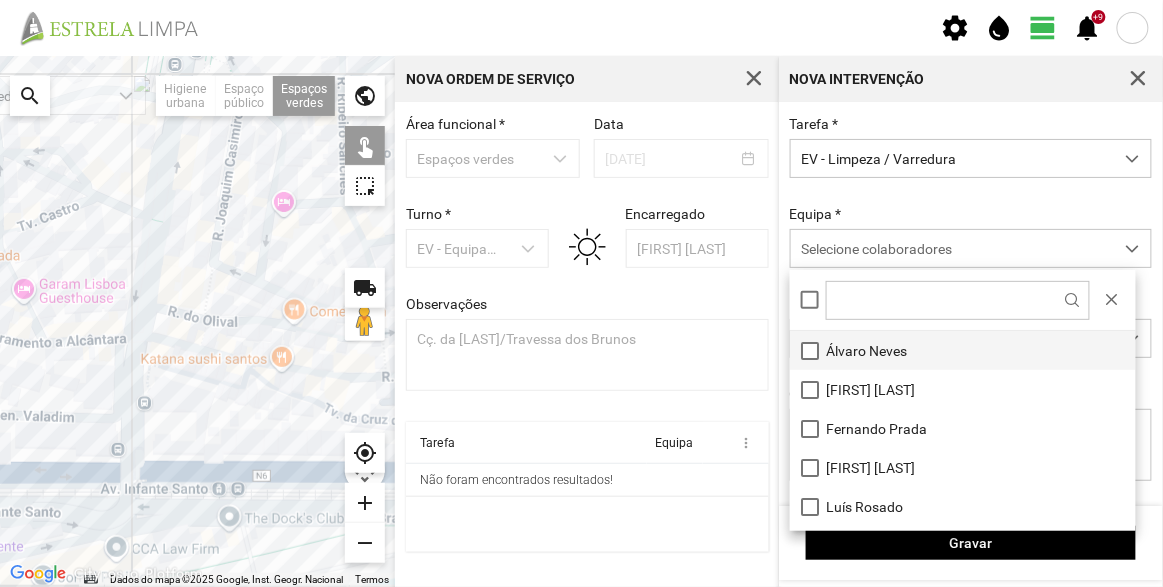 click on "Álvaro Neves" at bounding box center (963, 350) 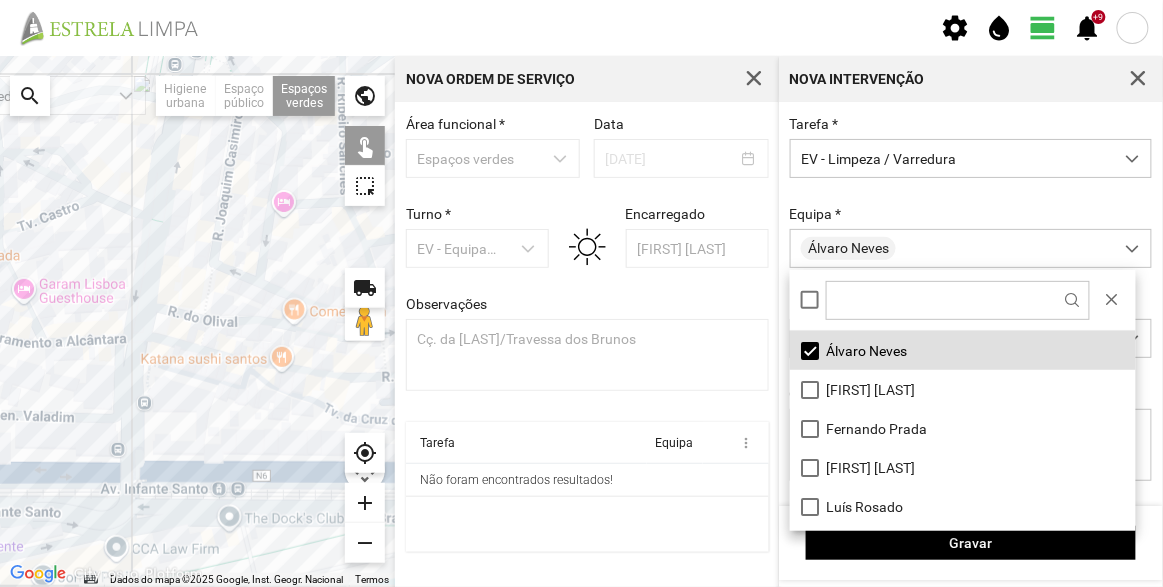 click 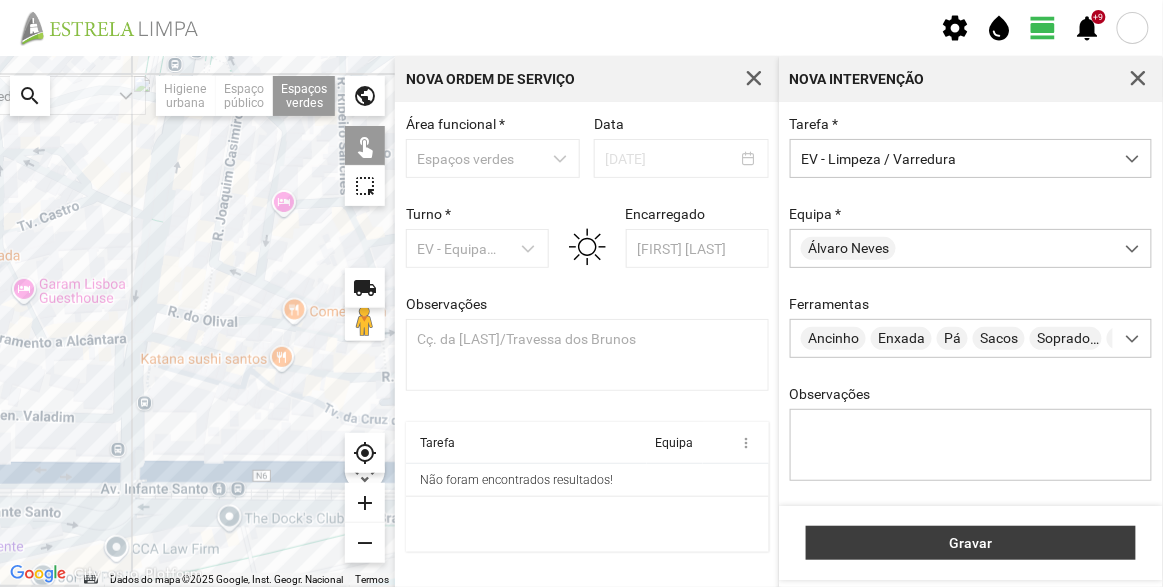 click on "Gravar" at bounding box center [971, 543] 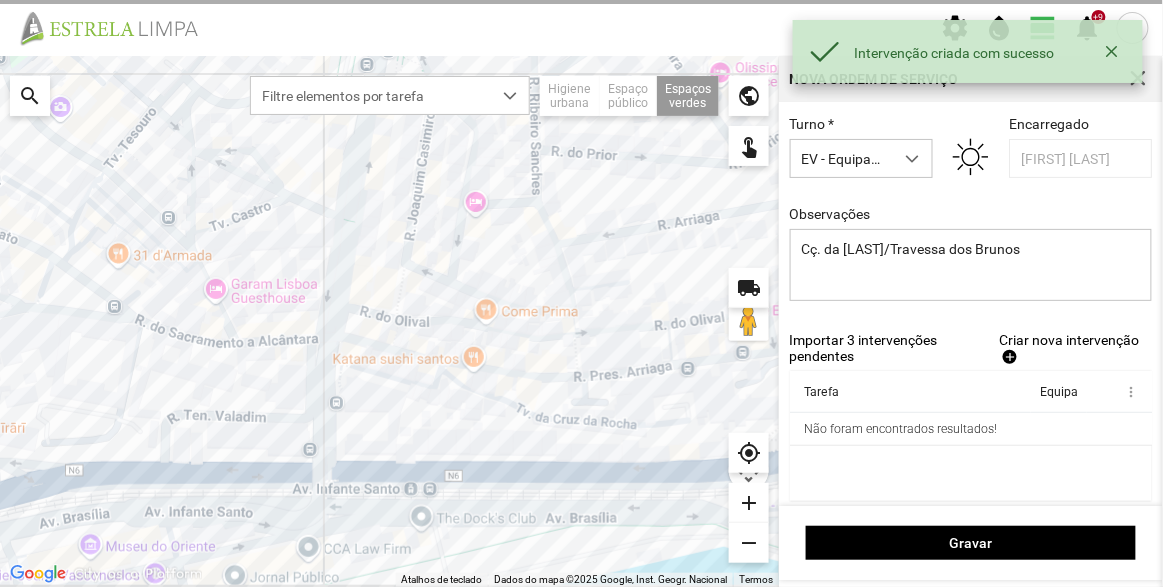 scroll, scrollTop: 83, scrollLeft: 0, axis: vertical 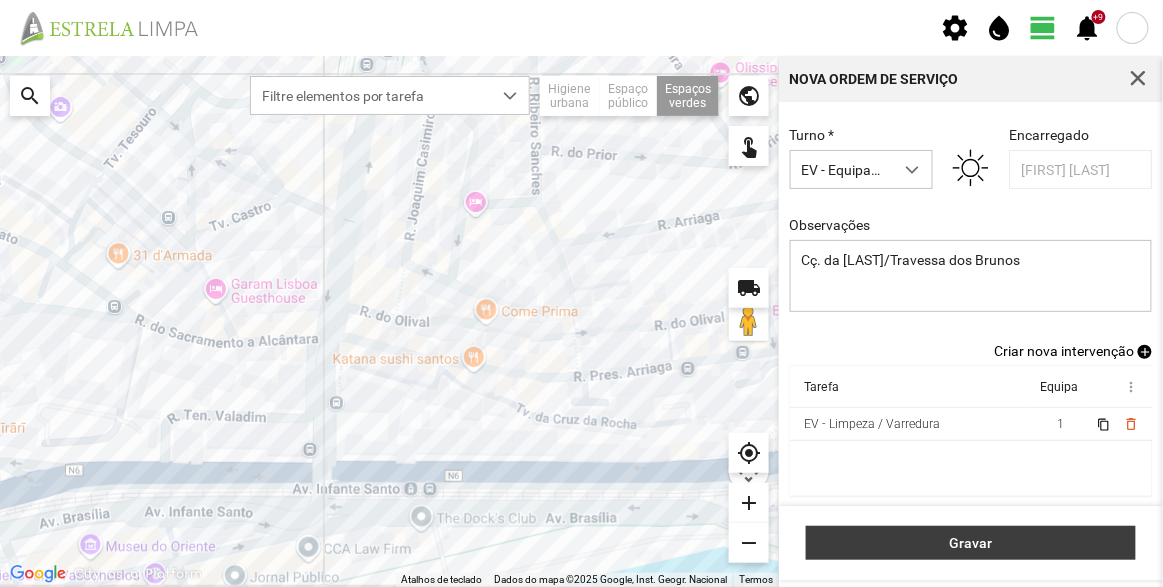click on "Gravar" at bounding box center [971, 543] 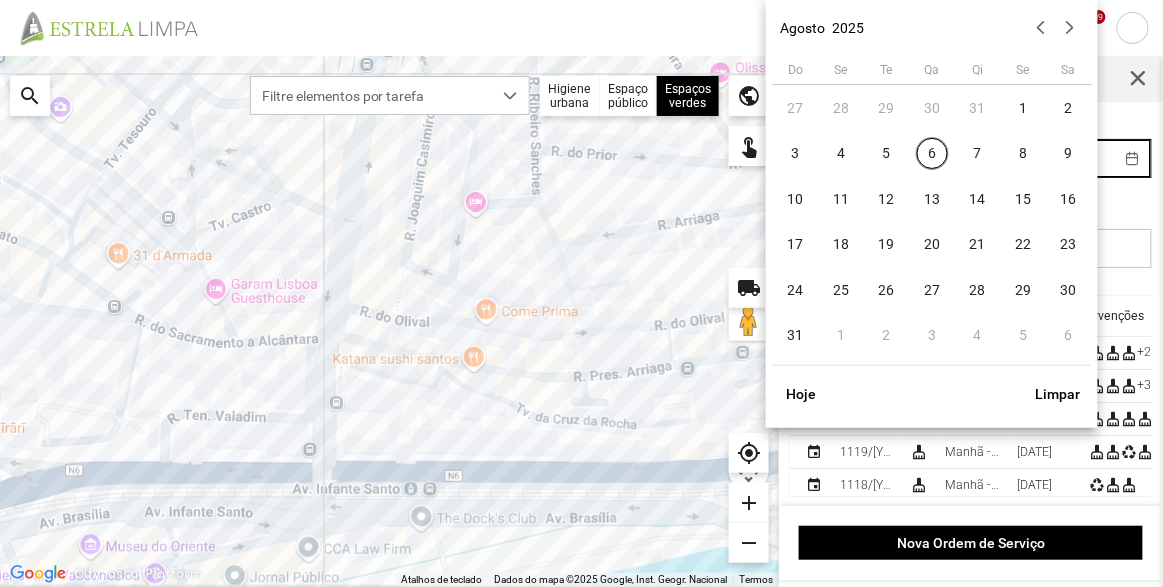 click on "settings  water_drop   view_day   +9   notifications
Para navegar no mapa com gestos de toque, toque duas vezes sem soltar no mapa e, em seguida, arraste-o. ← Mover para a esquerda → Mover para a direita ↑ Mover para cima ↓ Mover para baixo + Aumentar (zoom) - Diminuir (zoom) [HOME] Avançar 75% para a esquerda [END] Avançar 75% para a direita Página para cima Avançar 75% para cima Página para baixo Avançar 75% para baixo Atalhos de teclado Dados do mapa Dados do mapa ©[YEAR] Google, Inst. Geogr. Nacional Dados do mapa ©[YEAR] Google, Inst. Geogr. Nacional 50 m  Clique no botão para alternar entre as unidades métricas e imperiais Termos Comunicar um erro no mapa local_shipping  search
Filtre elementos por tarefa  Higiene urbana   Espaço público   Espaços verdes  Árvores  Espaços verdes  public  touch_app  my_location add remove Ordens de Serviço Início   Fim   Pesquise em qualquer campo Id  A.F  Turno Data Intervenções  event   [NUMBER]   cleaning_services   Manhã - HU 1   +2  1" at bounding box center (581, 293) 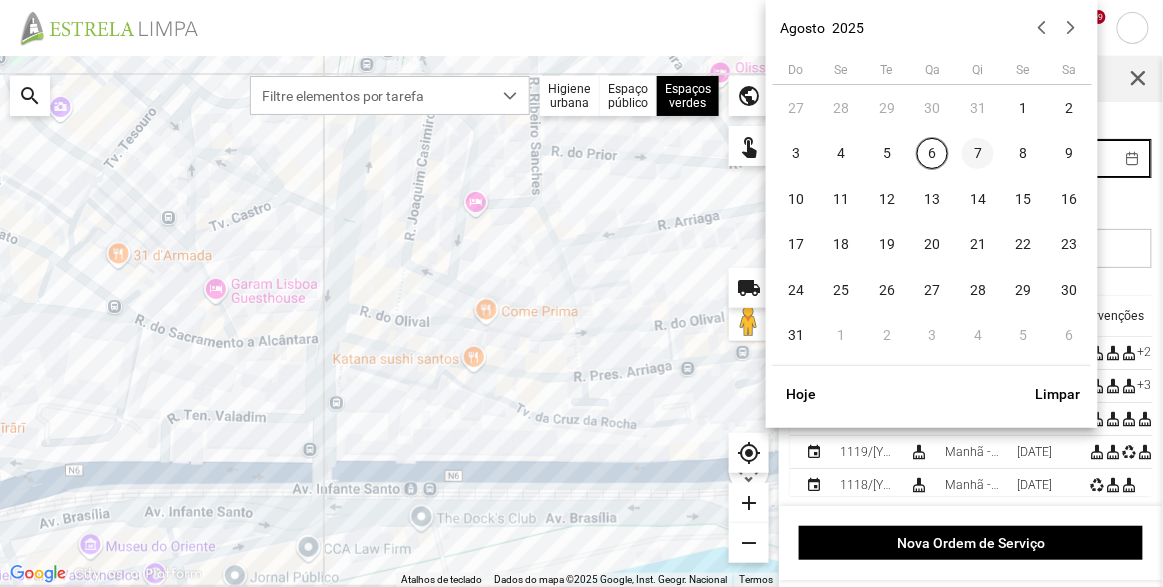 click on "7" at bounding box center (978, 154) 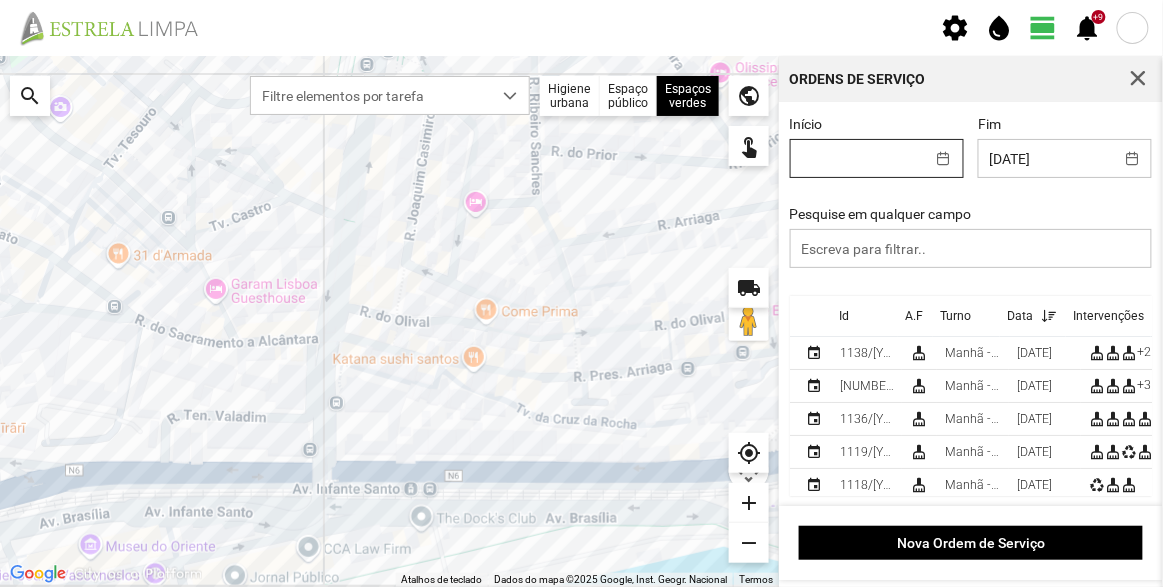click on "settings  water_drop   view_day   +9   notifications
Para navegar no mapa com gestos de toque, toque duas vezes sem soltar no mapa e, em seguida, arraste-o. ← Mover para a esquerda → Mover para a direita ↑ Mover para cima ↓ Mover para baixo + Aumentar (zoom) - Diminuir (zoom) Casa Avançar 75% para a esquerda Fim Avançar 75% para a direita Página para cima Avançar 75% para cima Página para baixo Avançar 75% para baixo Atalhos de teclado Dados do mapa Dados do mapa ©[YEAR] Google, Inst. Geogr. Nacional Dados do mapa ©[YEAR] Google, Inst. Geogr. Nacional 50 m  Clique no botão para alternar entre as unidades métricas e imperiais Termos Comunicar um erro no mapa local_shipping  search
Filtre elementos por tarefa  Higiene urbana   Espaço público   Espaços verdes  Árvores  Espaços verdes  public  touch_app  my_location add remove Ordens de Serviço Início   Fim [DATE]   Pesquise em qualquer campo Id  A.F  Turno Data Intervenções  event   1138/[YEAR]   cleaning_services   +2" at bounding box center [581, 293] 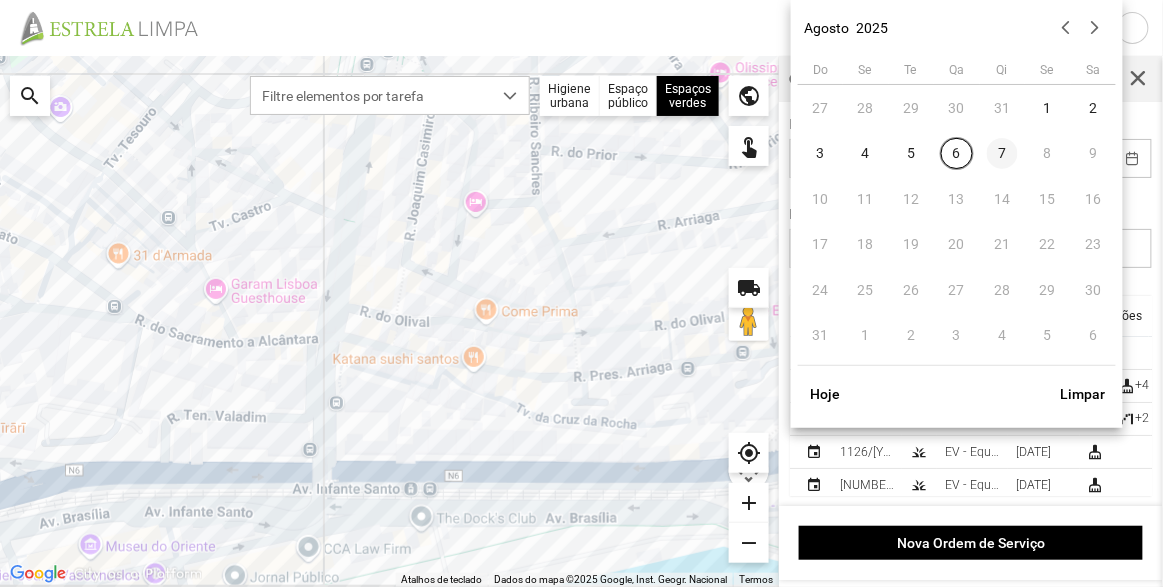 click on "7" at bounding box center (1003, 154) 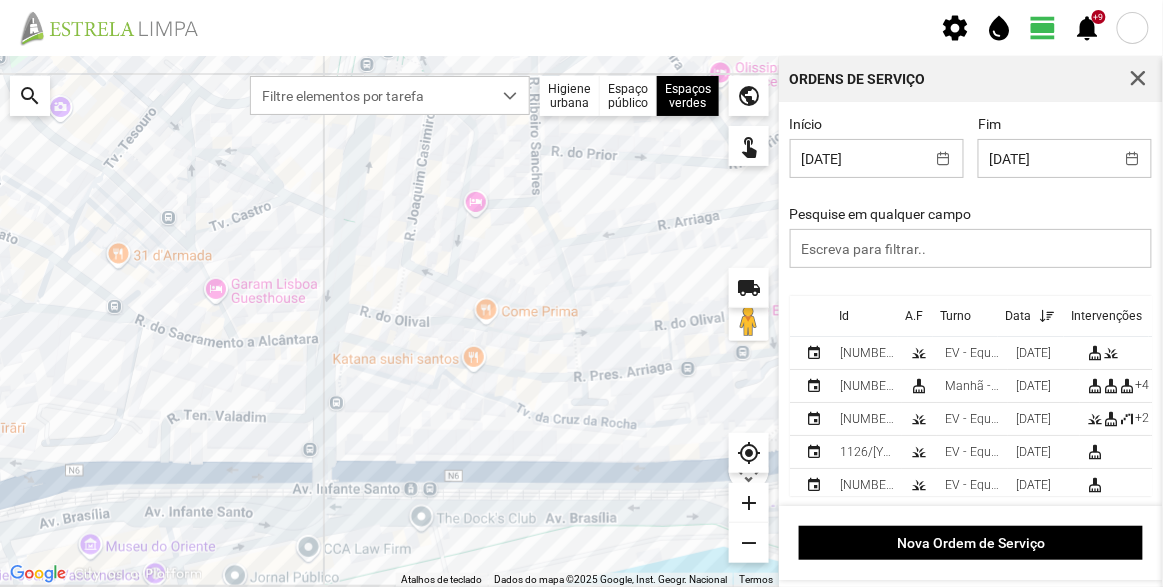 click on "Id" at bounding box center [865, 316] 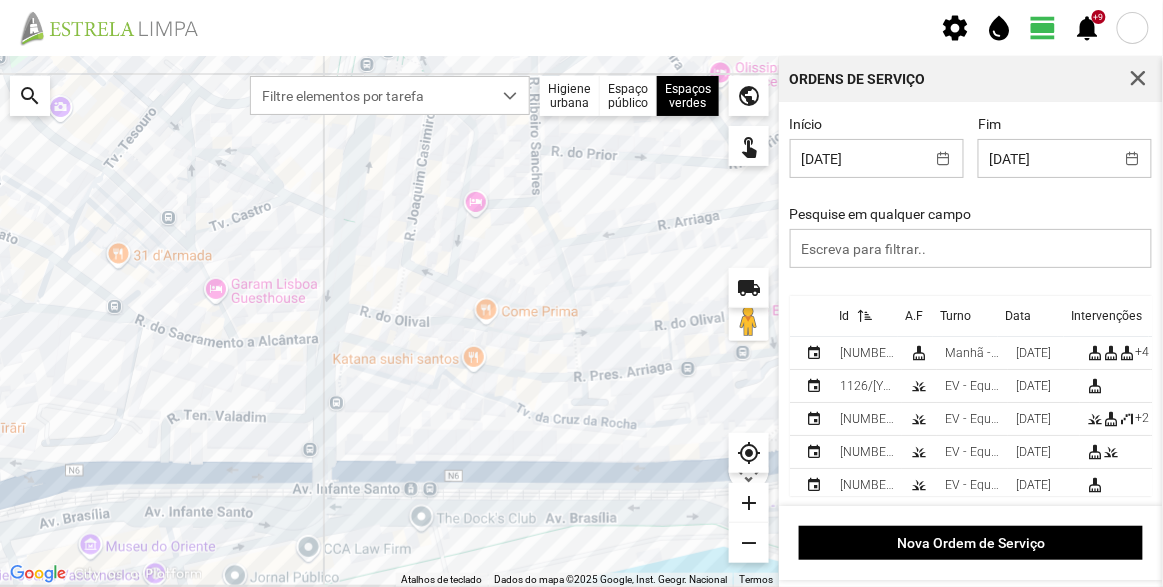 click at bounding box center (865, 316) 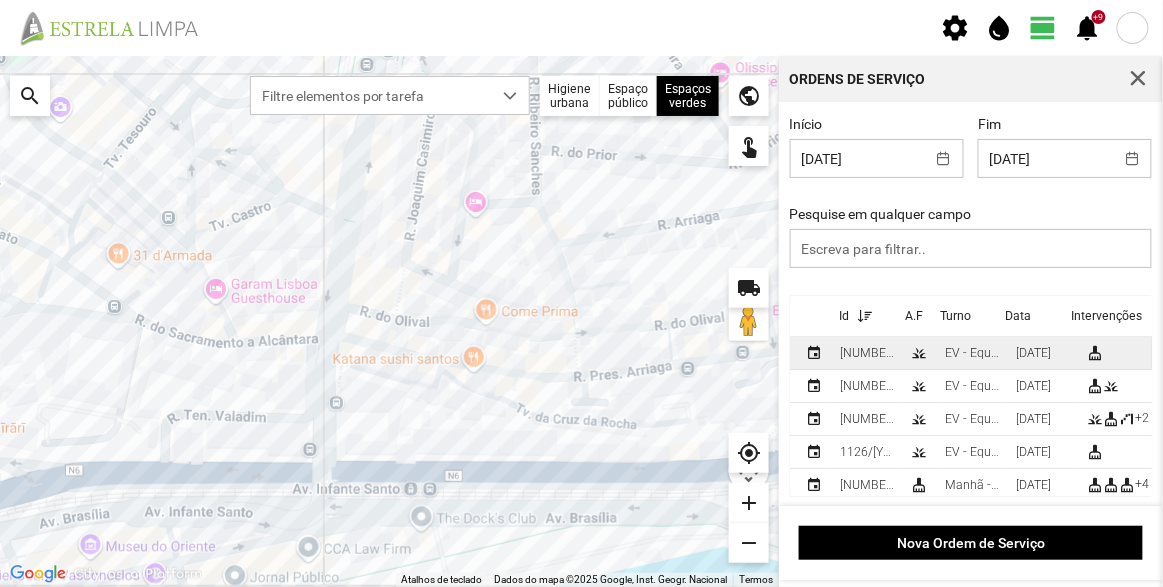 click on "[NUMBER]" at bounding box center [867, 353] 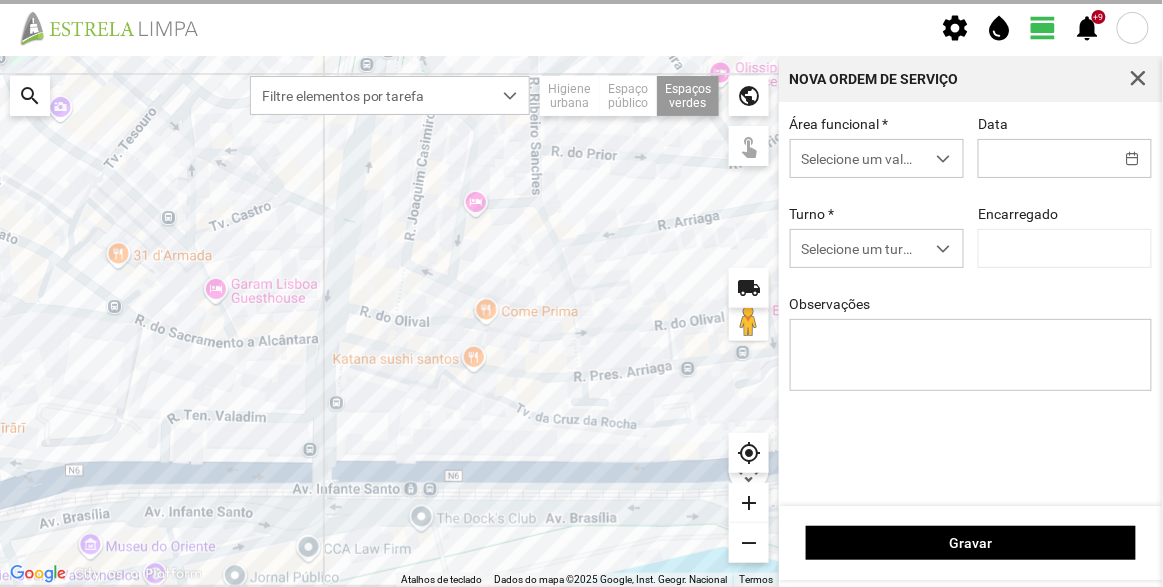 type on "[DATE]" 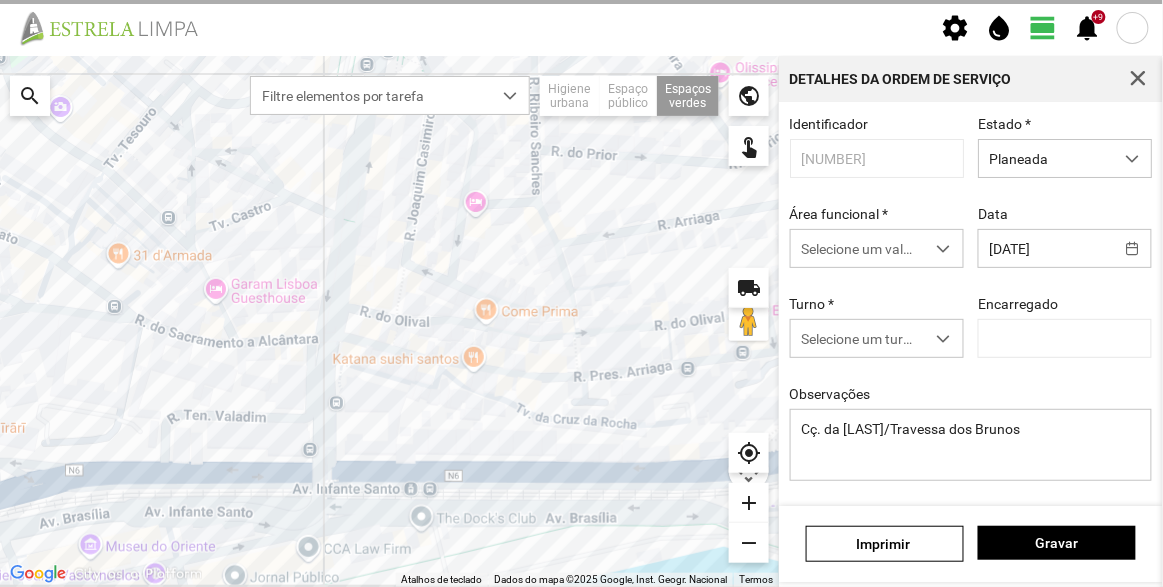type on "[FIRST] [LAST]" 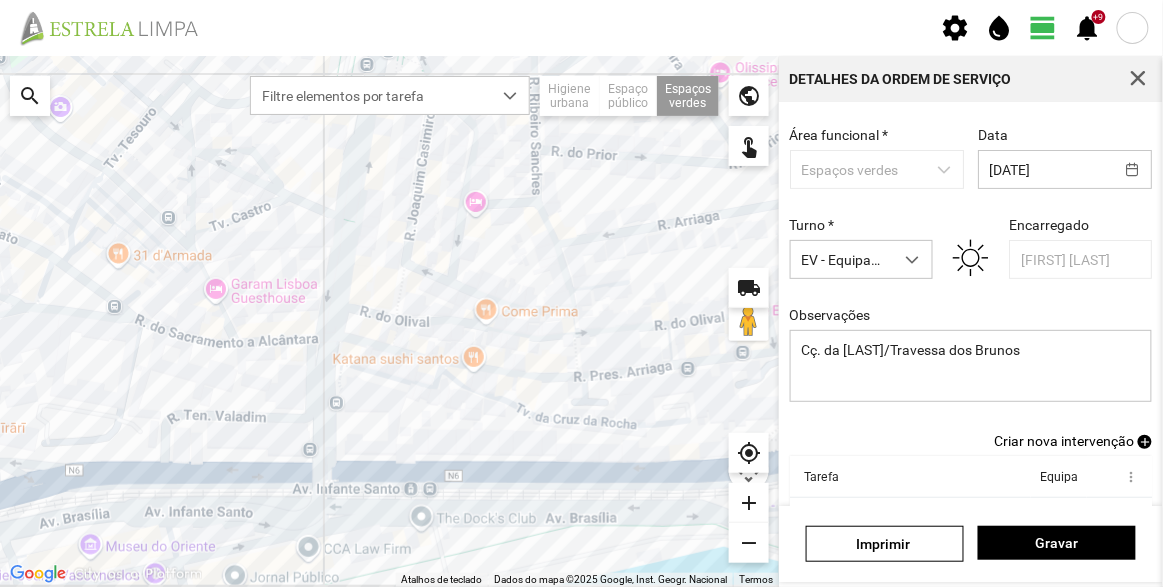 scroll, scrollTop: 174, scrollLeft: 0, axis: vertical 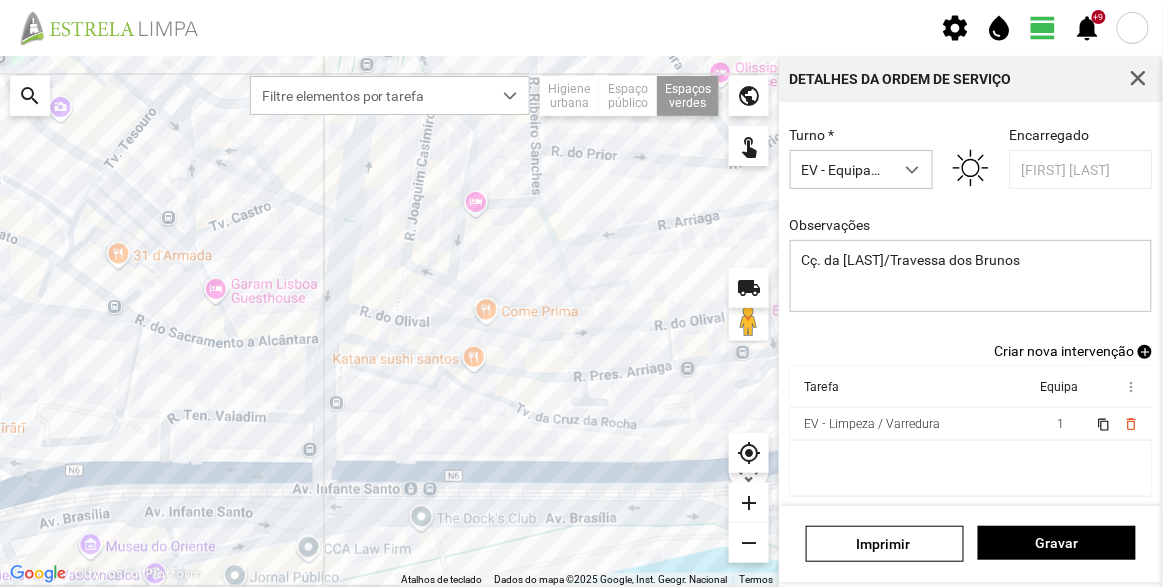 click on "Criar nova intervenção" at bounding box center [1064, 351] 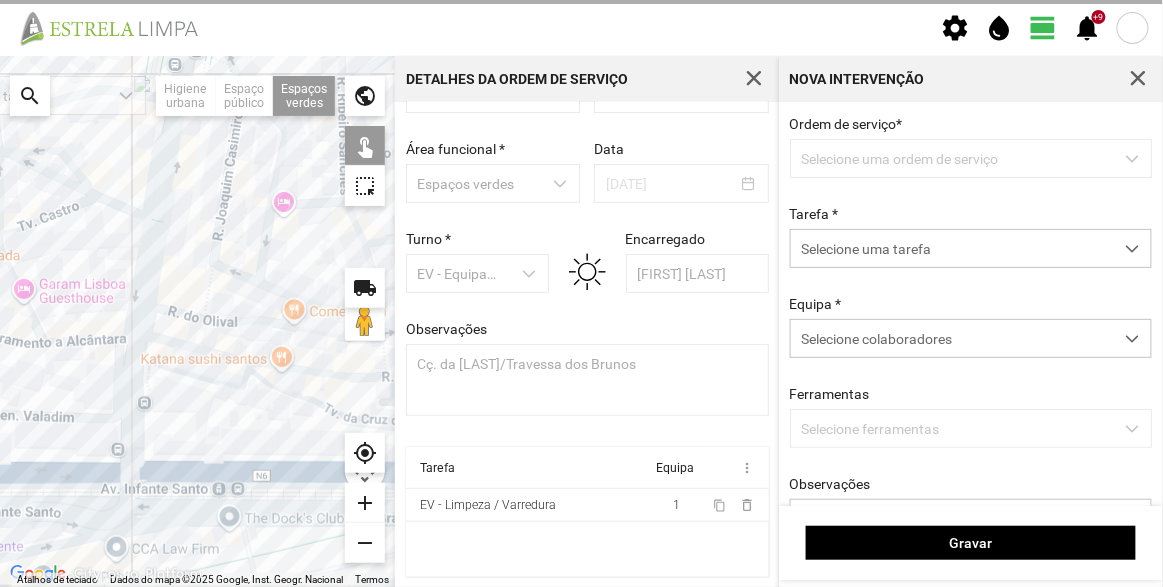scroll, scrollTop: 69, scrollLeft: 0, axis: vertical 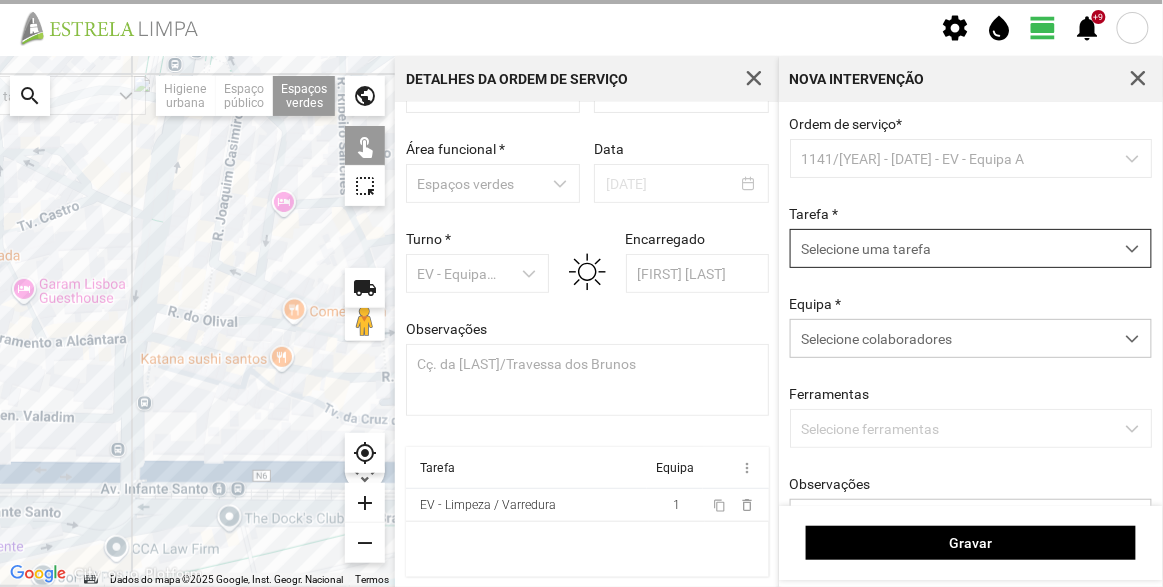 click on "Selecione uma tarefa" at bounding box center (952, 248) 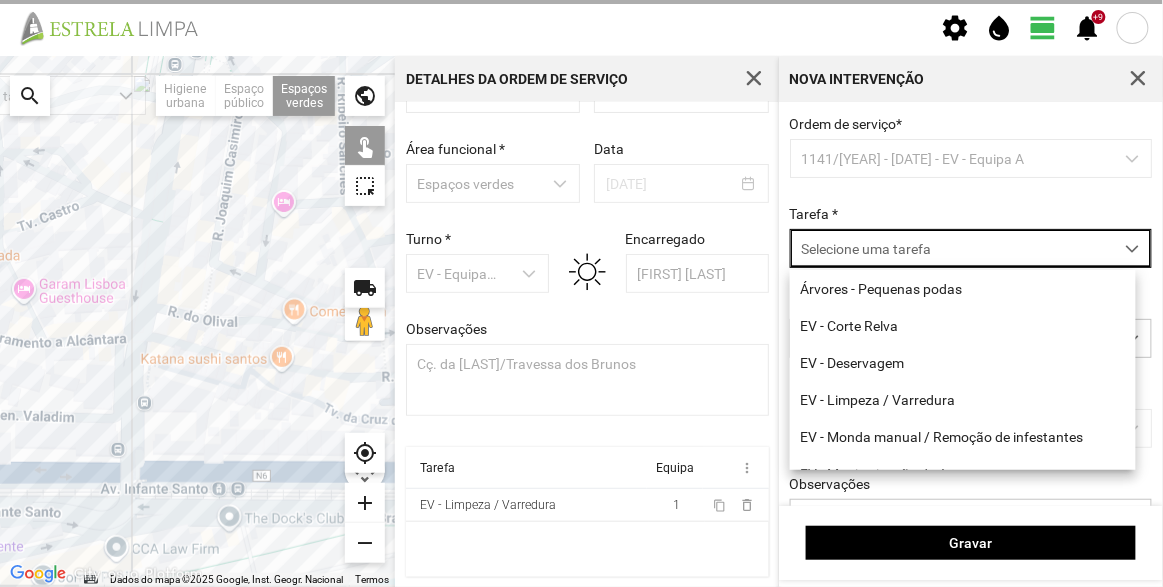 scroll, scrollTop: 10, scrollLeft: 84, axis: both 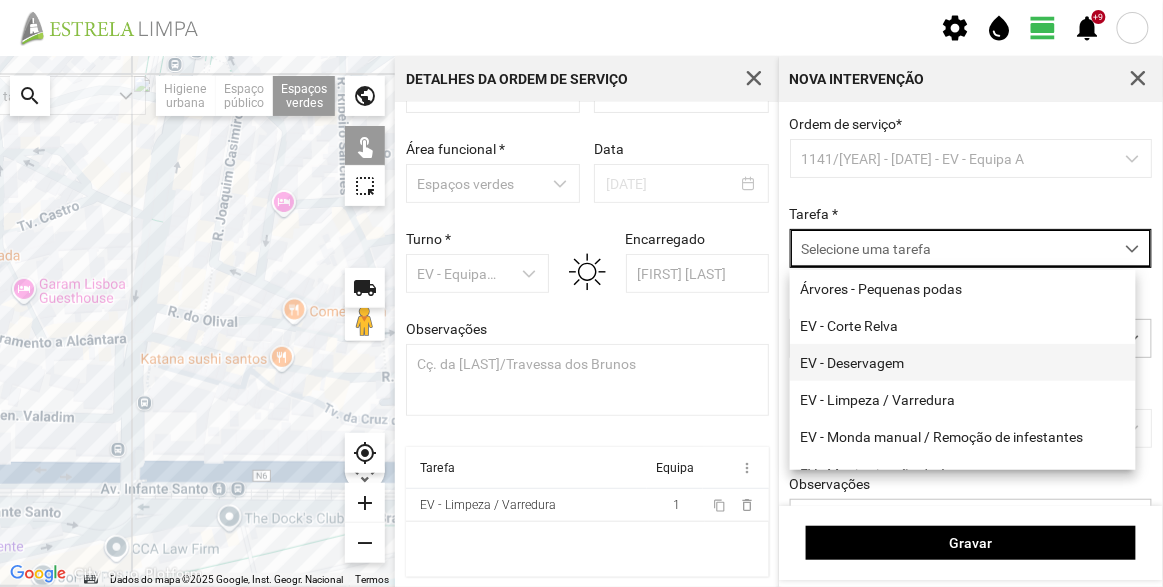 click on "EV - Deservagem" at bounding box center (963, 362) 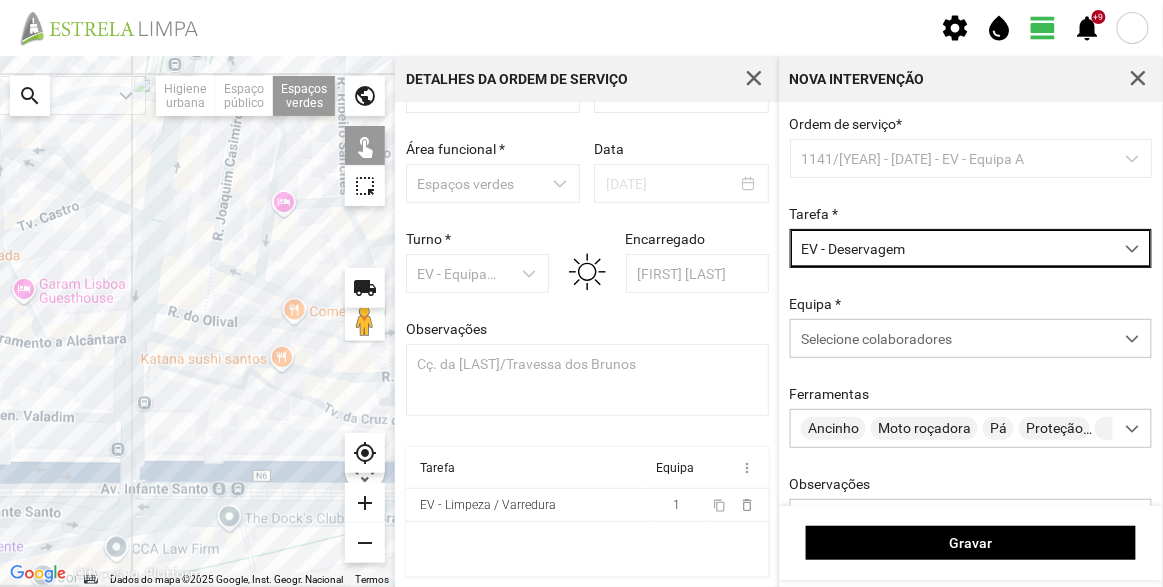 click on "Equipa * Selecione colaboradores" at bounding box center (971, 327) 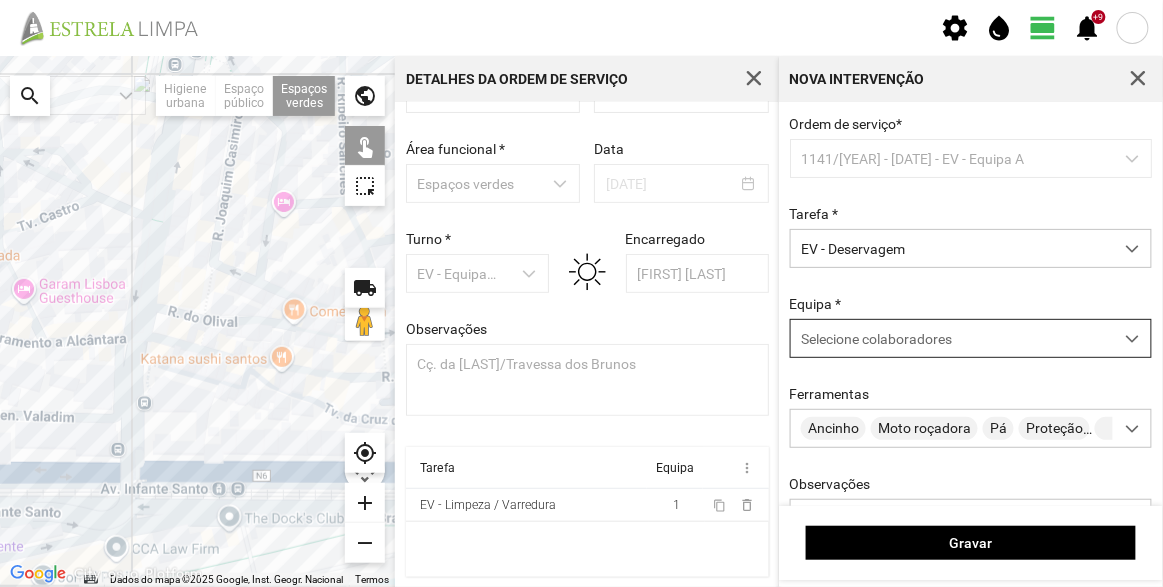 click on "Selecione colaboradores" at bounding box center [876, 339] 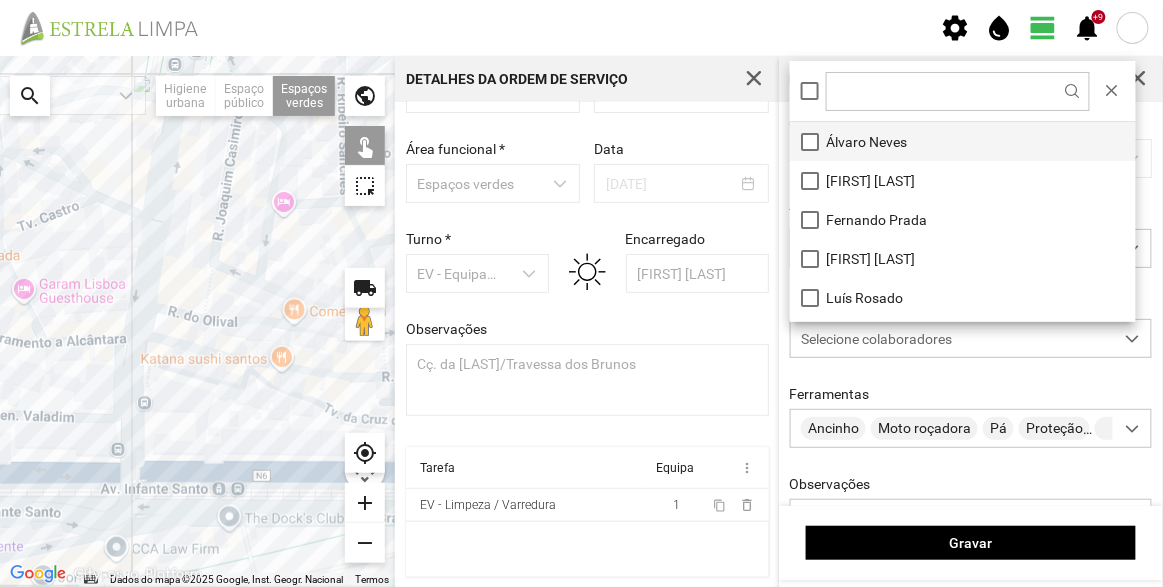 click on "Álvaro Neves" at bounding box center [963, 141] 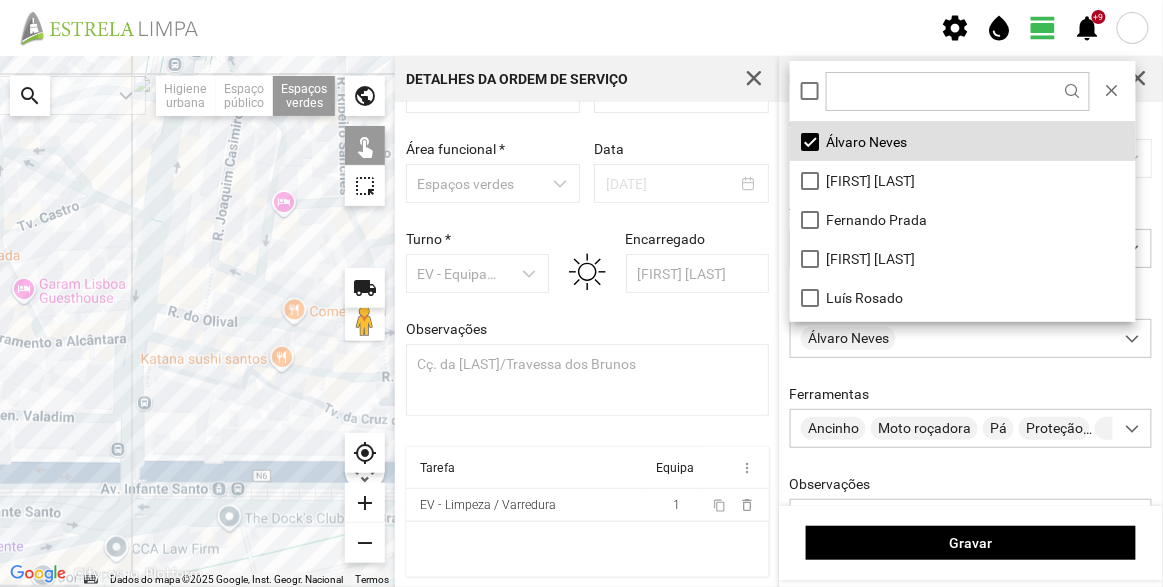 click 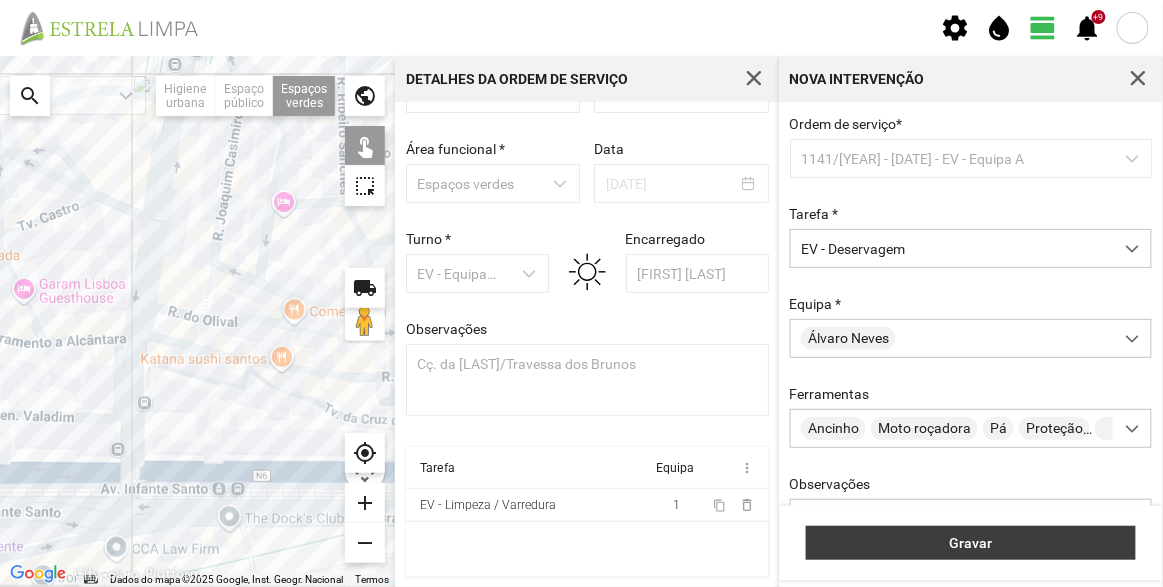 click on "Gravar" at bounding box center [971, 543] 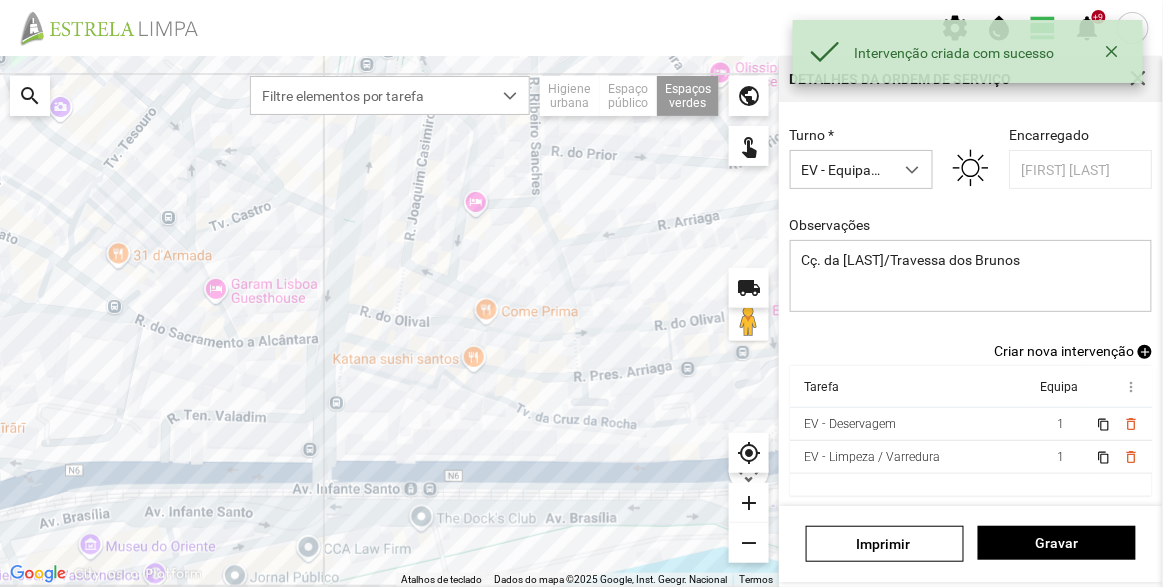 click on "Criar nova intervenção" at bounding box center [1064, 351] 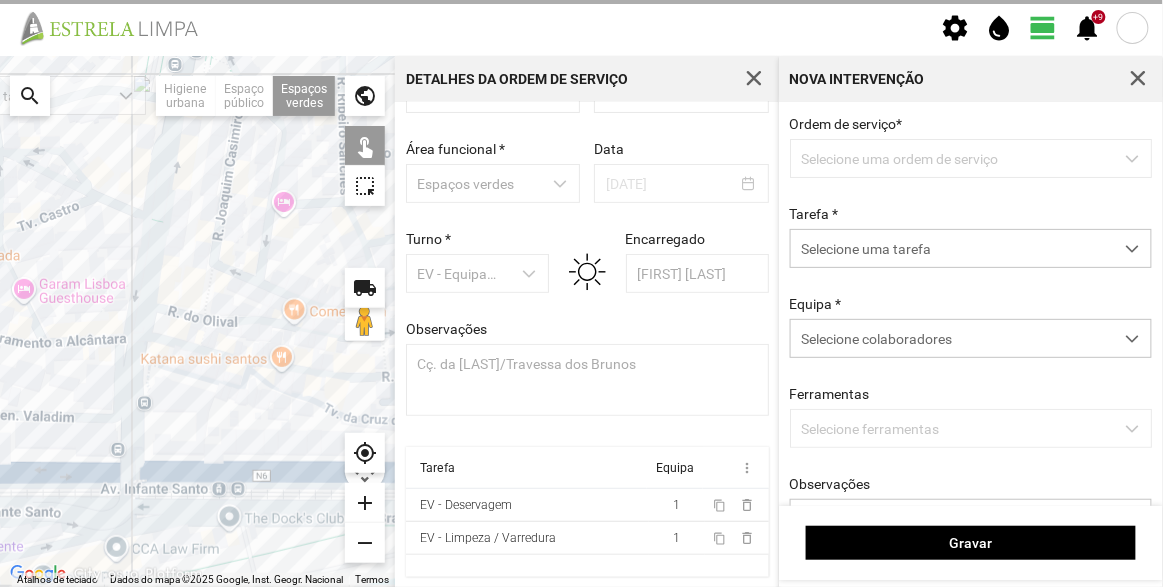 scroll, scrollTop: 69, scrollLeft: 0, axis: vertical 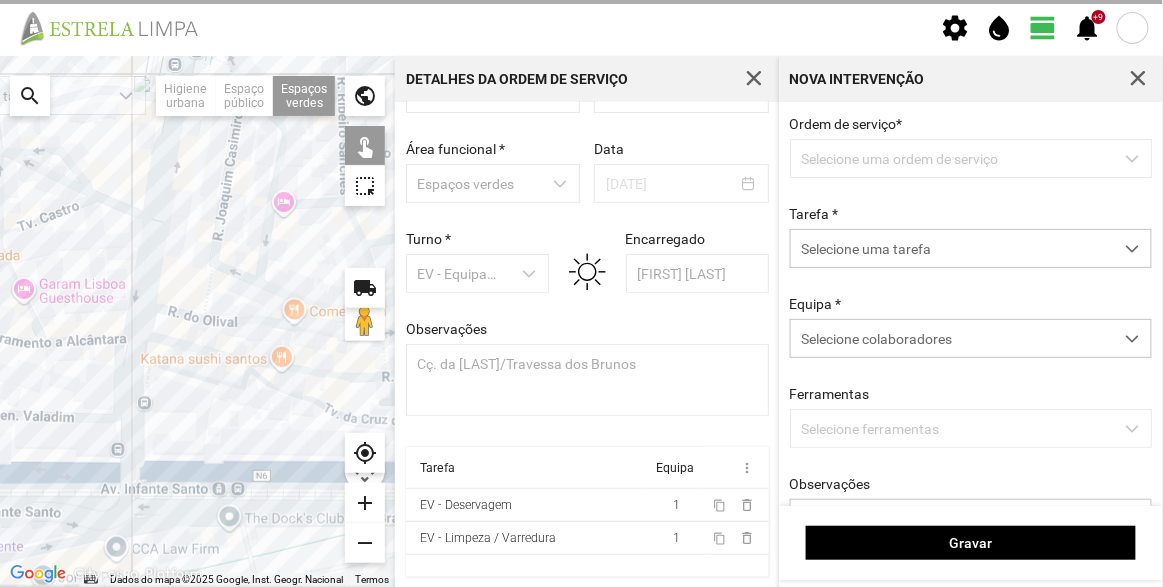 click on "Selecione uma ordem de serviço" at bounding box center [971, 158] 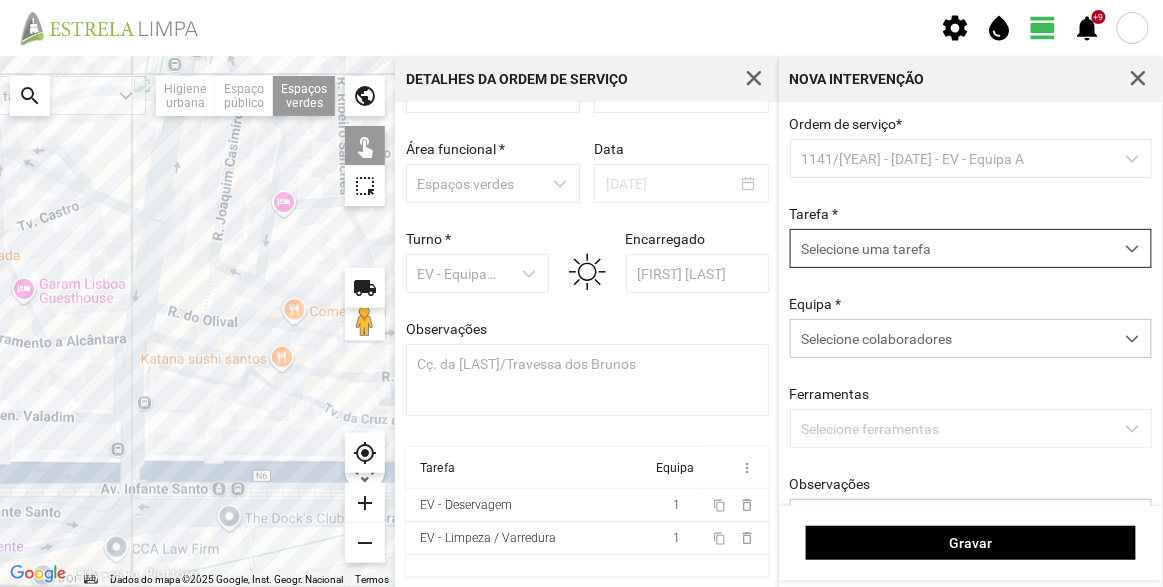 click on "Selecione uma tarefa" at bounding box center [952, 248] 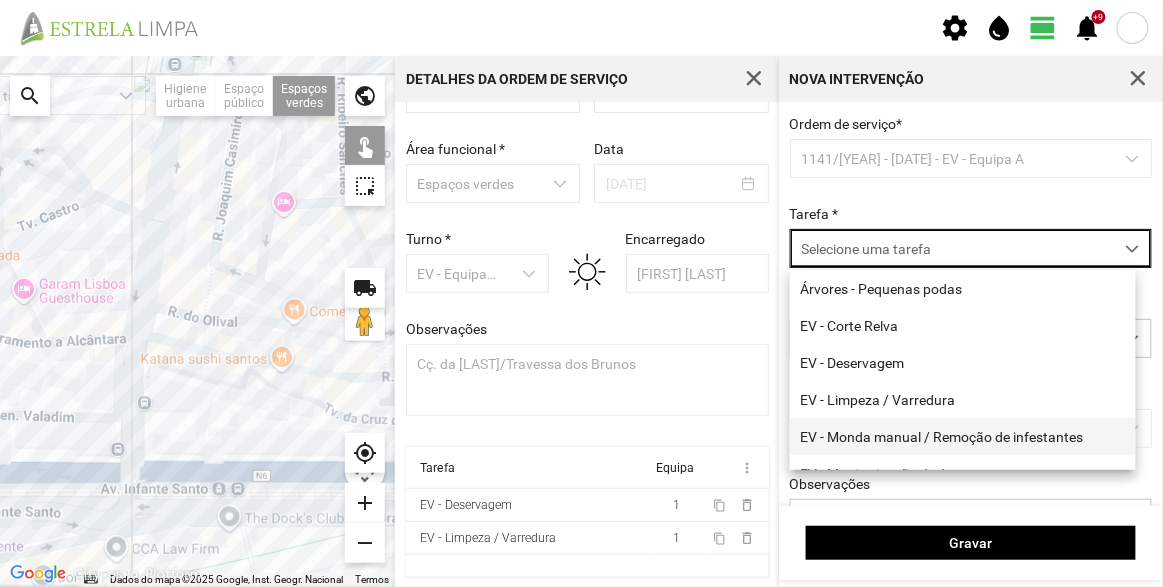 click on "EV - Monda manual / Remoção de infestantes" at bounding box center [963, 436] 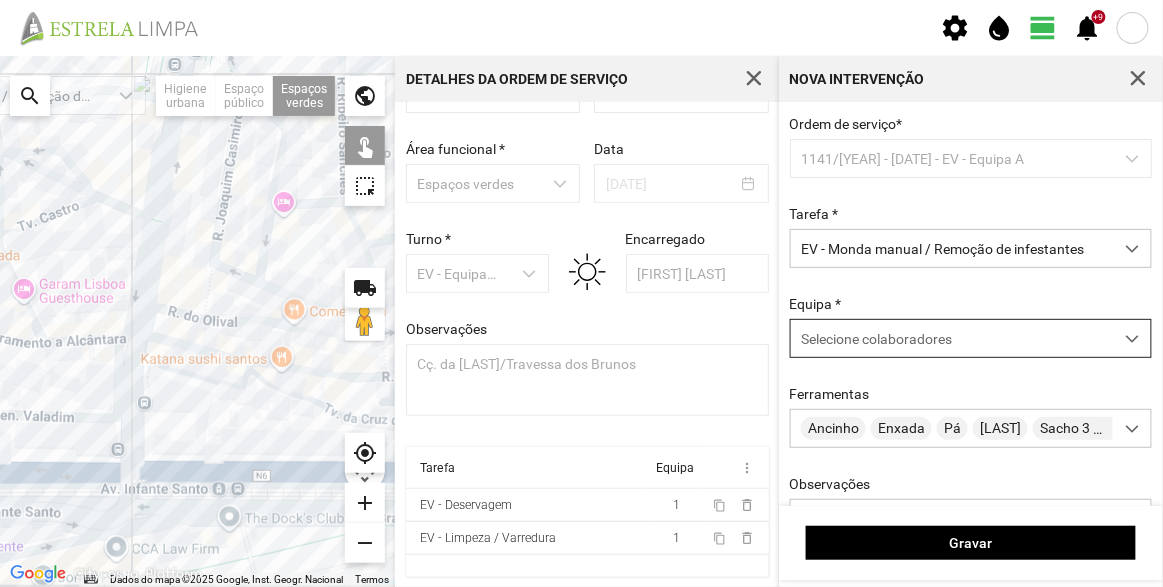 click on "Selecione colaboradores" at bounding box center [952, 338] 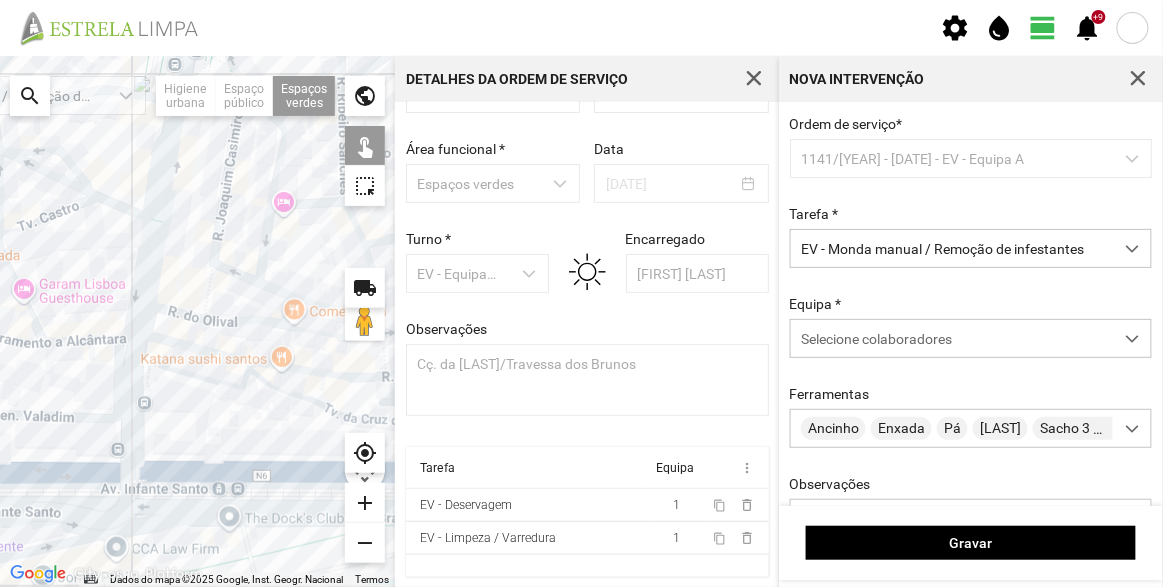 scroll, scrollTop: 10, scrollLeft: 84, axis: both 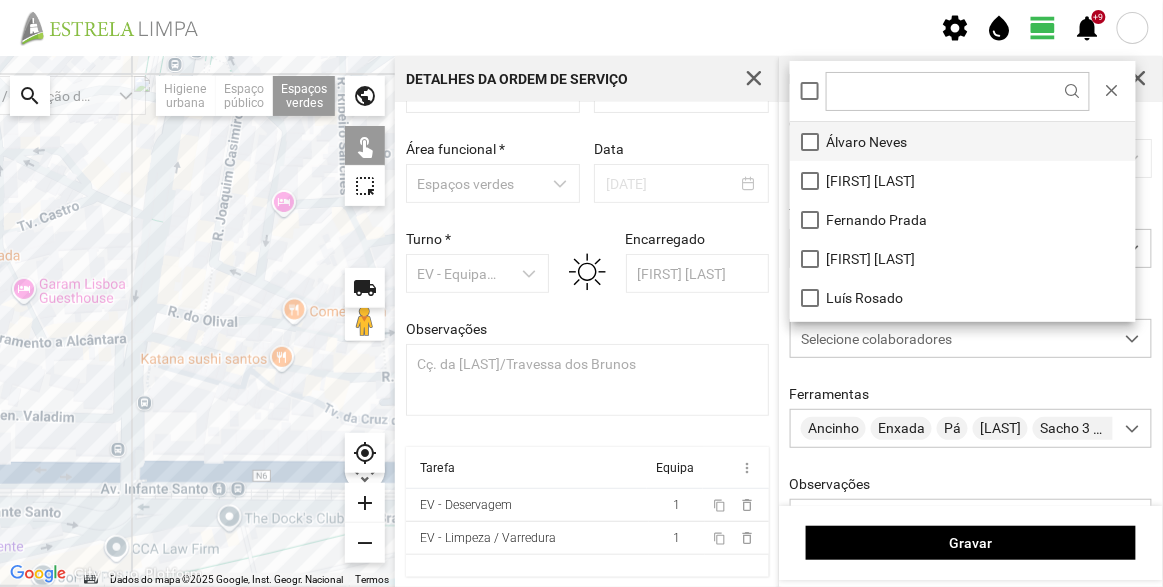 click on "Álvaro Neves" at bounding box center (963, 141) 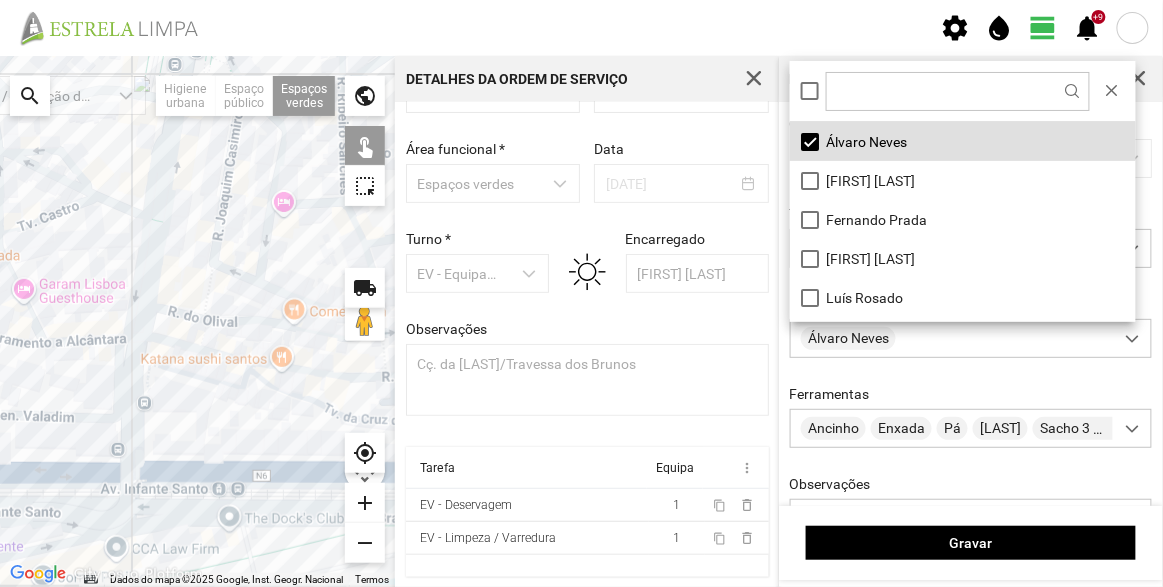 click 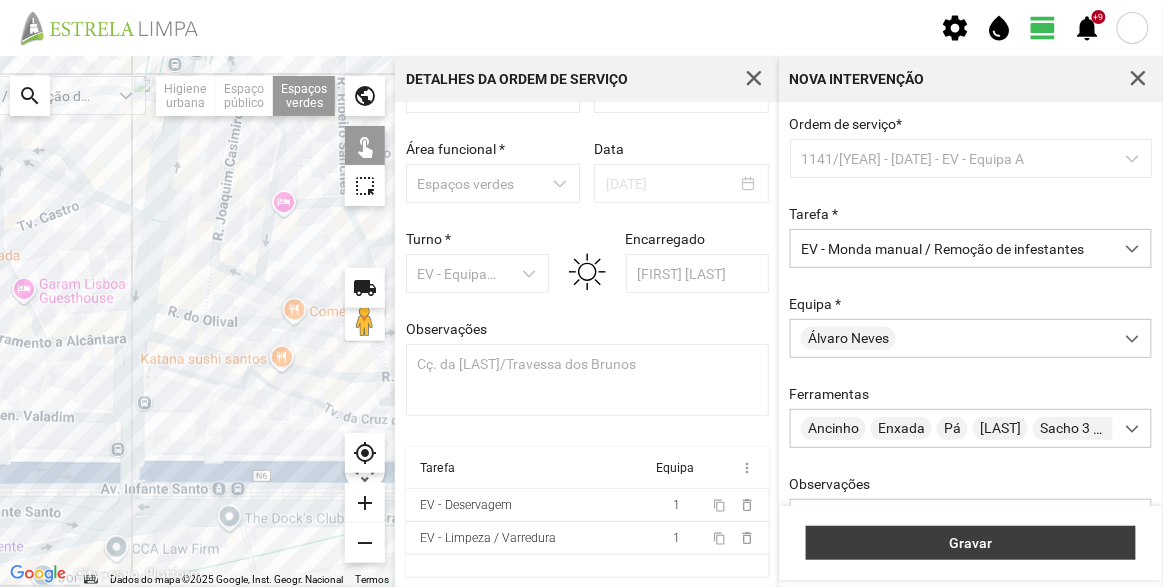 click on "Gravar" at bounding box center [971, 543] 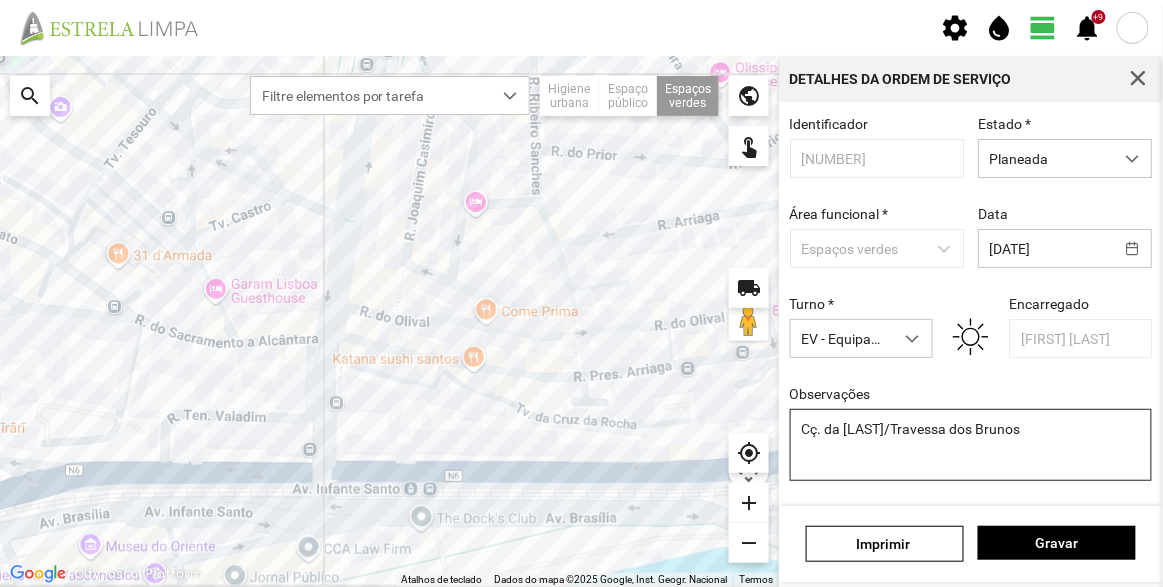 scroll, scrollTop: 90, scrollLeft: 0, axis: vertical 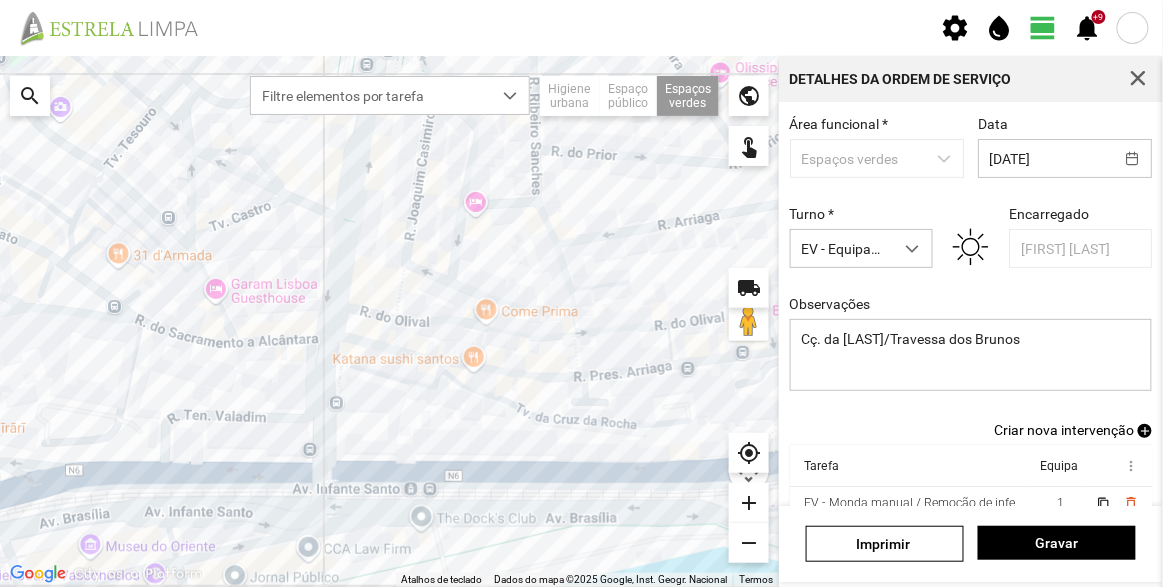click on "Criar nova intervenção" at bounding box center [1064, 430] 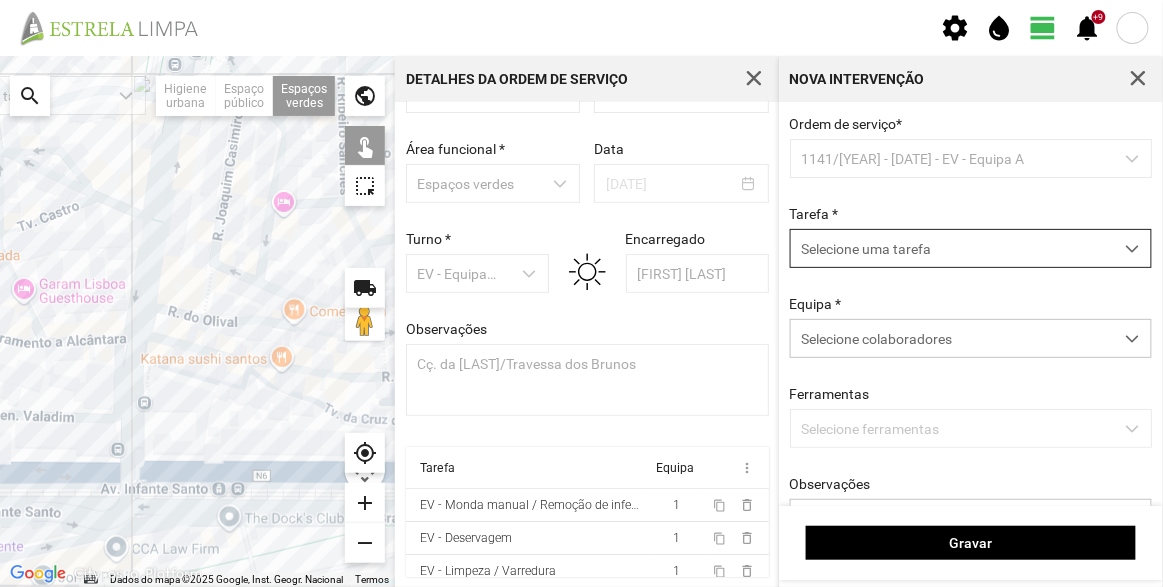 click on "Selecione uma tarefa" at bounding box center [952, 248] 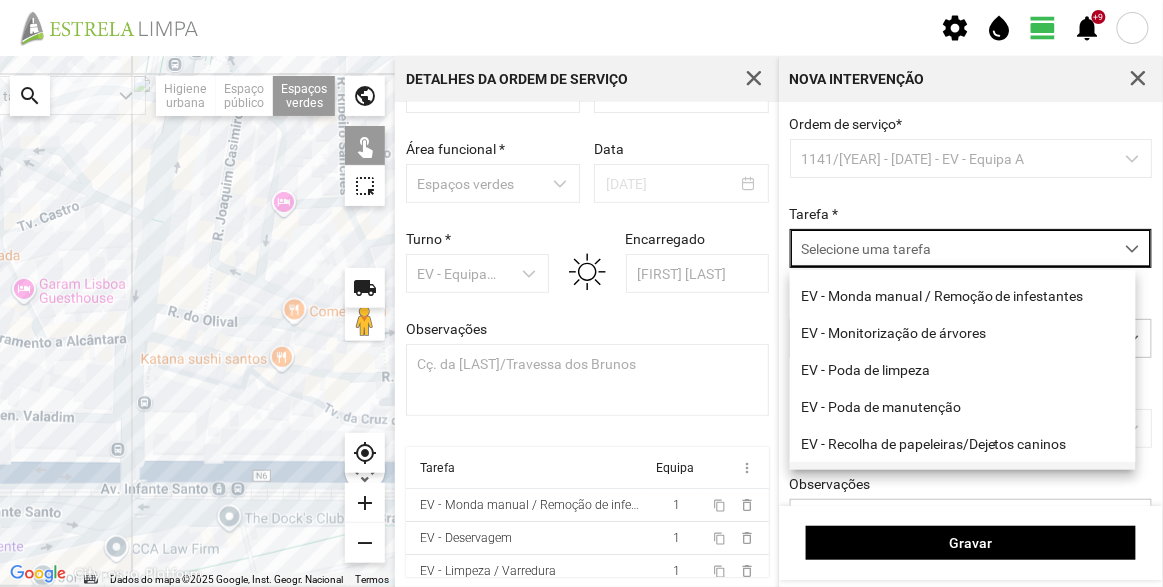 scroll, scrollTop: 181, scrollLeft: 0, axis: vertical 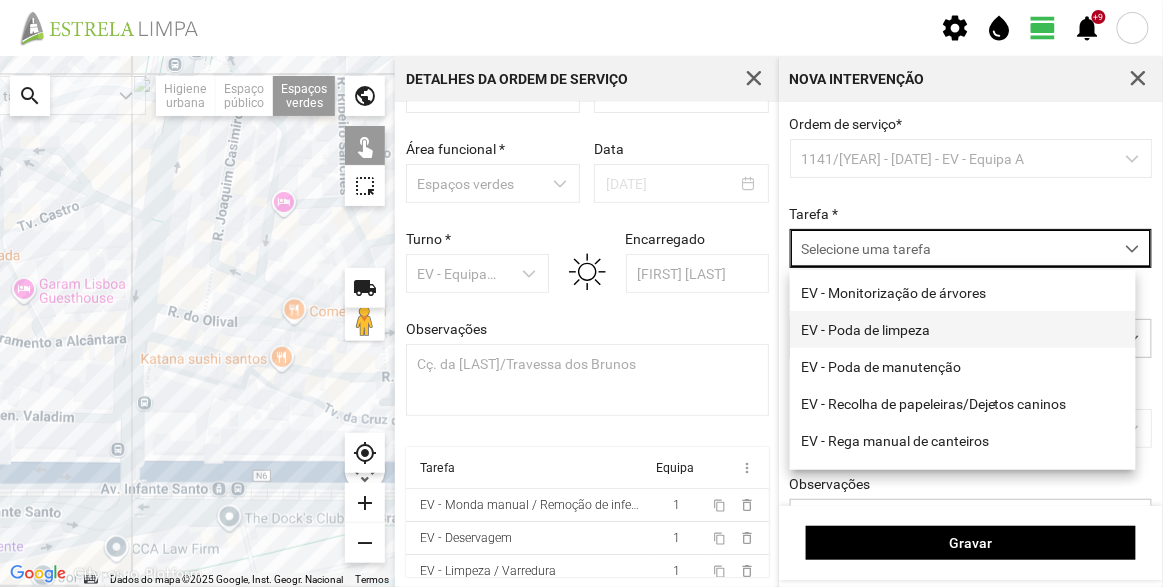 click on "EV - Poda de limpeza" at bounding box center [963, 329] 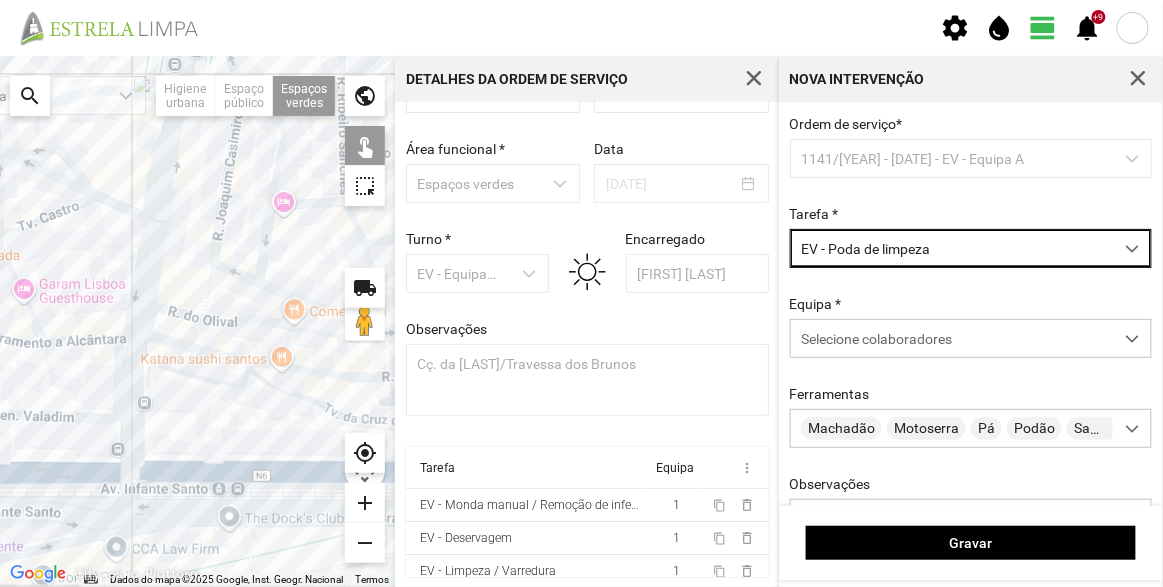 click on "EV - Poda de limpeza" at bounding box center [952, 248] 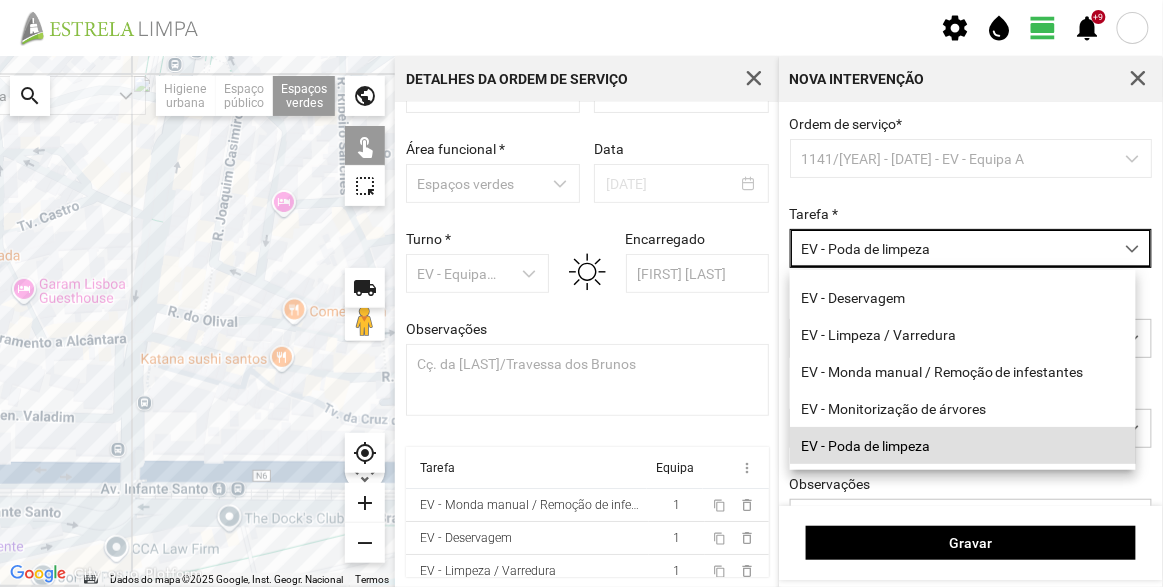scroll, scrollTop: 156, scrollLeft: 0, axis: vertical 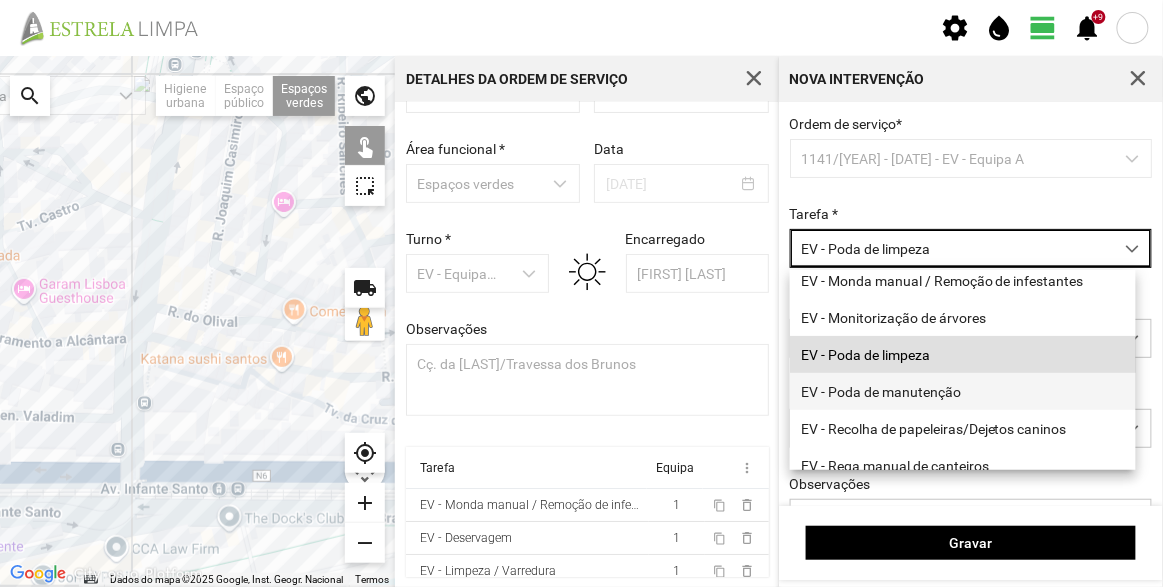 click on "EV - Poda de manutenção" at bounding box center (963, 391) 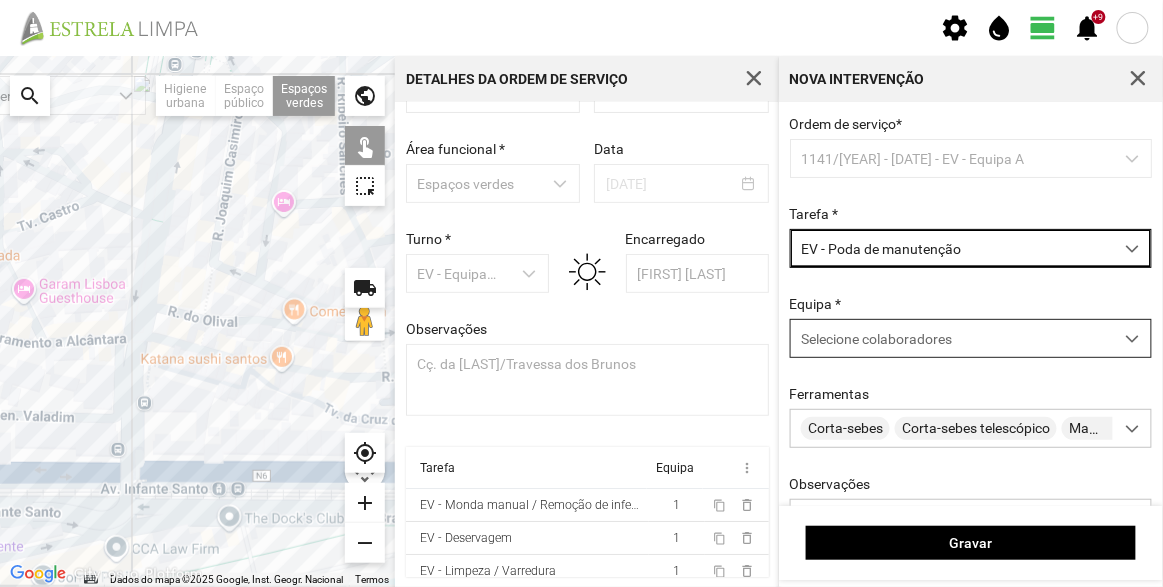 click on "Selecione colaboradores" at bounding box center [876, 339] 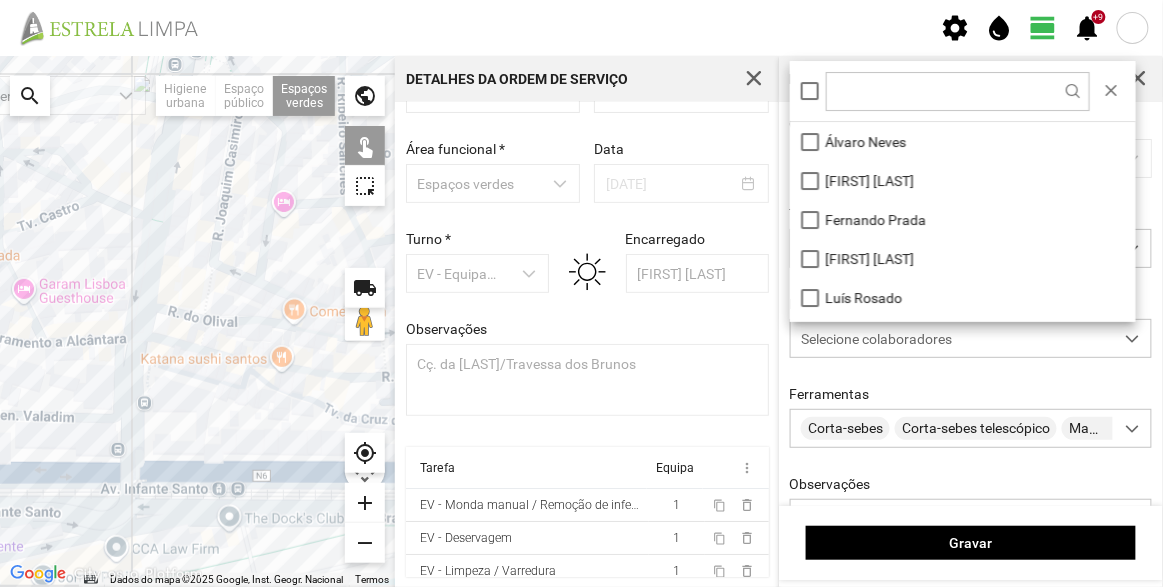 scroll, scrollTop: 10, scrollLeft: 84, axis: both 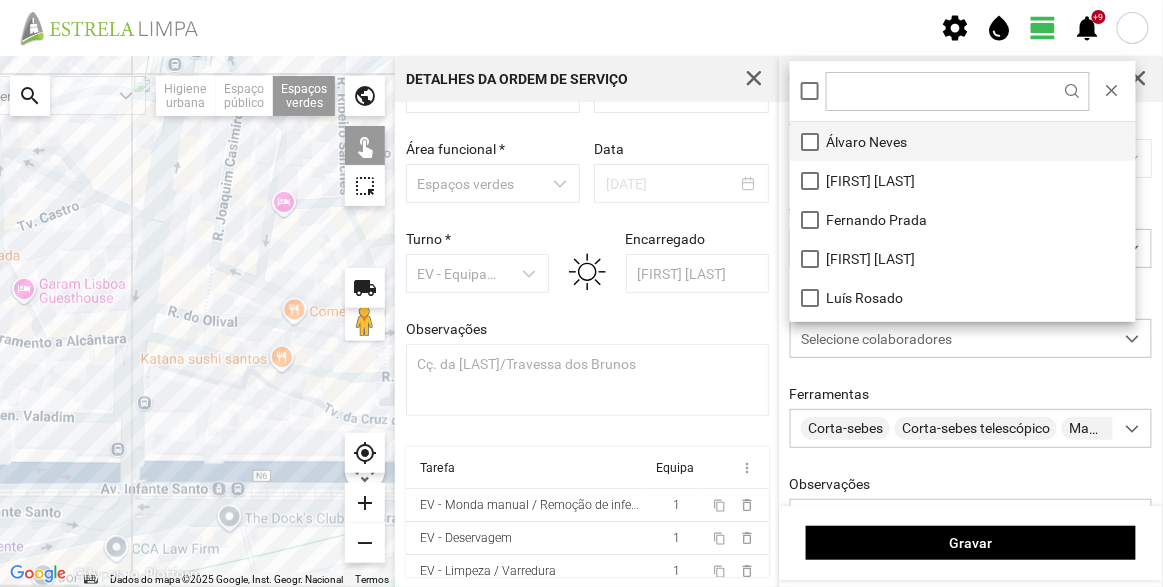 click on "Álvaro Neves" at bounding box center [963, 141] 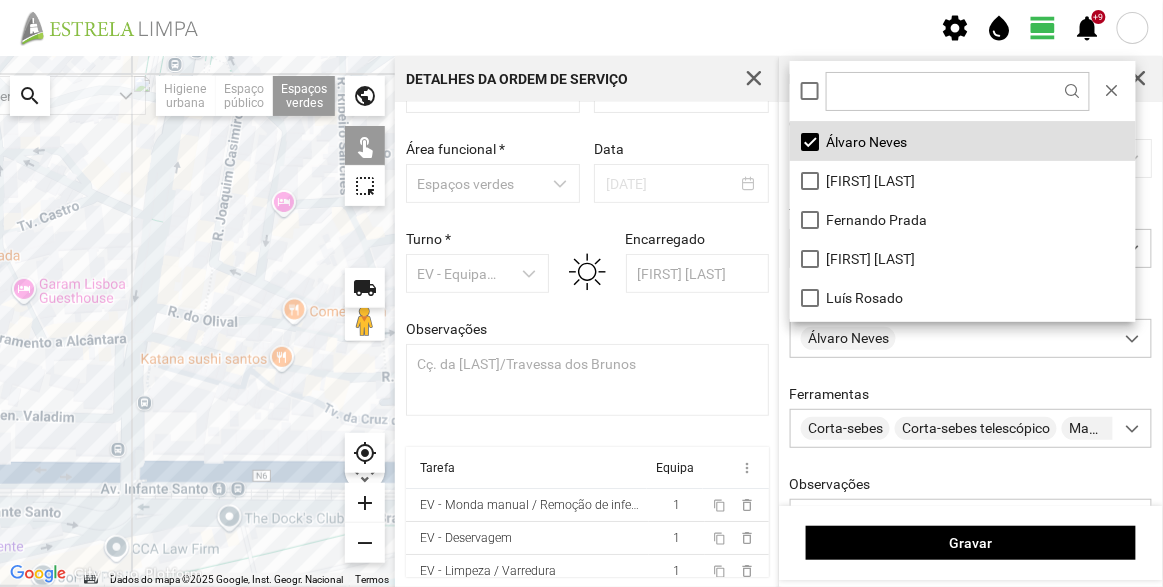 click 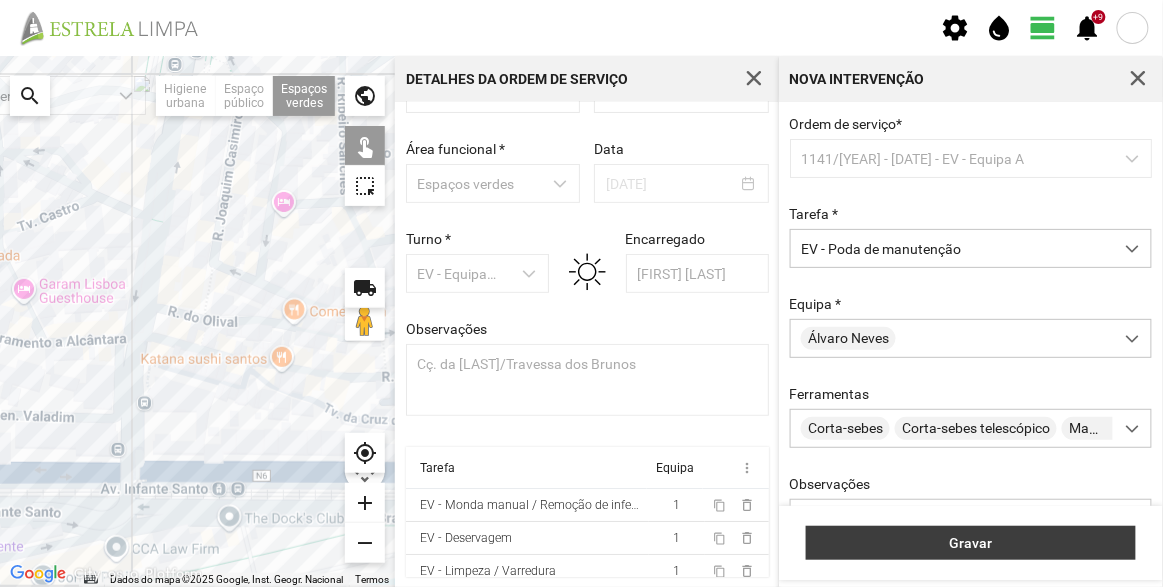 click on "Gravar" at bounding box center (971, 543) 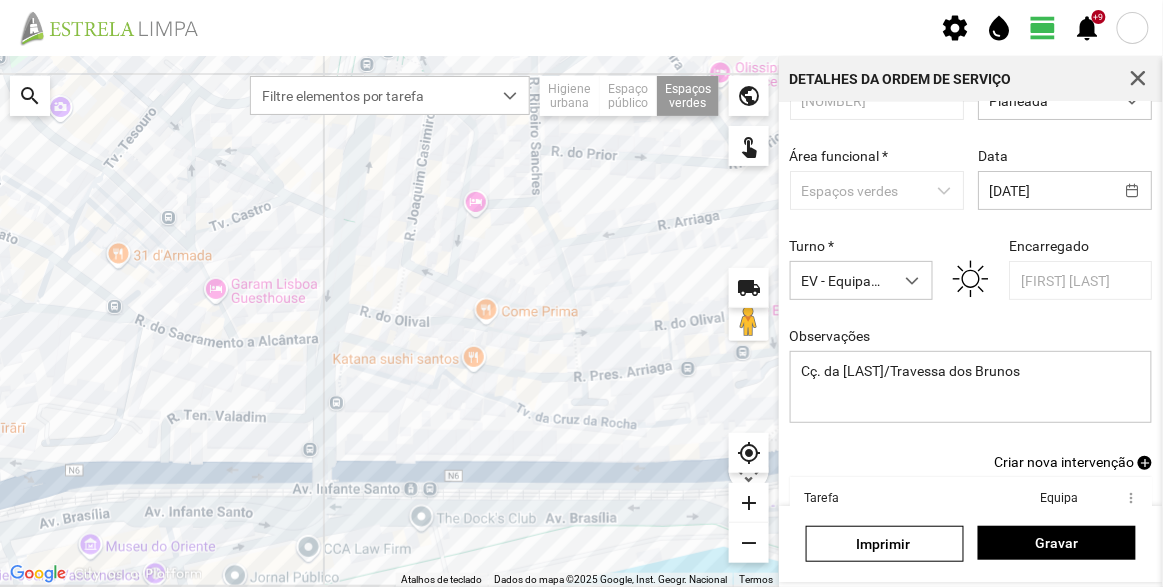scroll, scrollTop: 0, scrollLeft: 0, axis: both 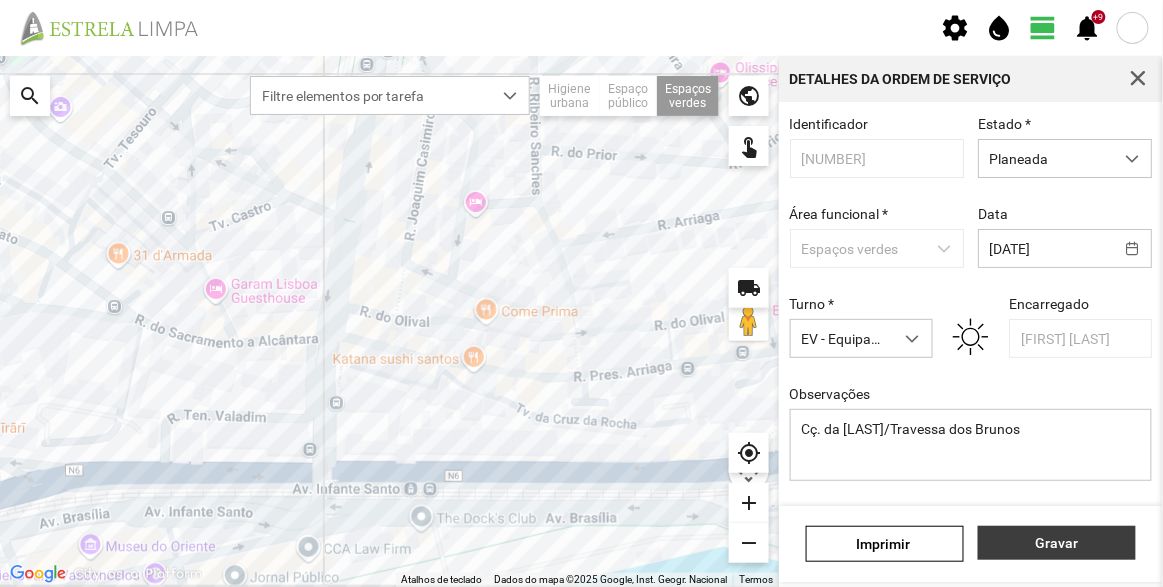 click on "Gravar" at bounding box center (1057, 543) 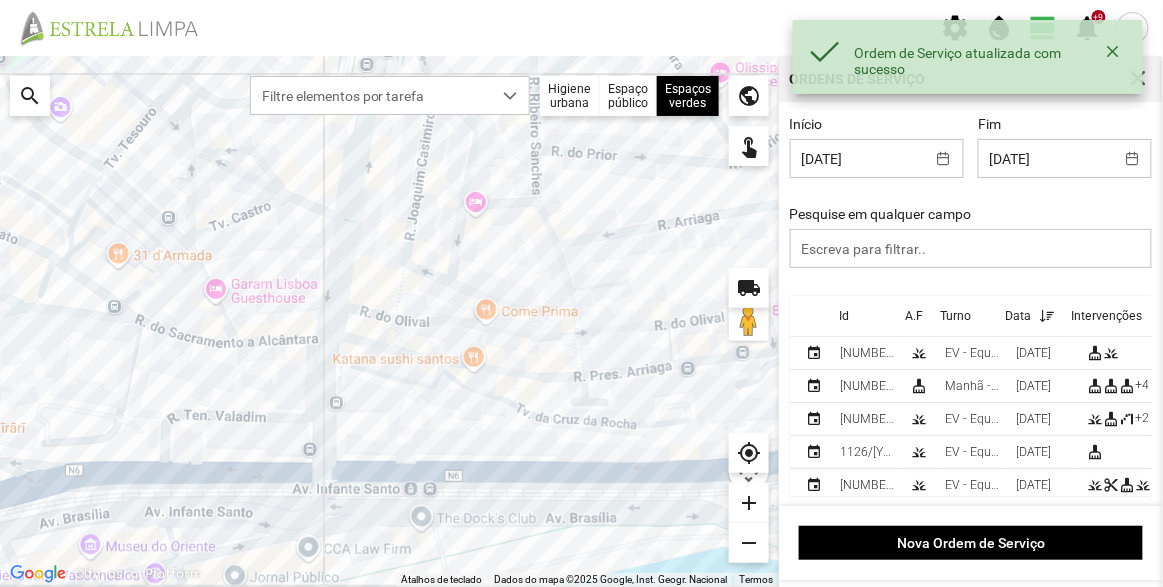 click on "Id" at bounding box center [844, 316] 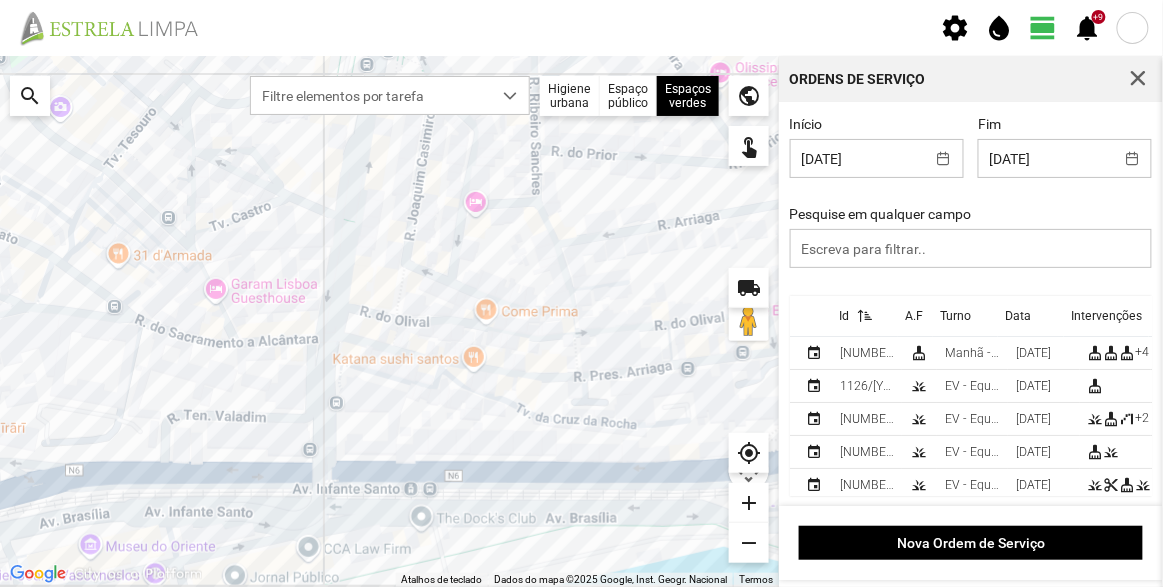 click on "Id" at bounding box center (844, 316) 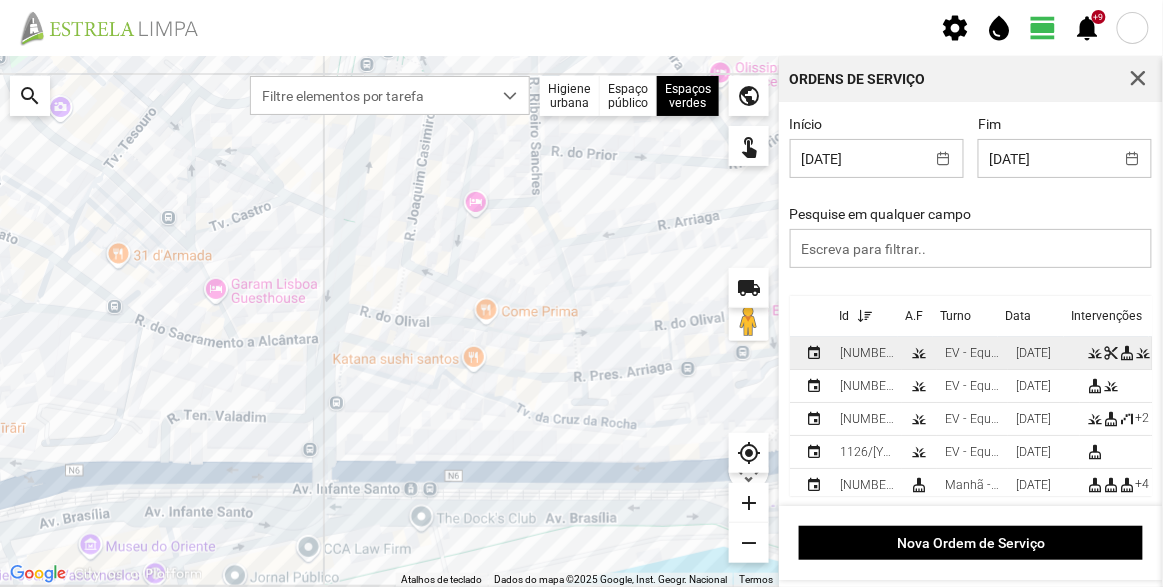 click on "[NUMBER]" at bounding box center [867, 353] 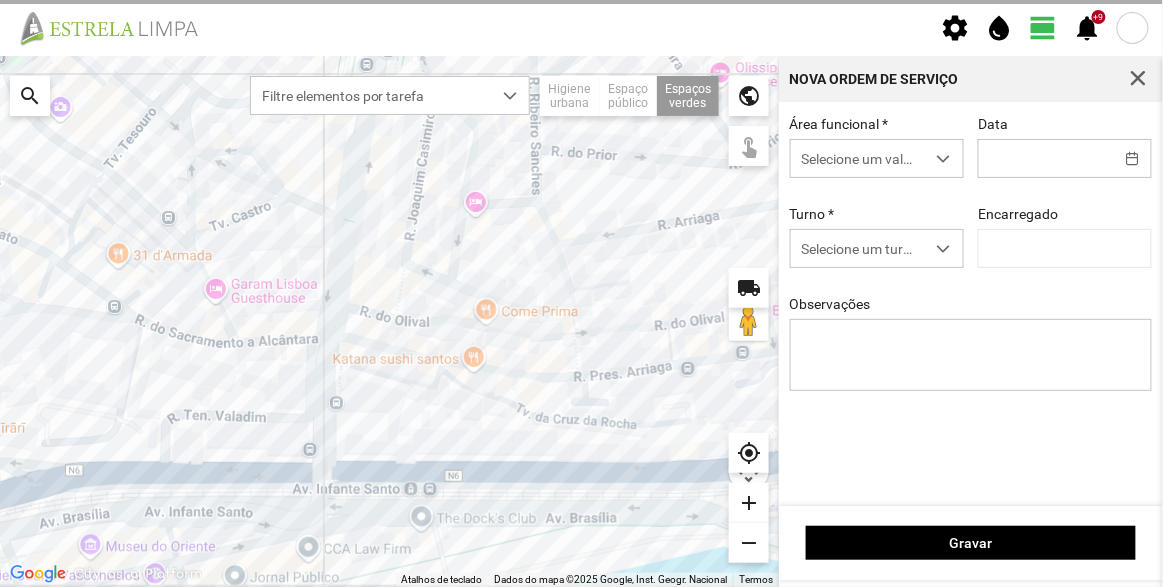 type on "[DATE]" 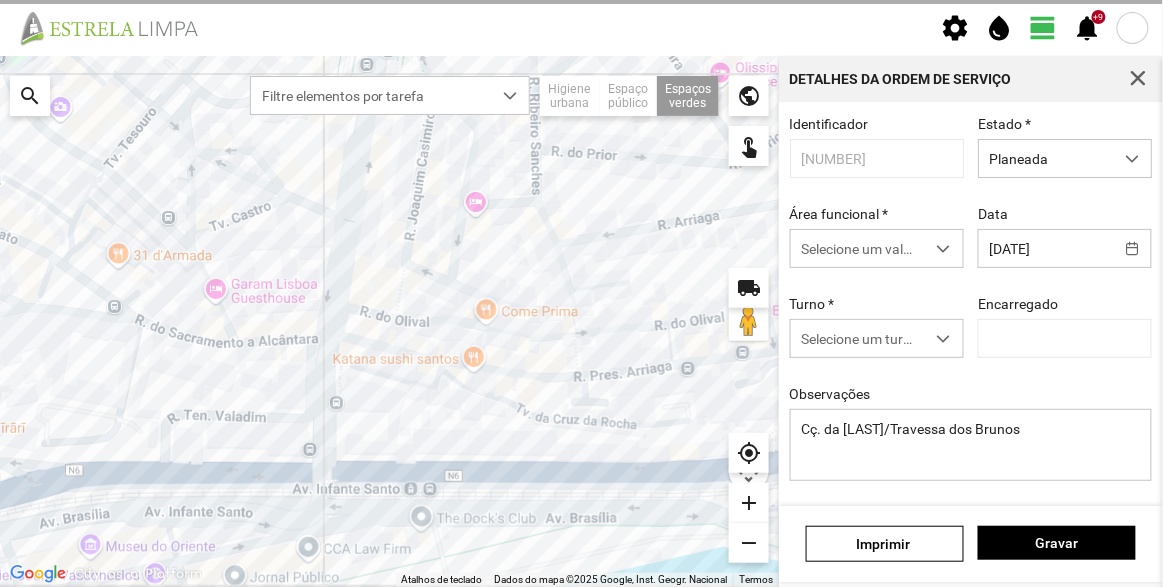 type on "[FIRST] [LAST]" 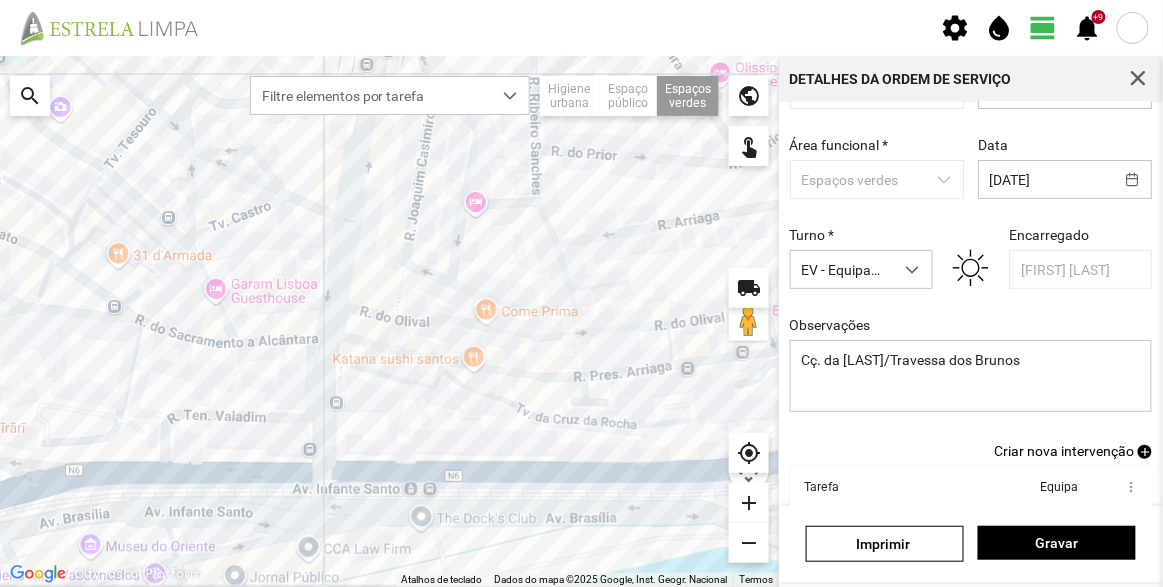 scroll, scrollTop: 174, scrollLeft: 0, axis: vertical 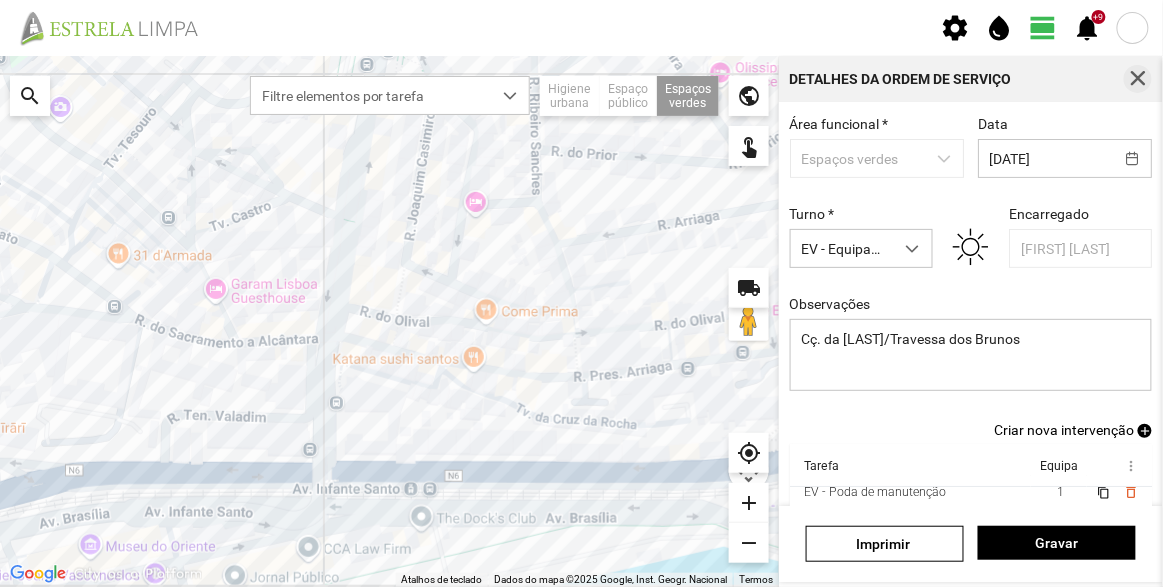 click at bounding box center (1138, 79) 